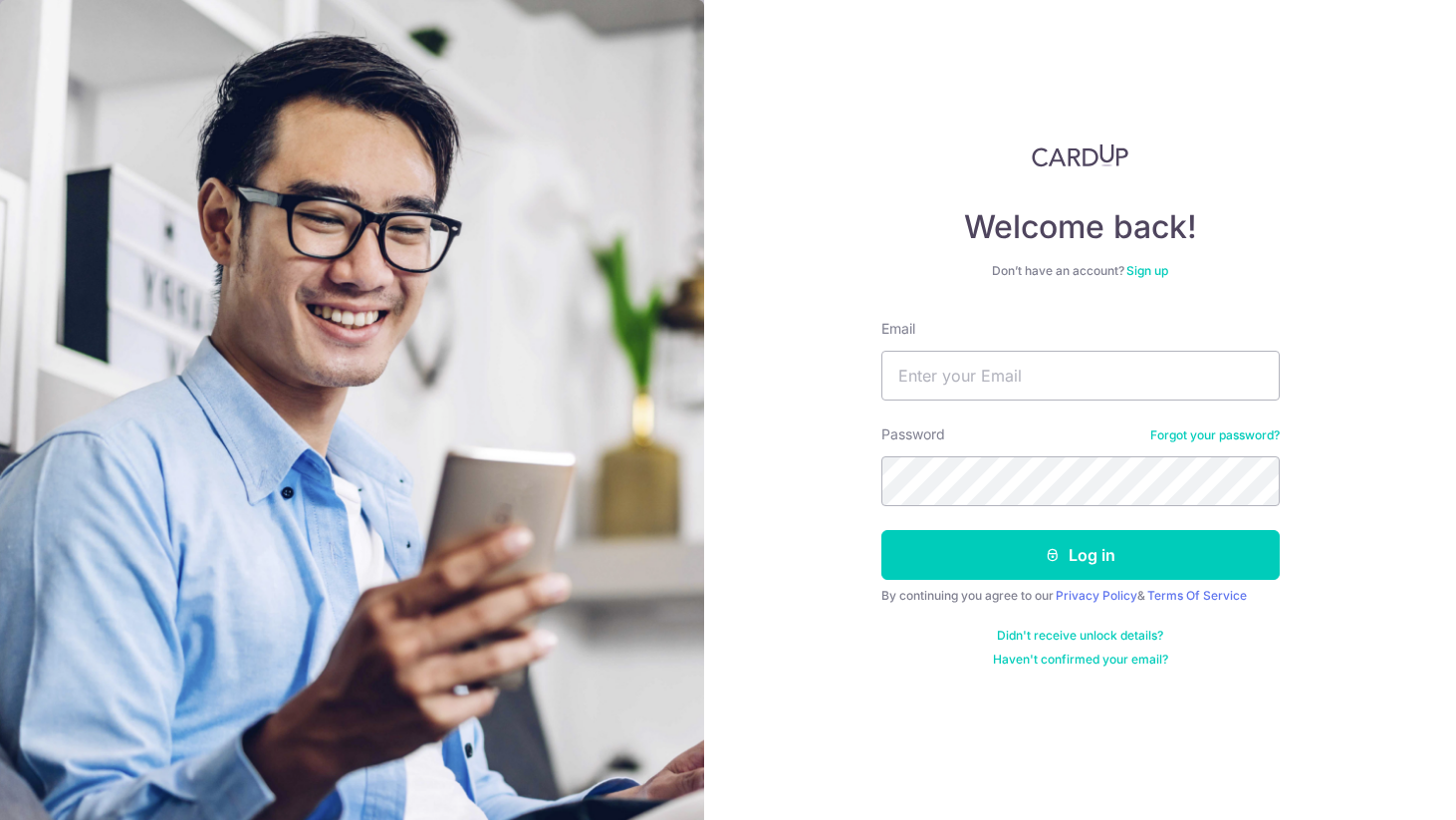 scroll, scrollTop: 0, scrollLeft: 0, axis: both 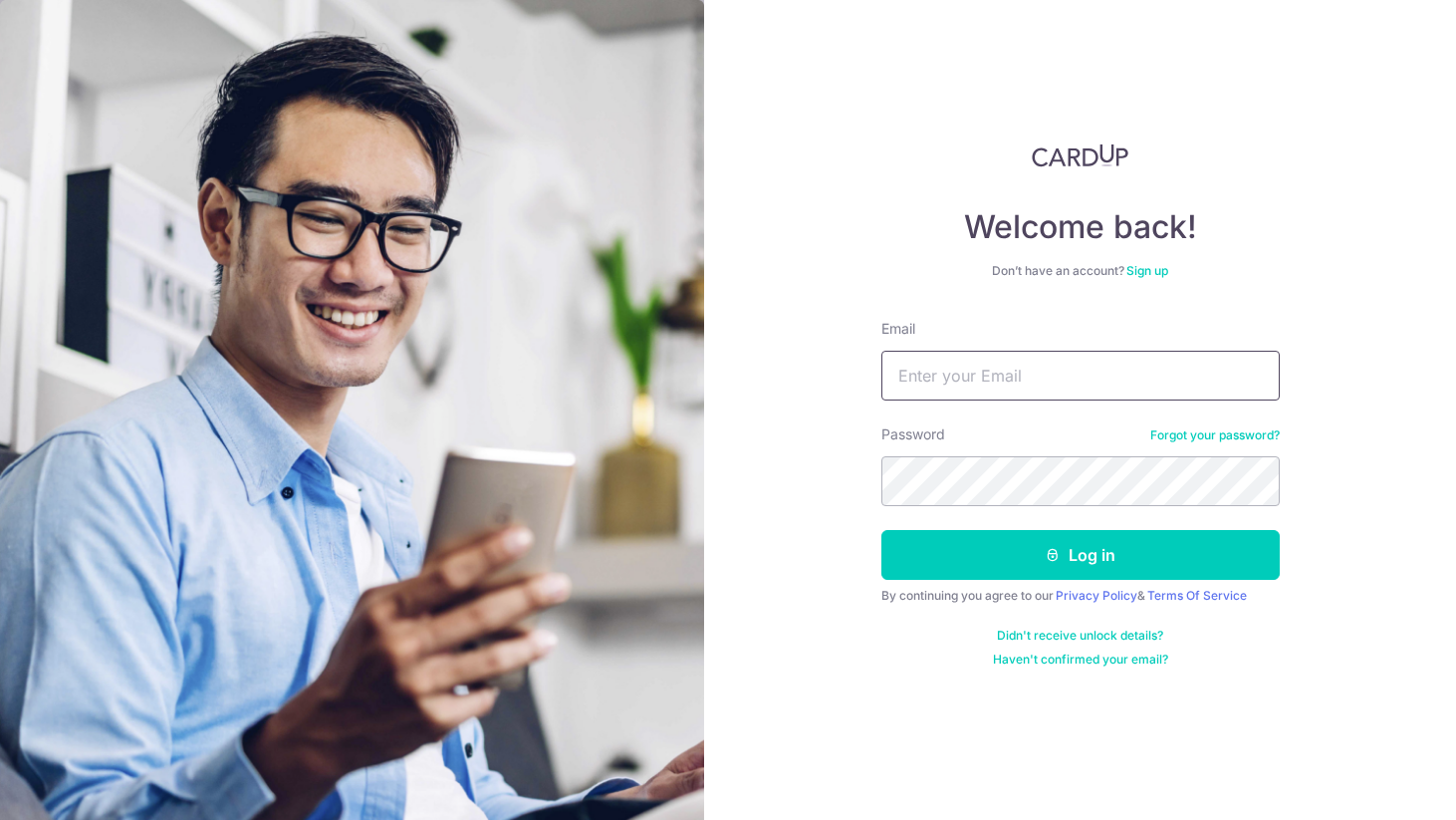 click on "Email" at bounding box center (1081, 376) 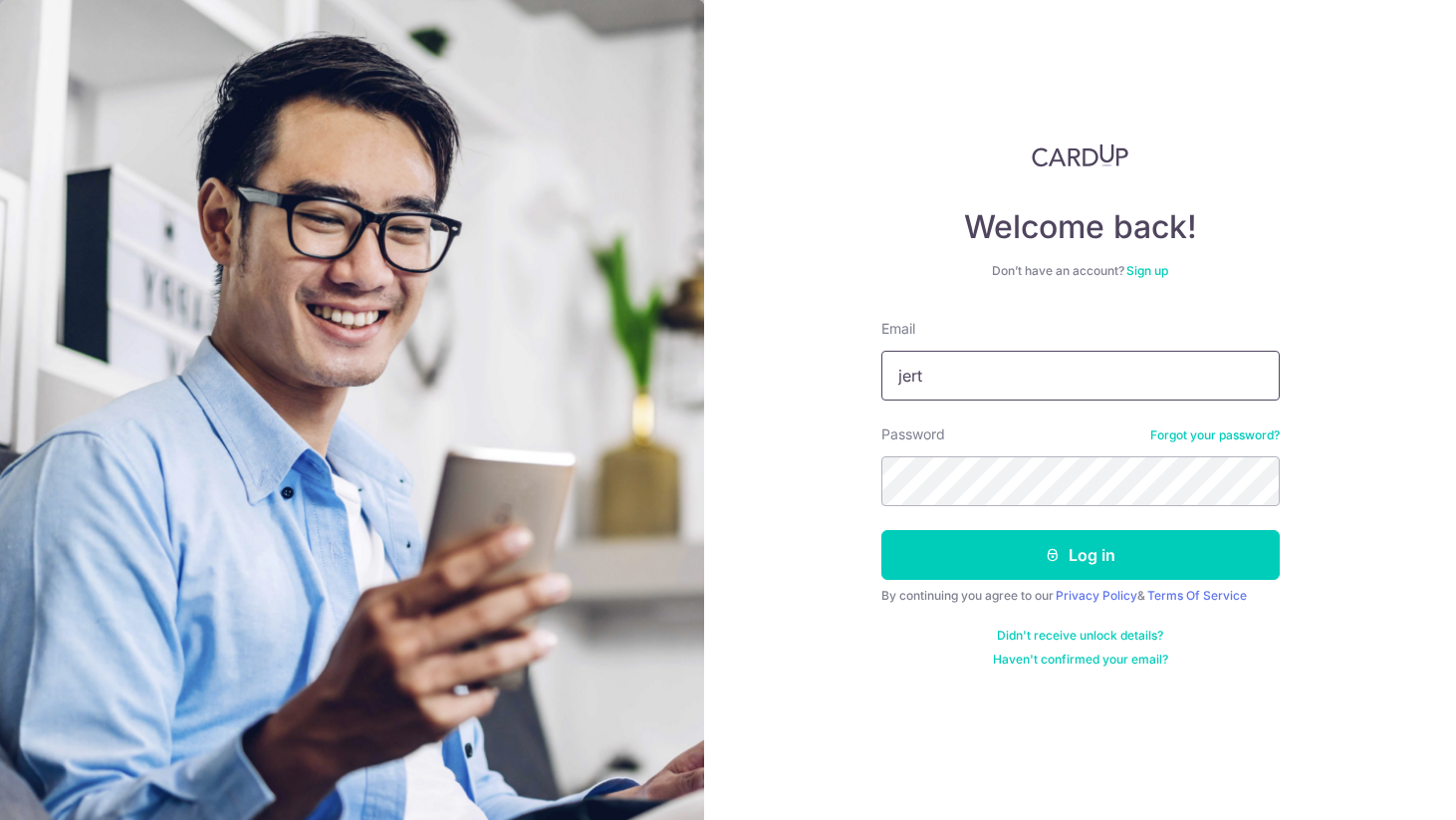 type on "[USERNAME]@[example.com]" 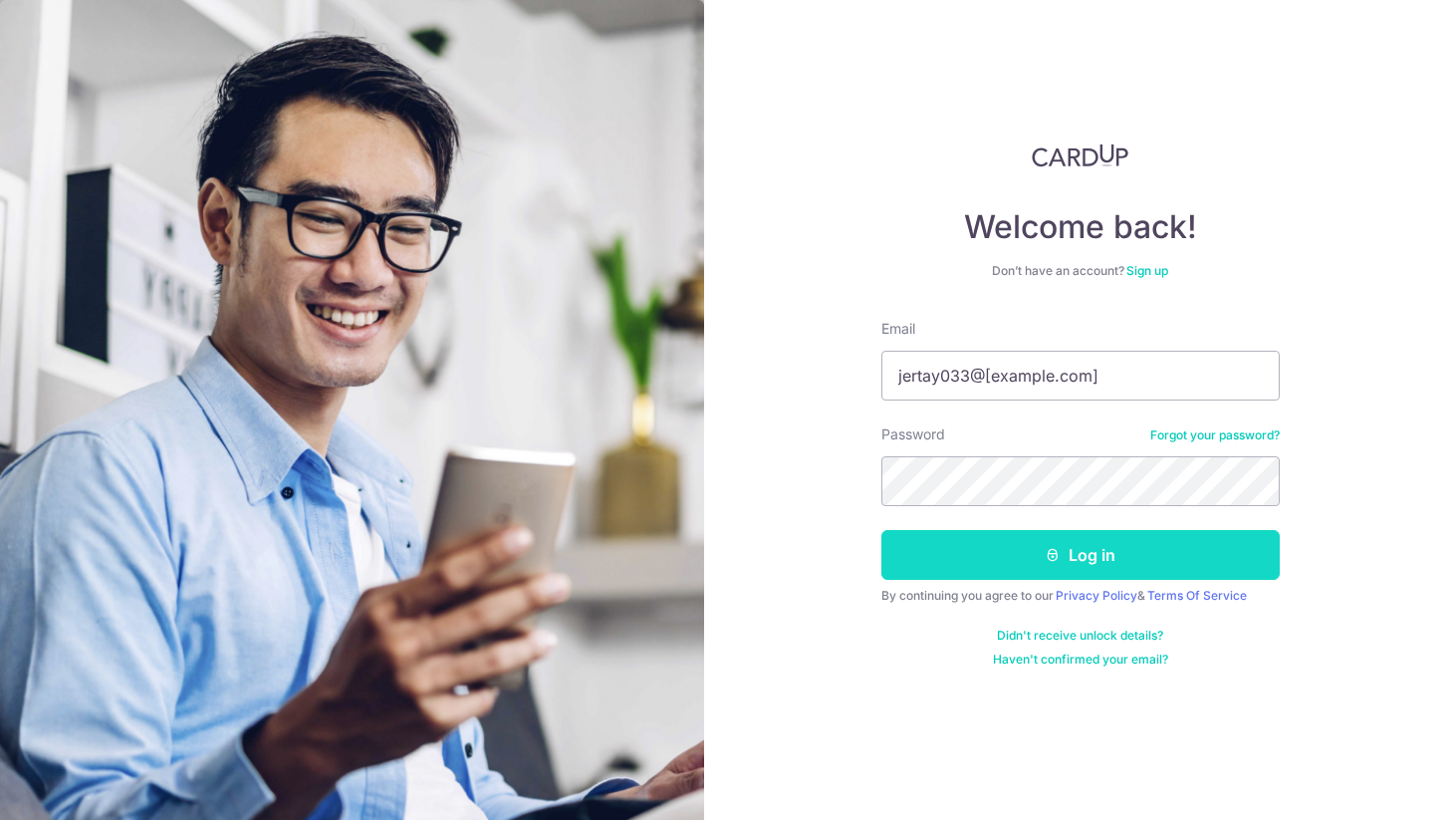 click on "Log in" at bounding box center [1081, 555] 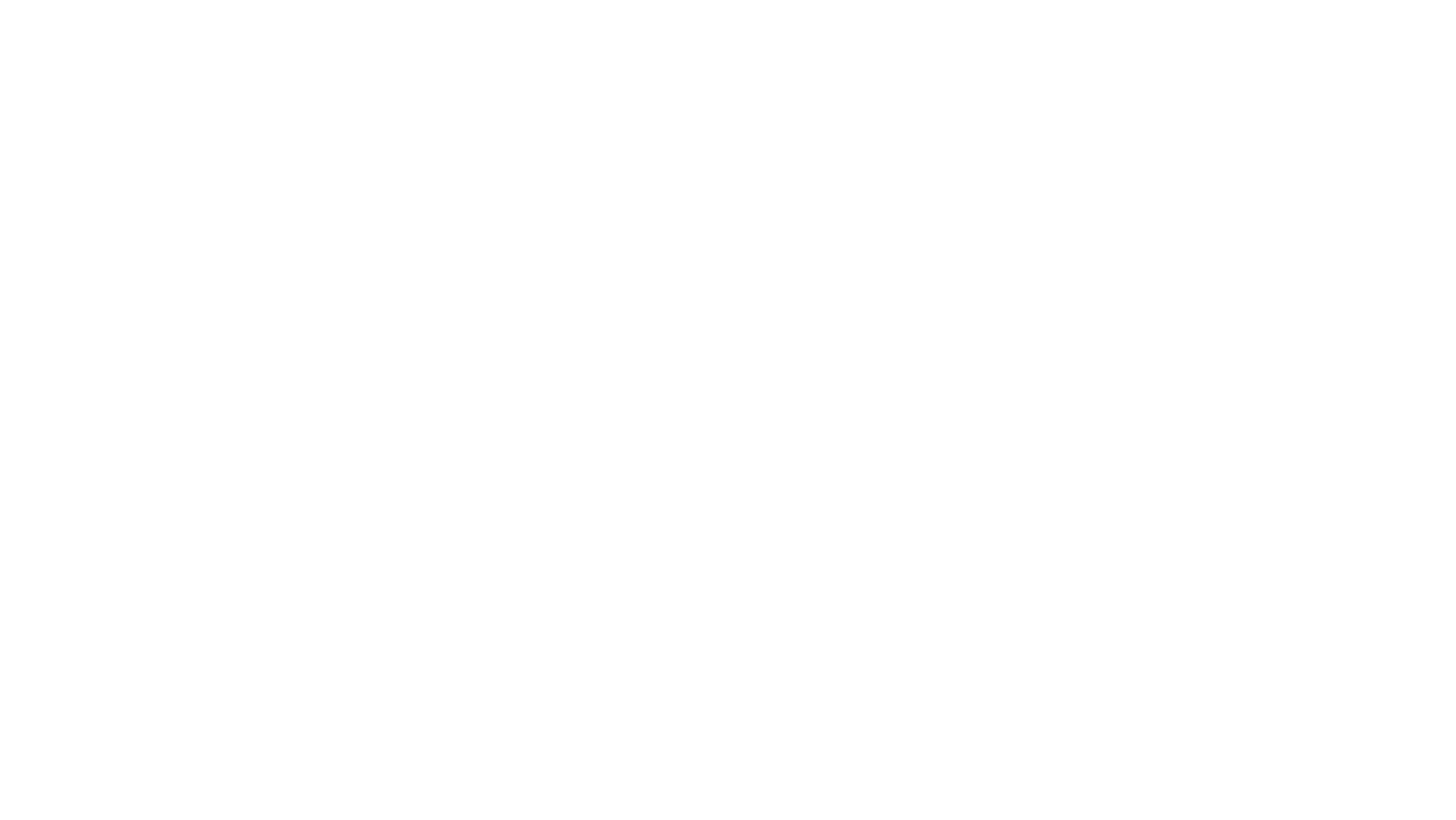 scroll, scrollTop: 0, scrollLeft: 0, axis: both 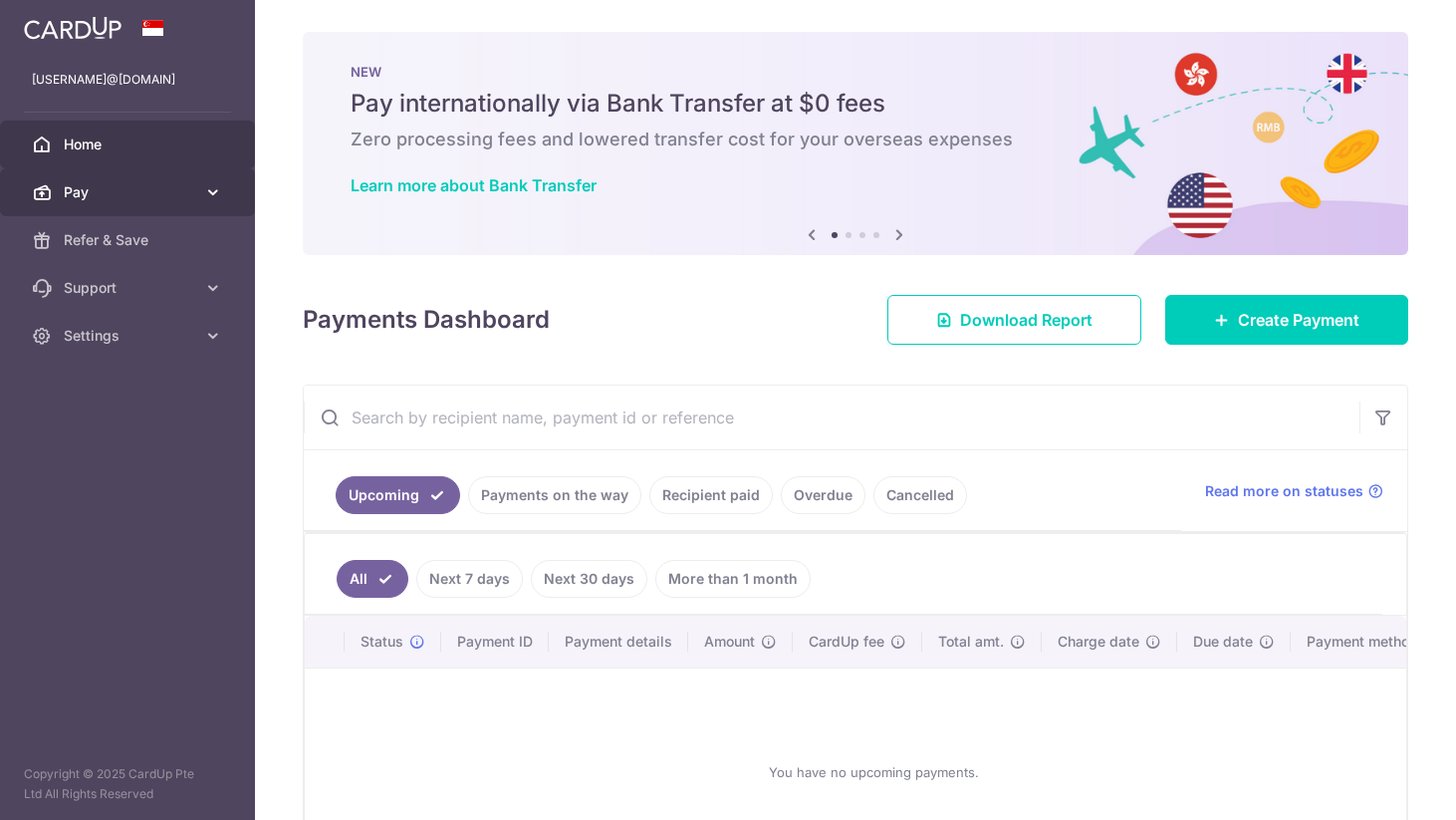 click on "Pay" at bounding box center (129, 192) 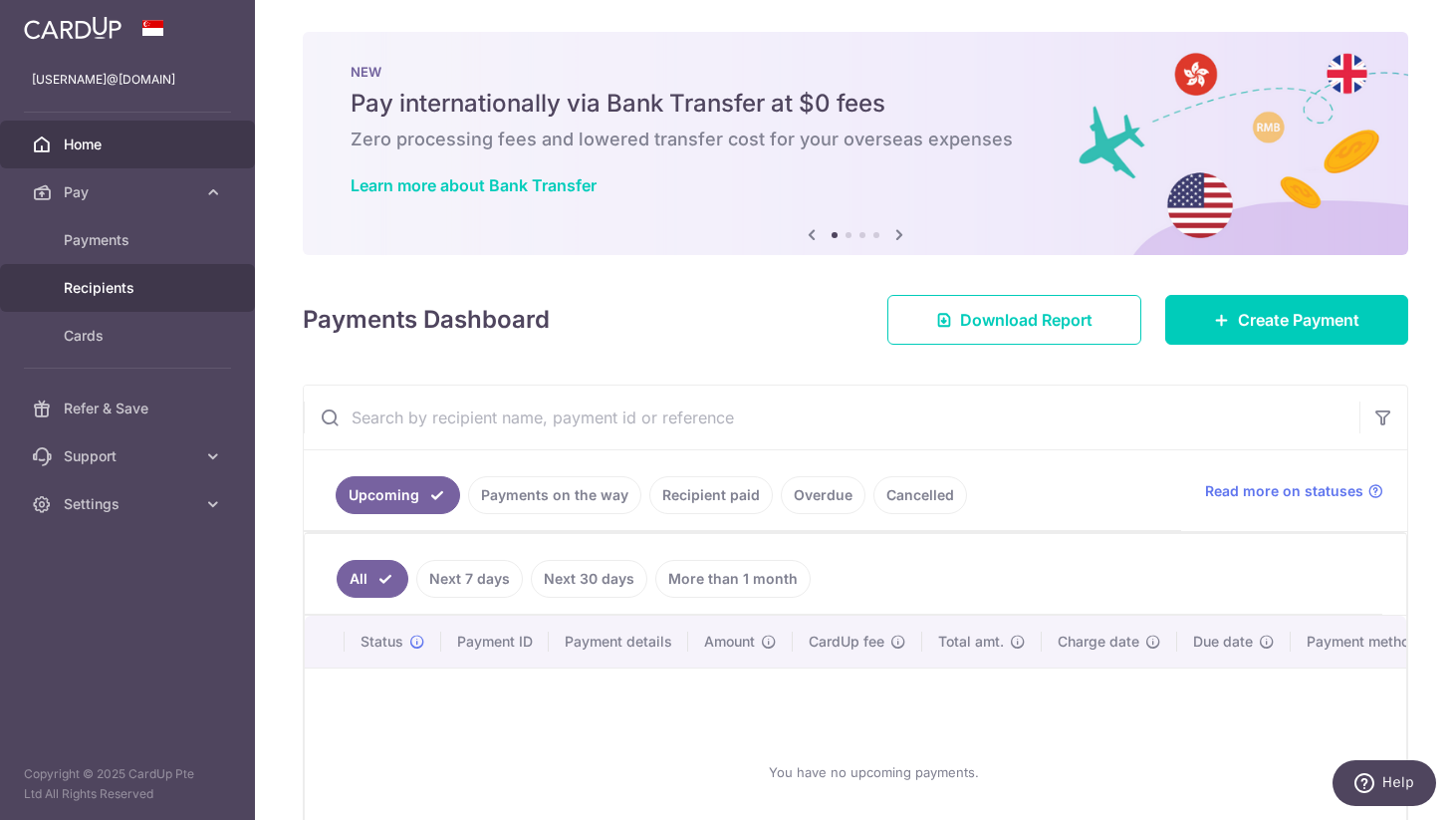 click on "Recipients" at bounding box center (129, 288) 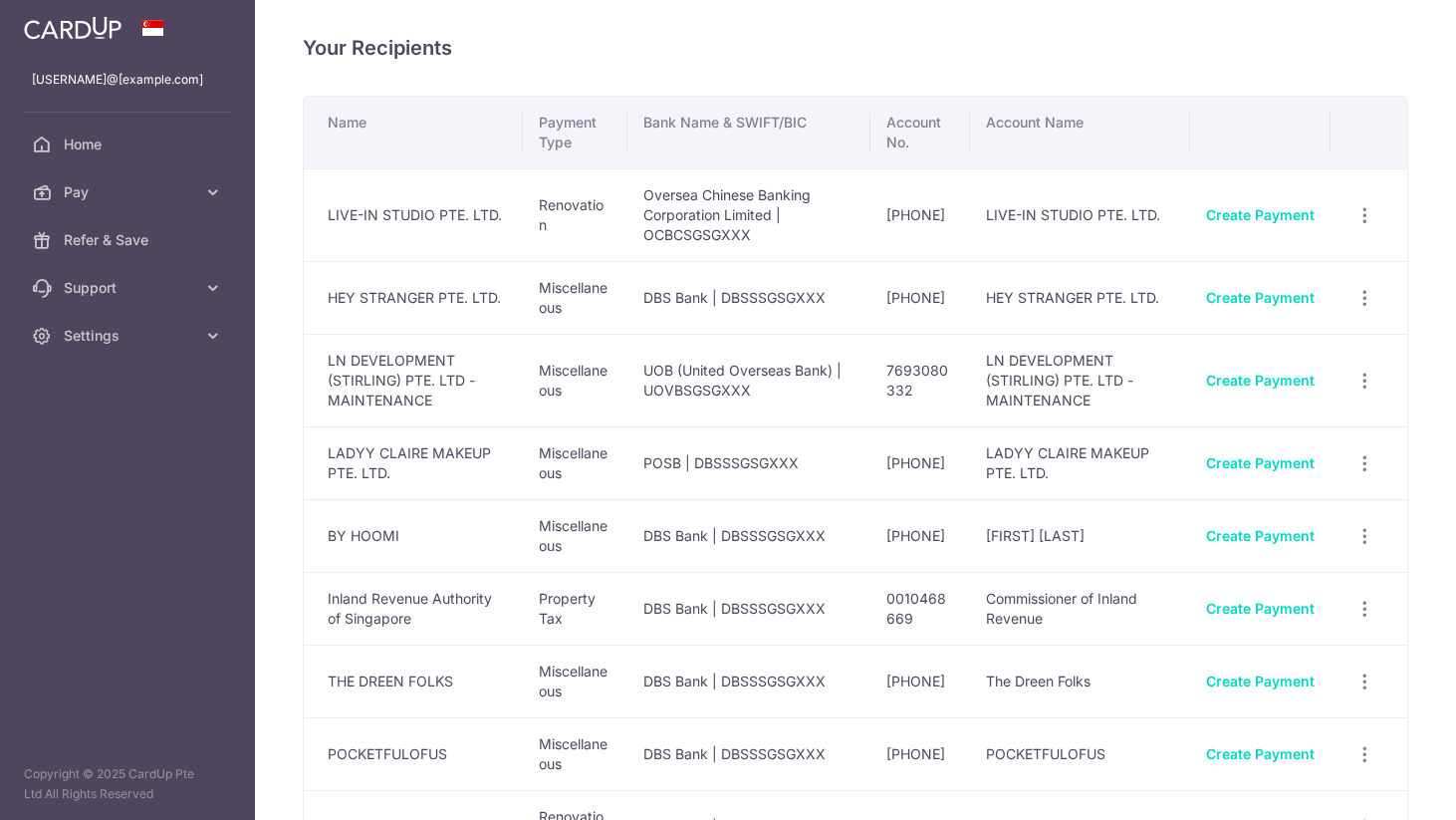 scroll, scrollTop: 0, scrollLeft: 0, axis: both 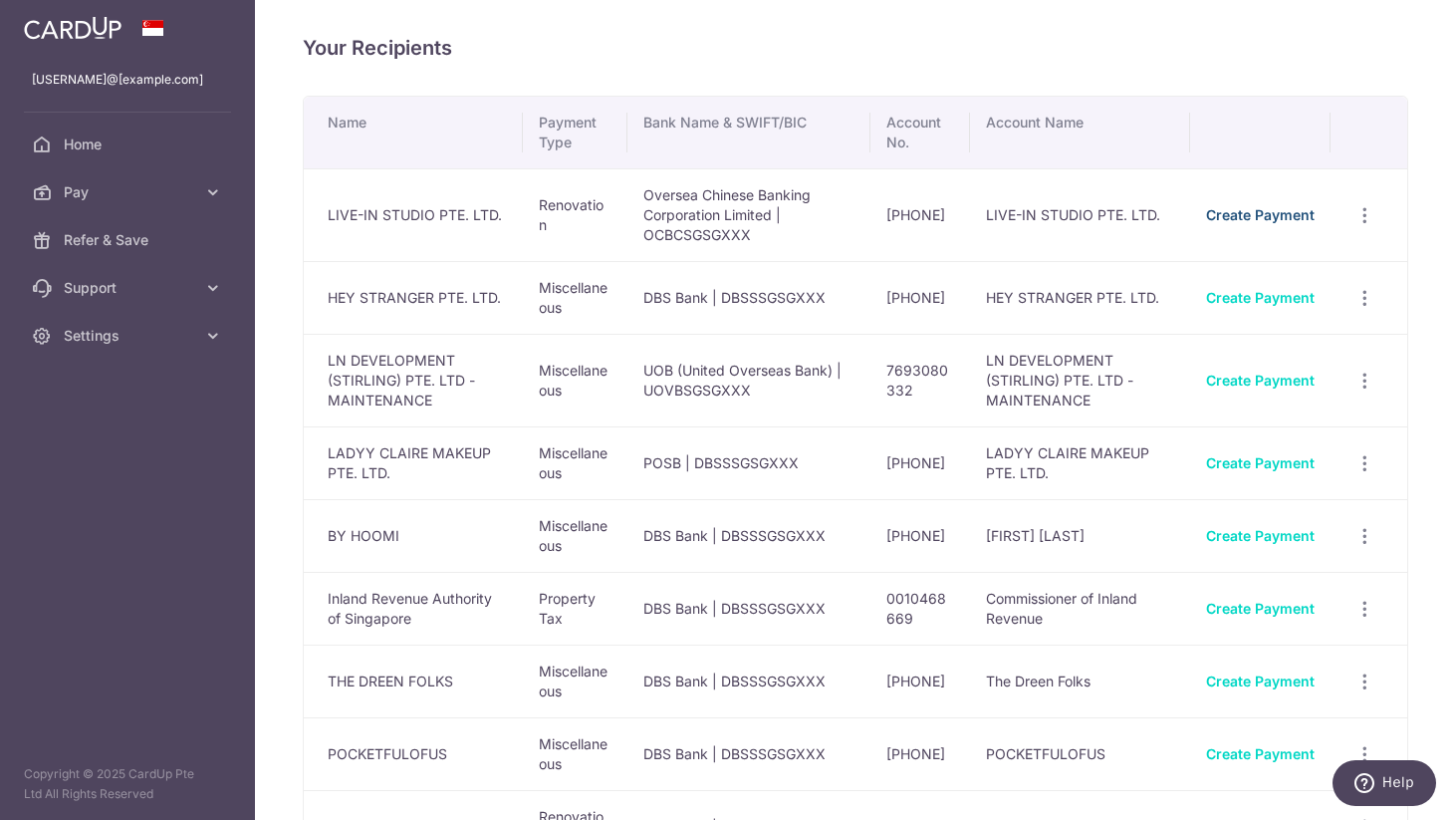 click on "Create Payment" at bounding box center [1260, 214] 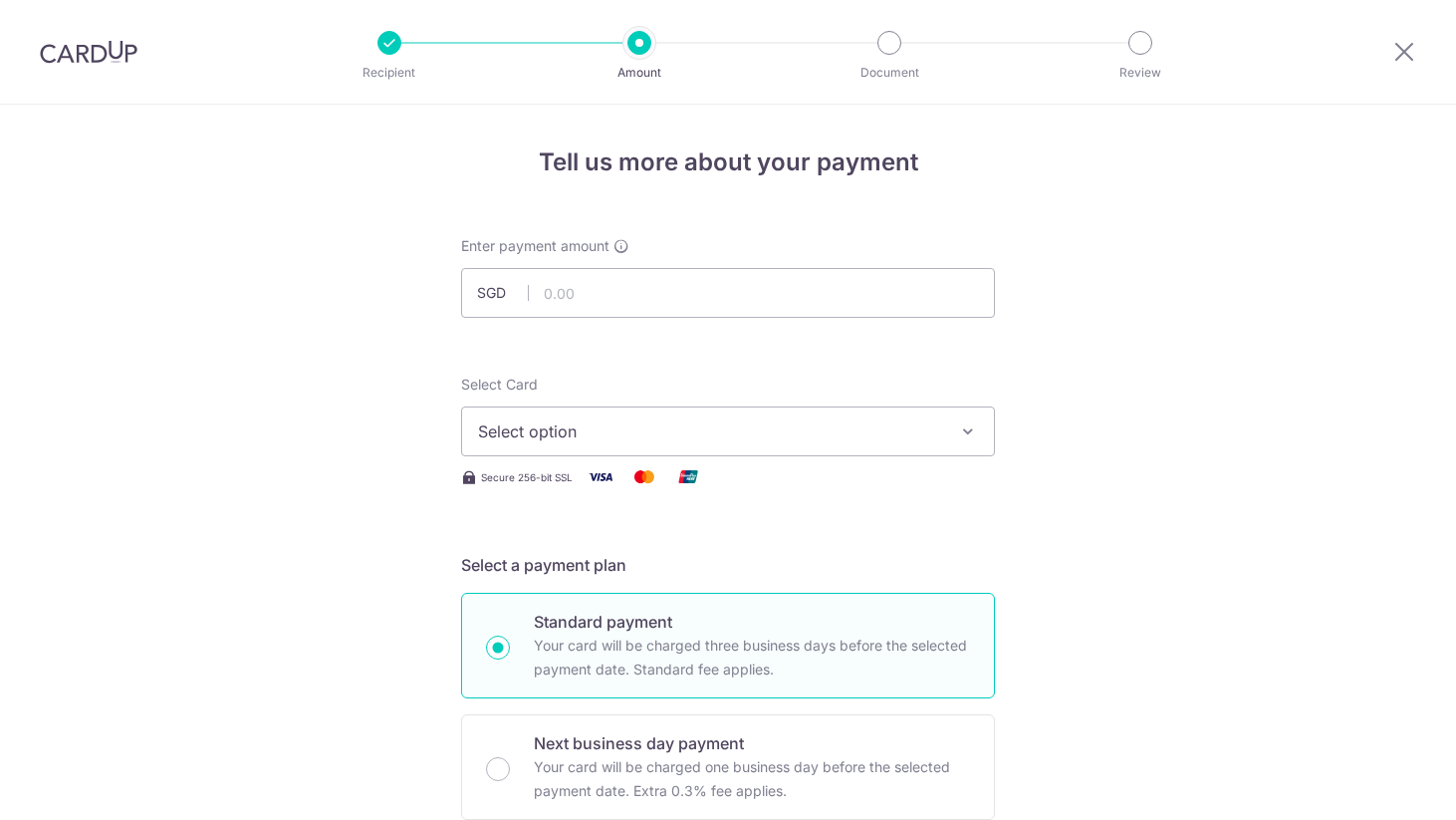 scroll, scrollTop: 0, scrollLeft: 0, axis: both 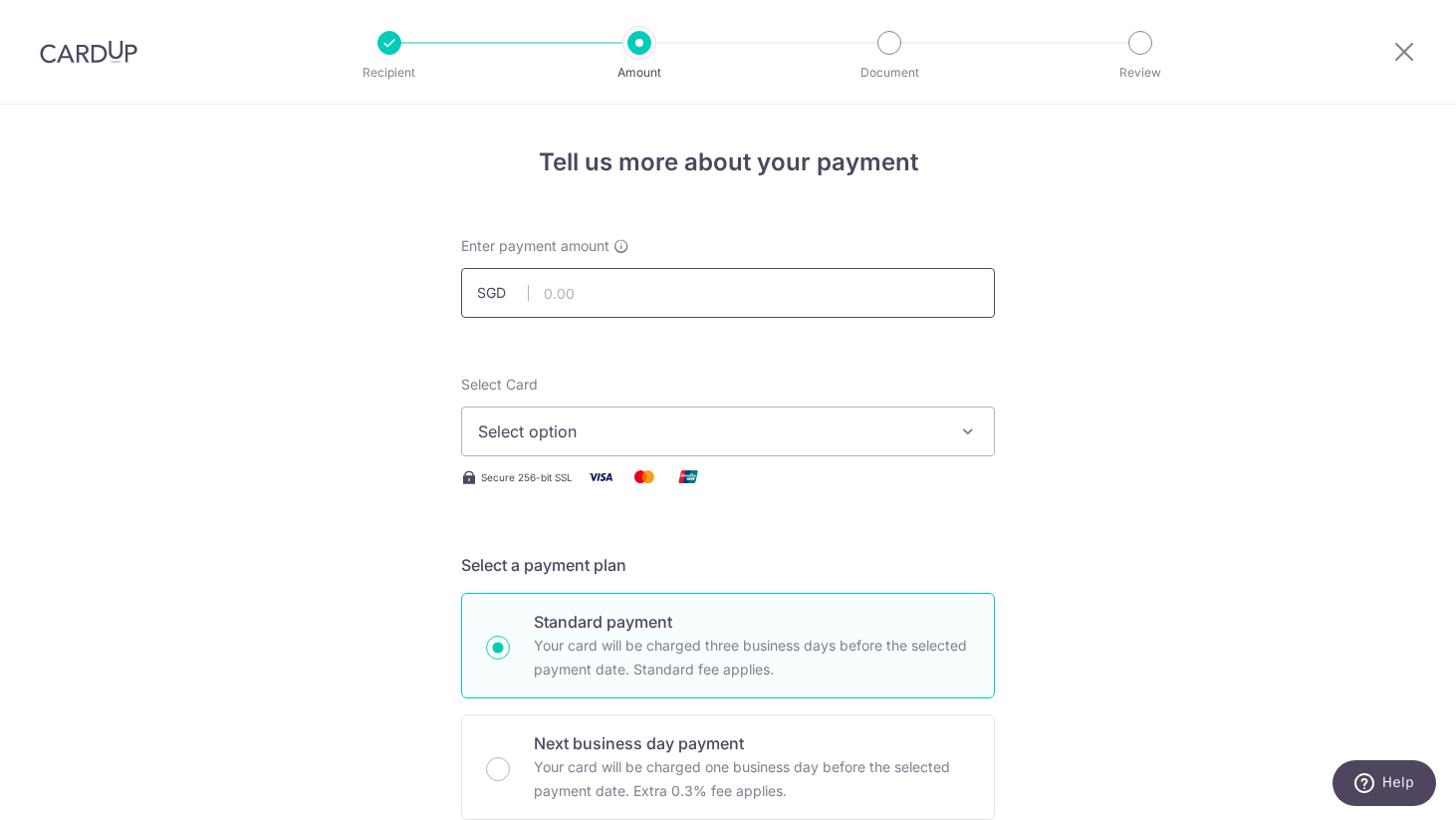 click at bounding box center (728, 293) 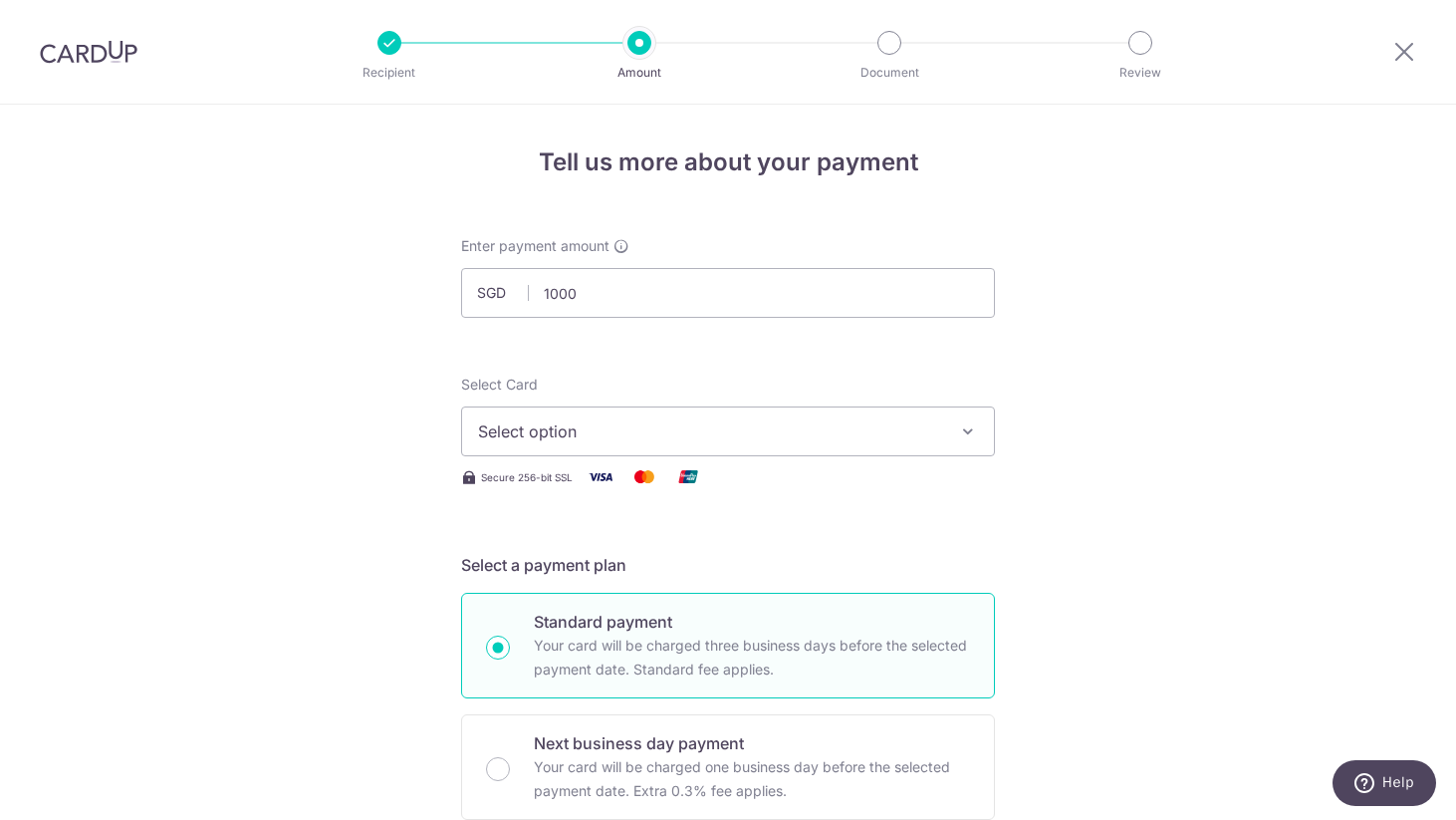 type on "1,000.00" 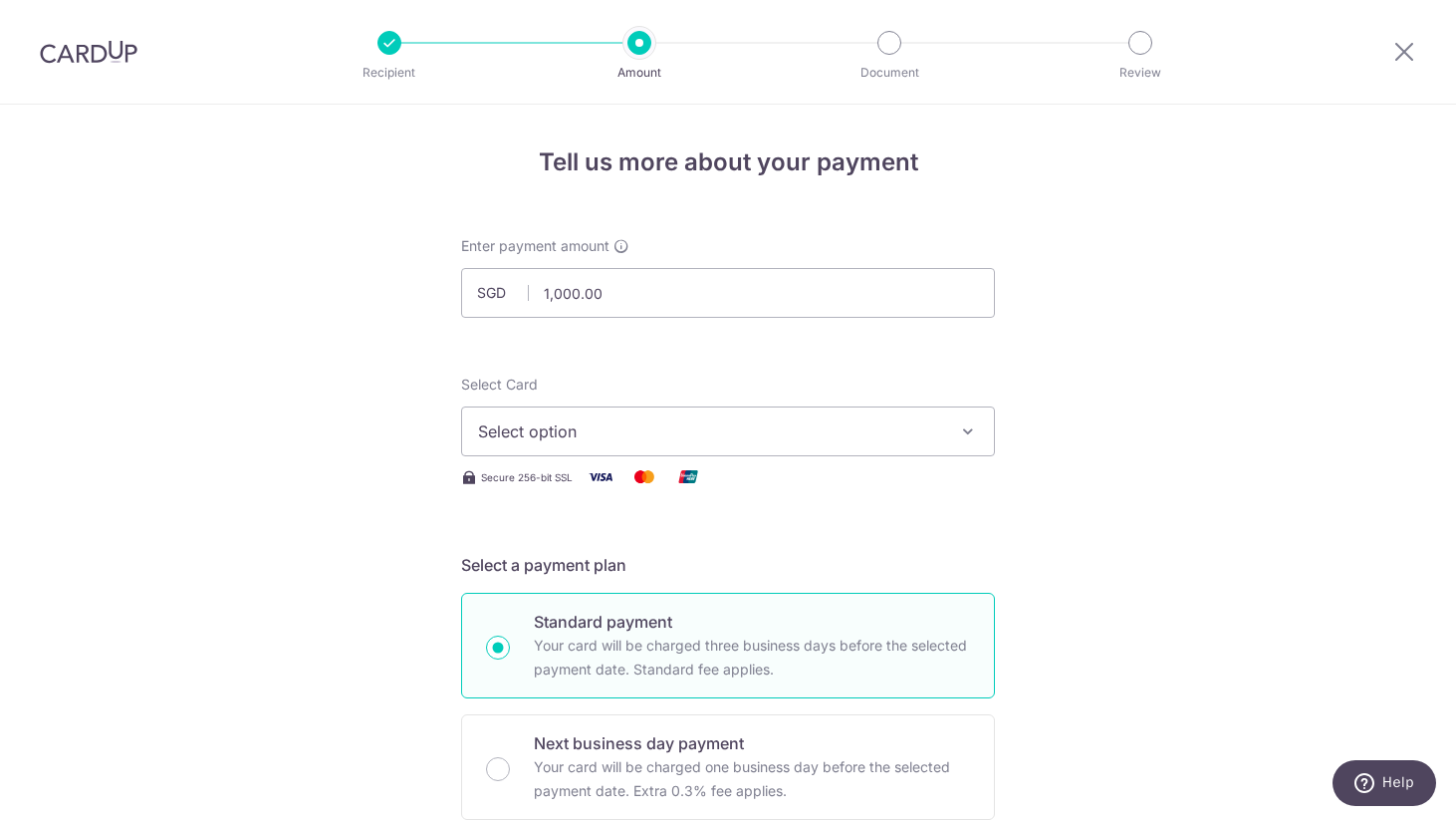 click on "Select Card
Select option
Add credit card
Your Cards
**** 1338
**** 3068
**** 9002" at bounding box center (728, 415) 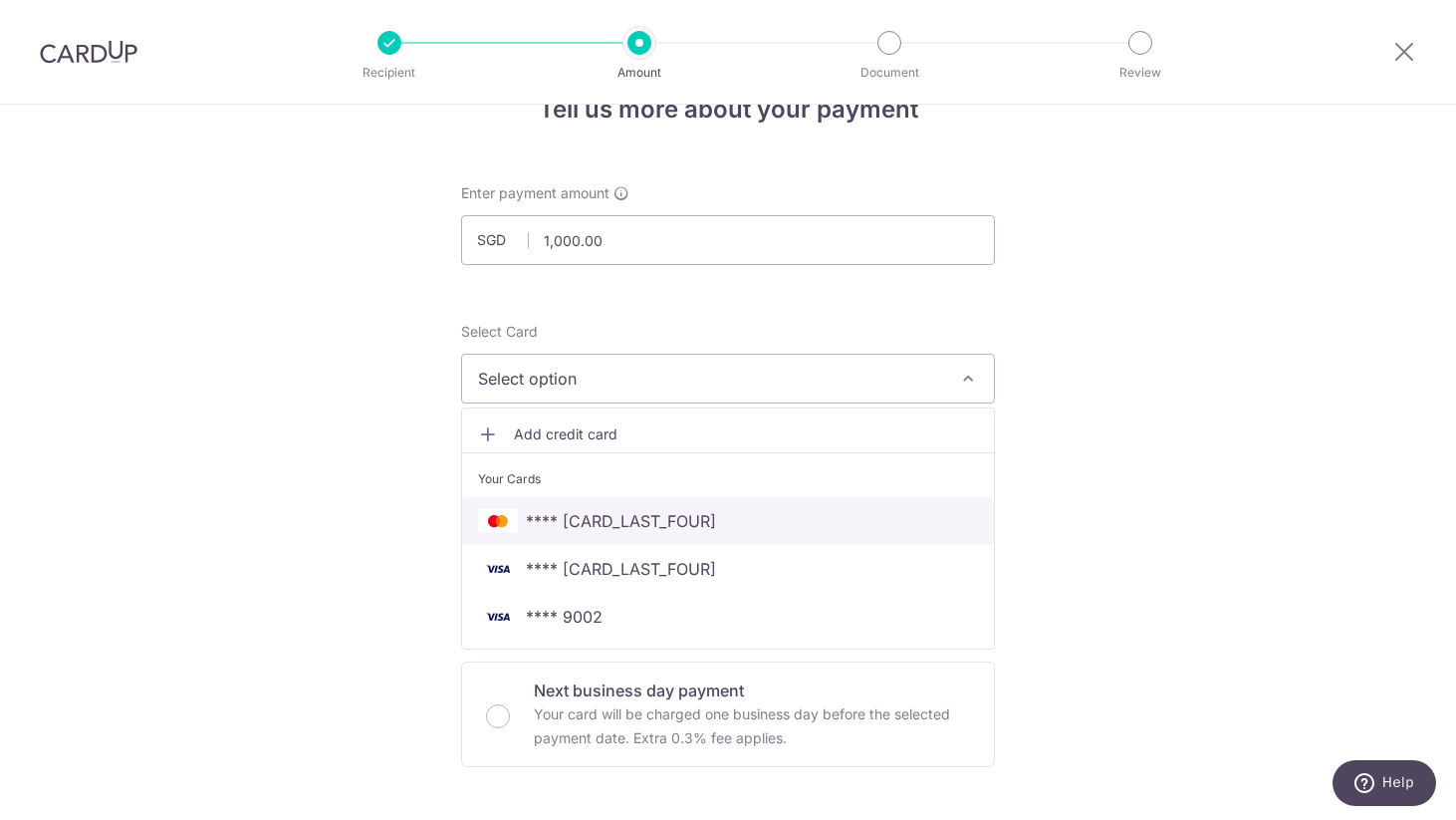 scroll, scrollTop: 63, scrollLeft: 0, axis: vertical 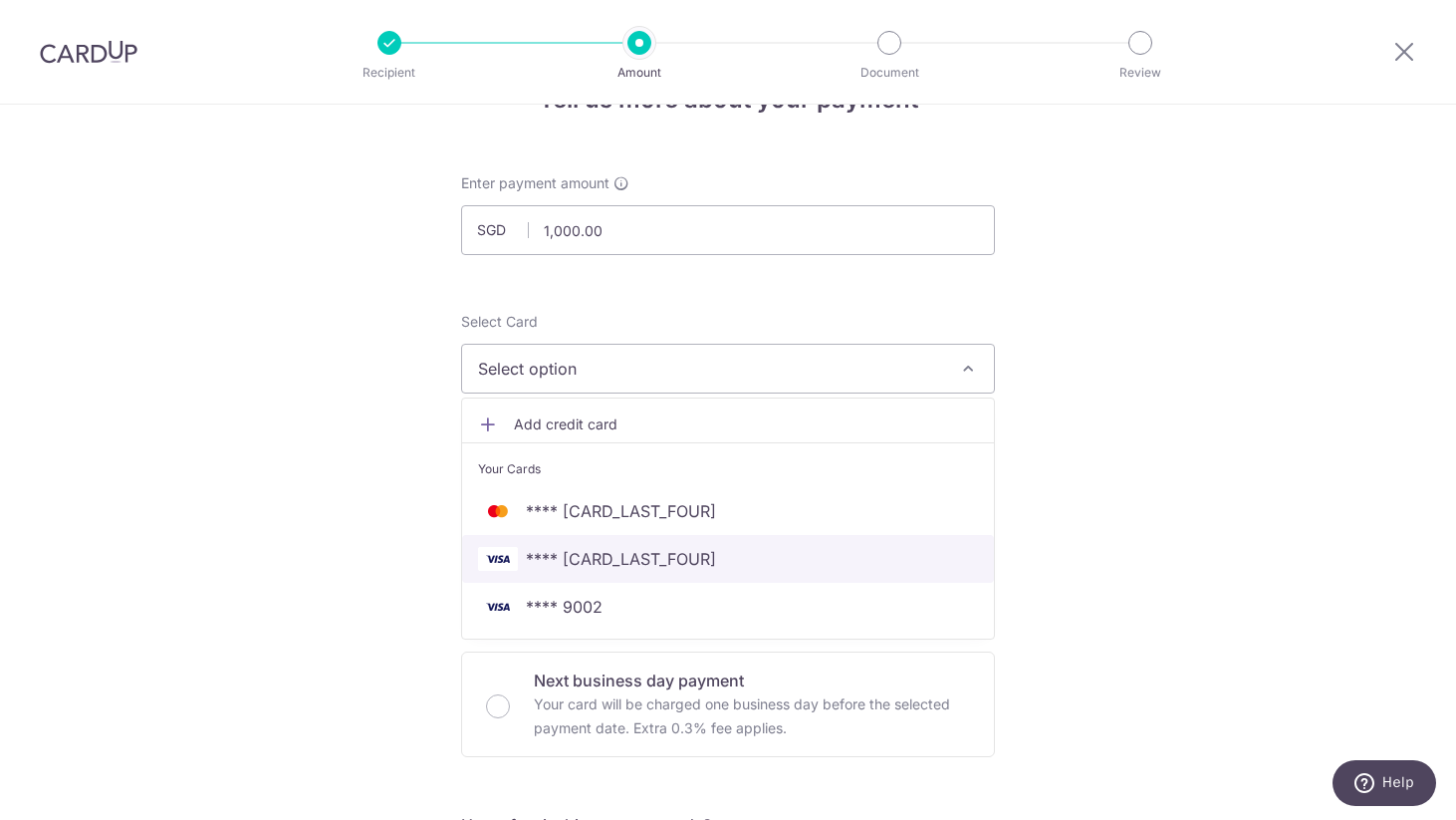 click on "**** 3068" at bounding box center (728, 559) 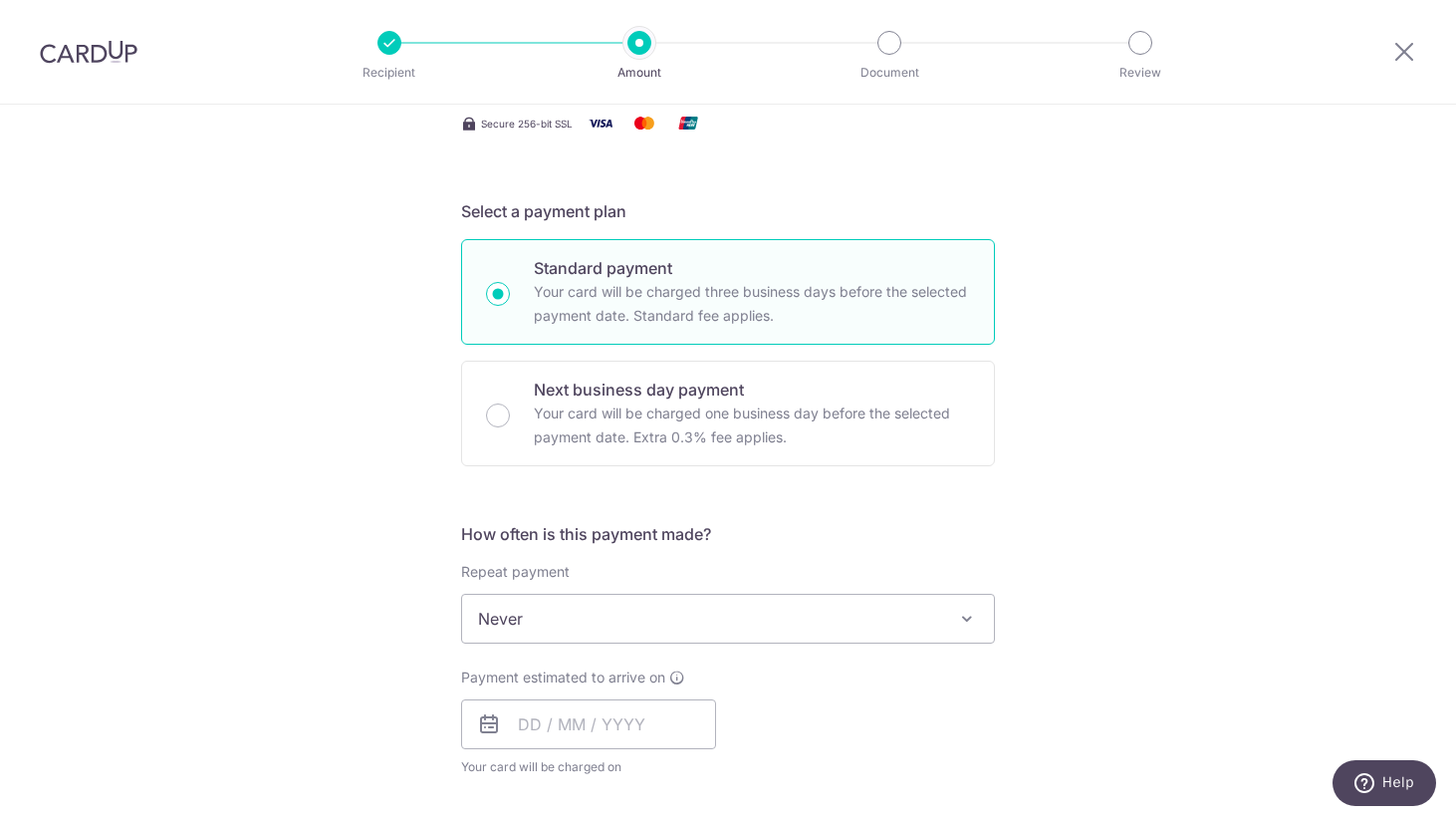 scroll, scrollTop: 697, scrollLeft: 0, axis: vertical 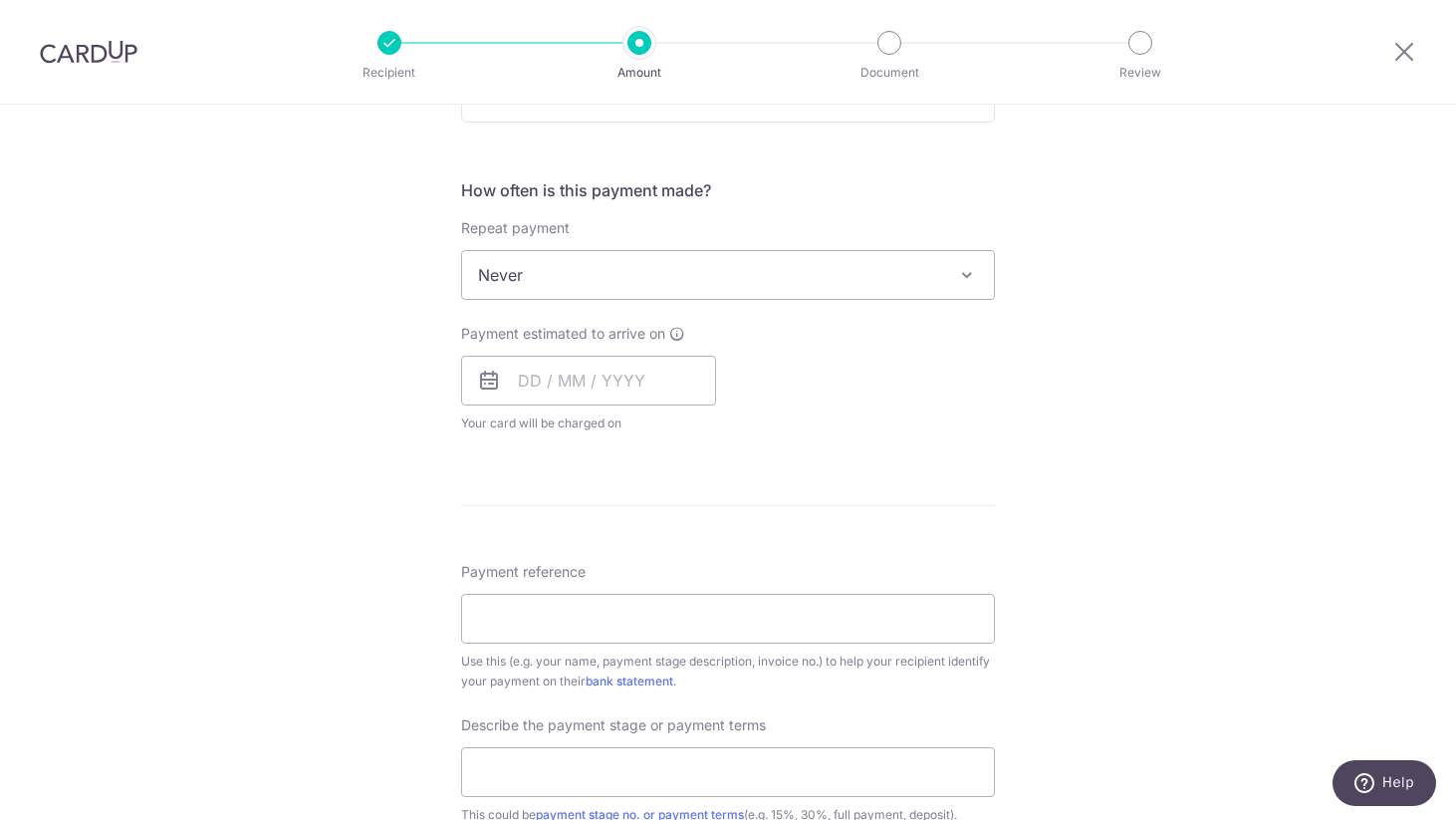 click on "Never" at bounding box center [728, 275] 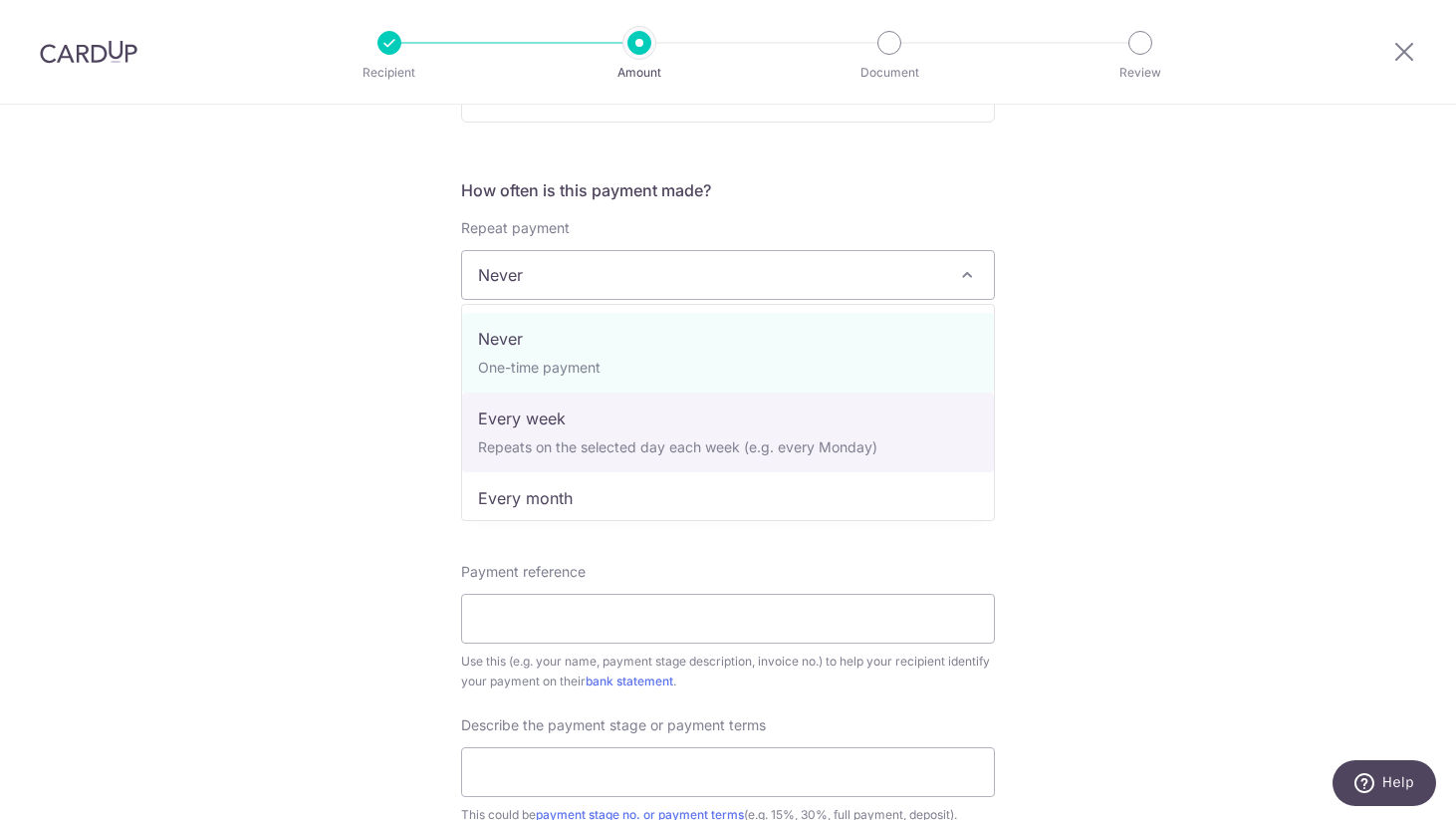 select on "2" 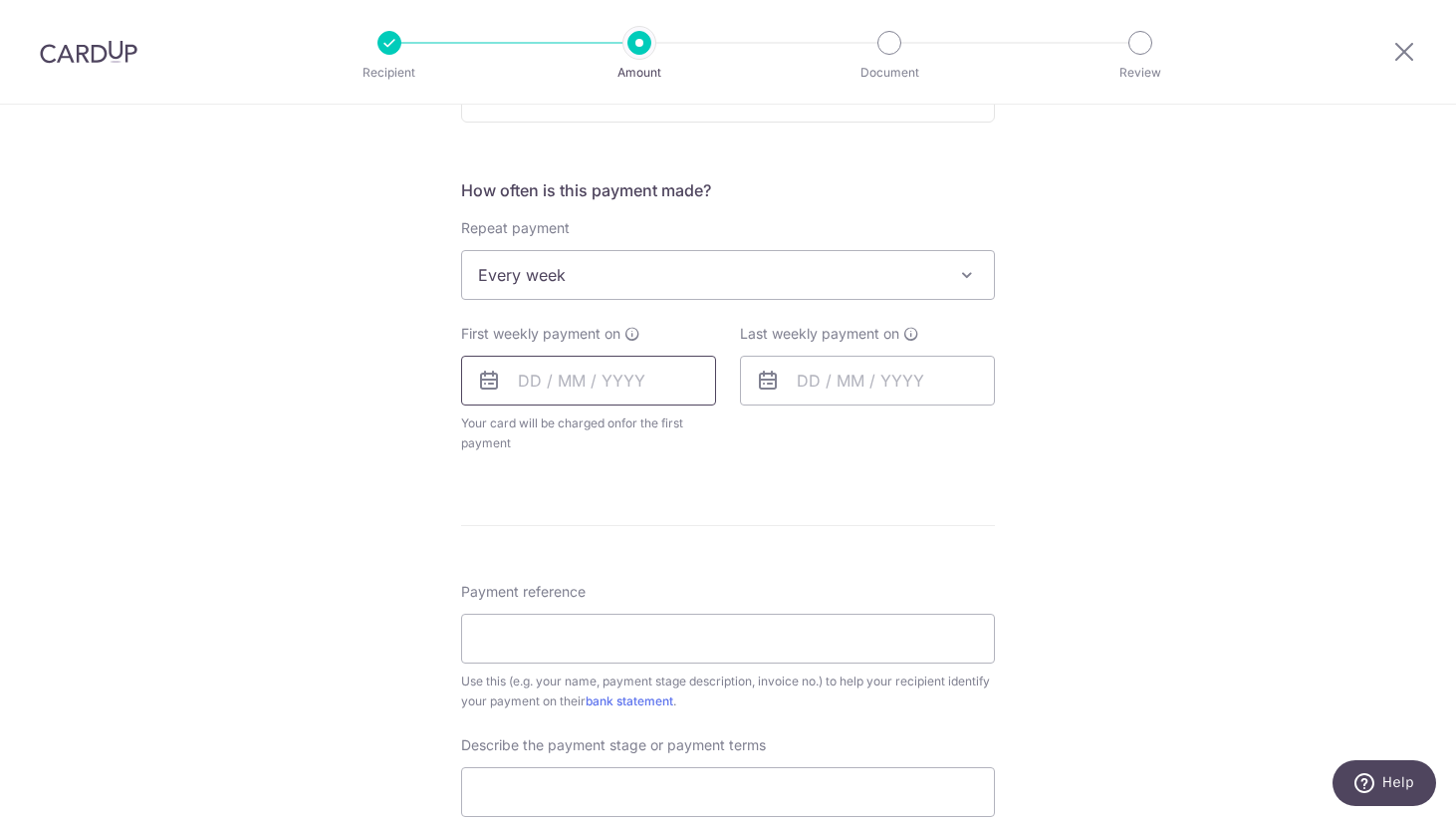 click at bounding box center [589, 381] 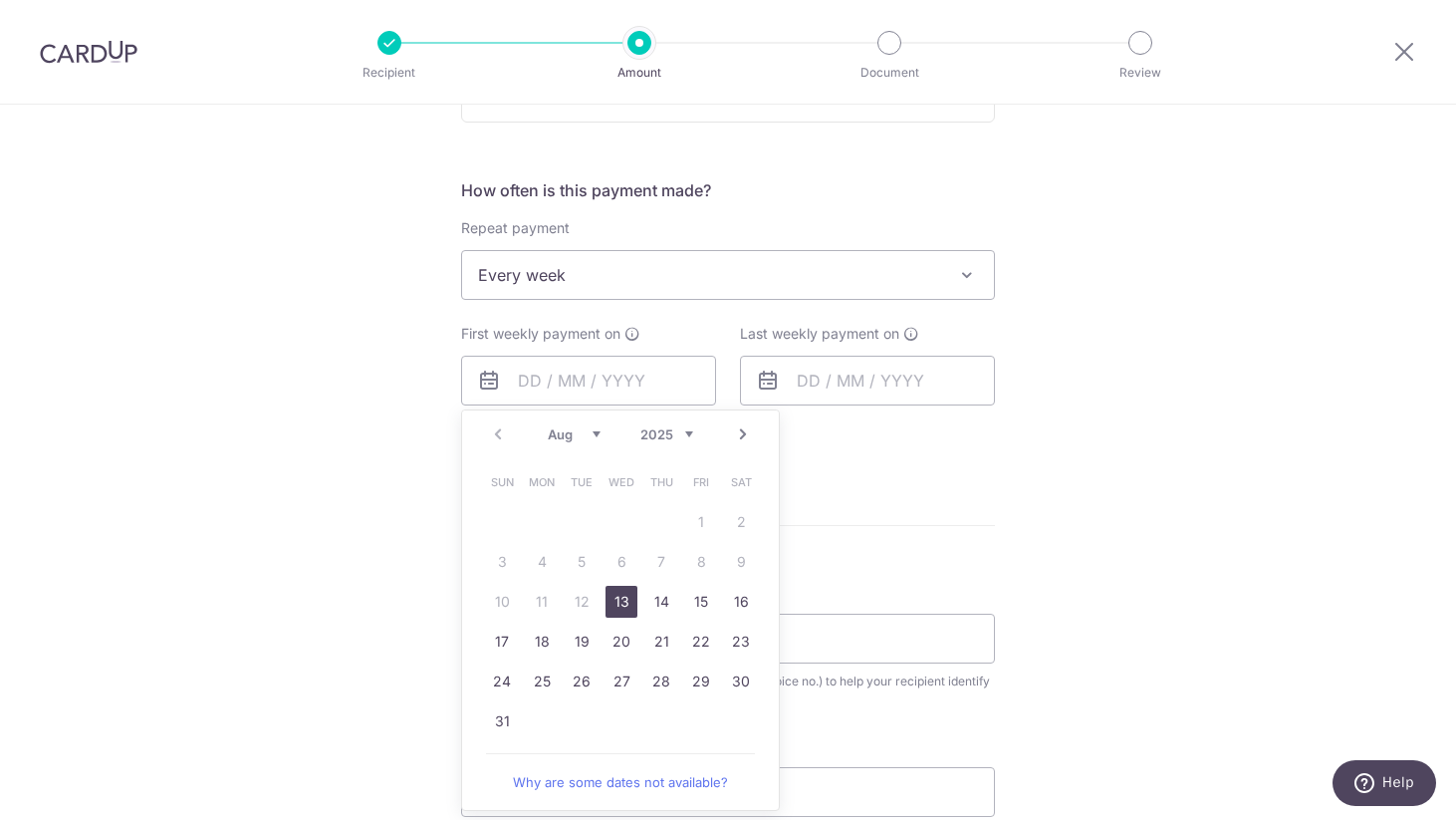 click on "13" at bounding box center (621, 602) 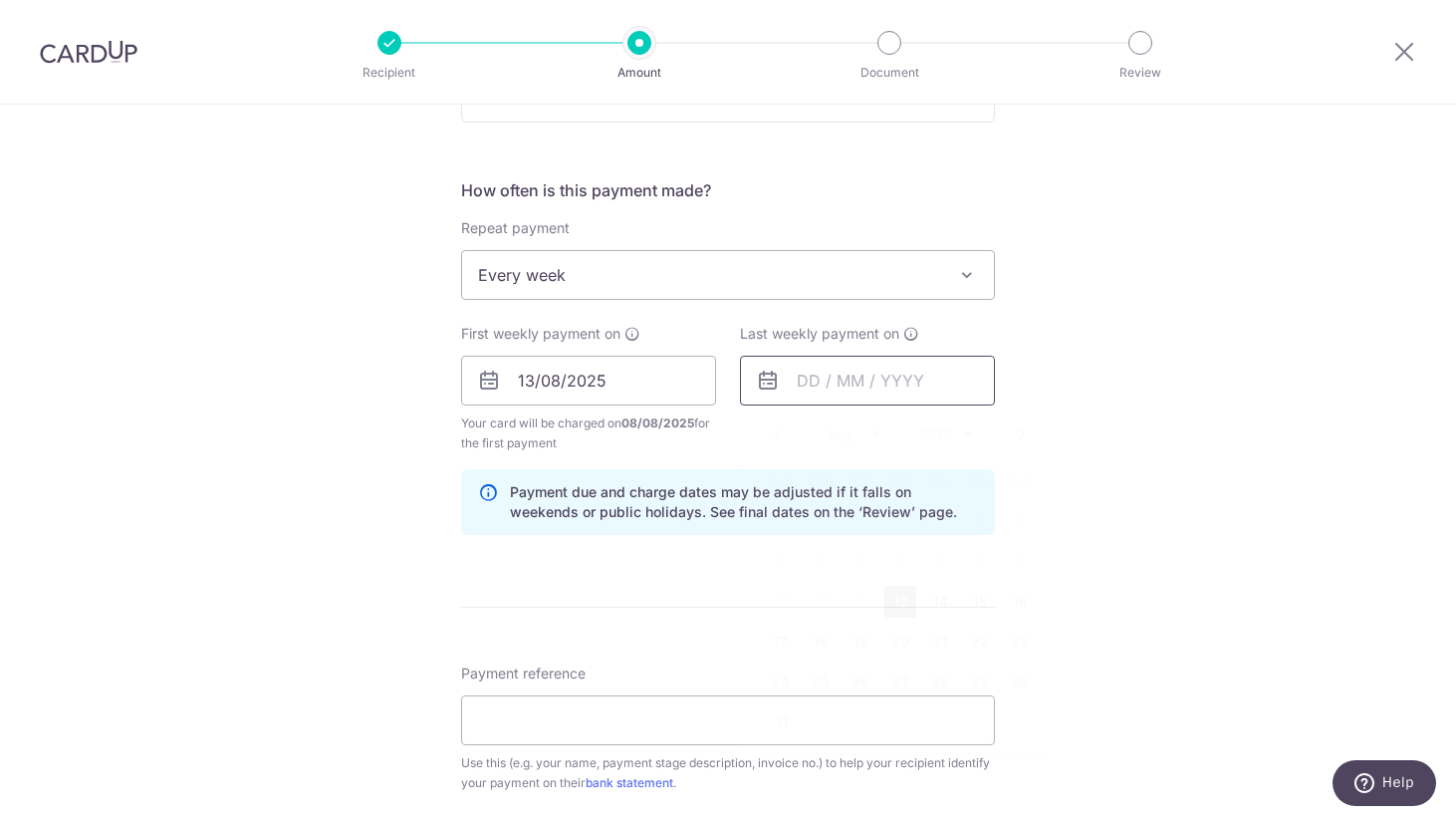 click at bounding box center (867, 381) 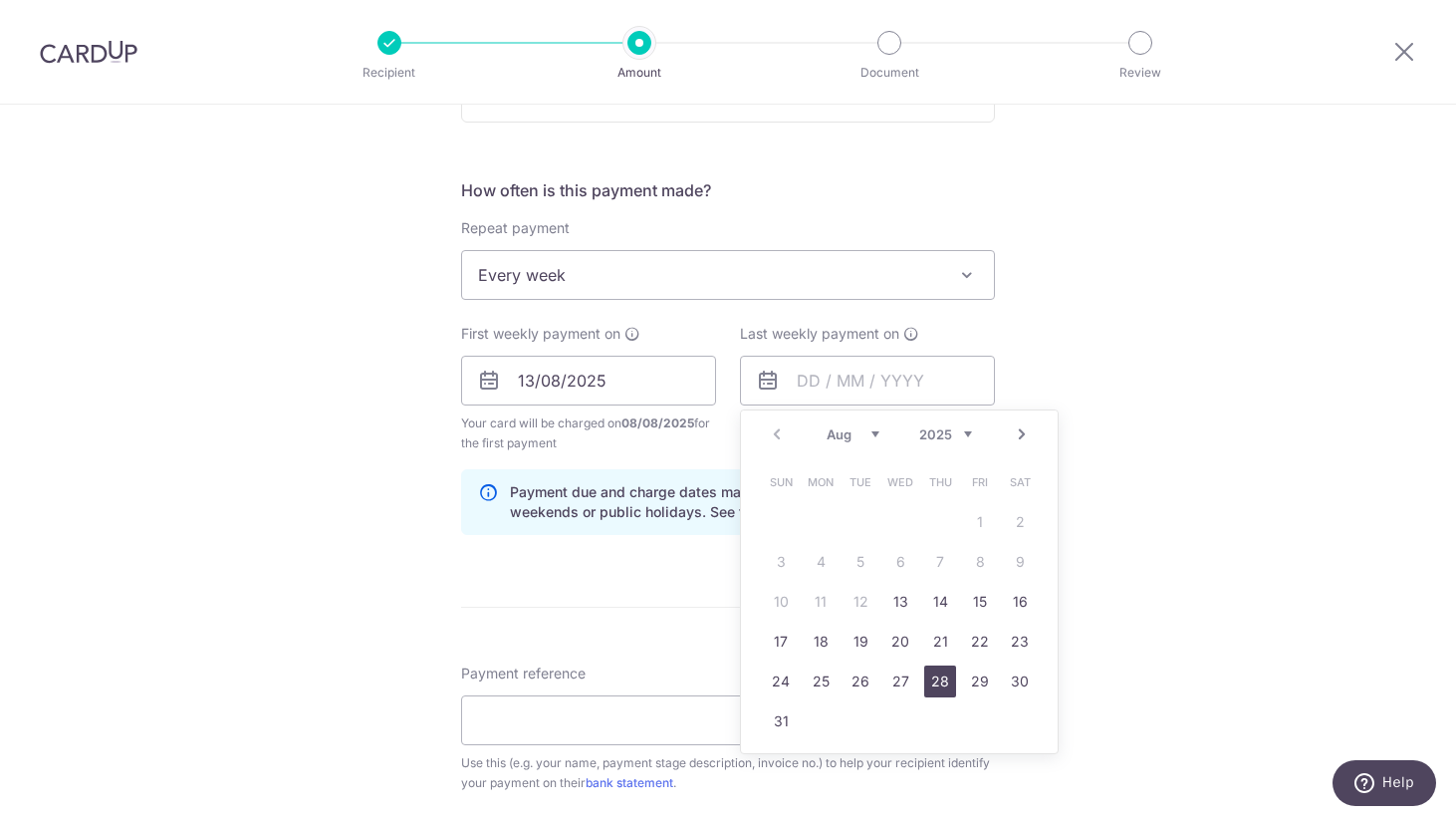 click on "28" at bounding box center (940, 682) 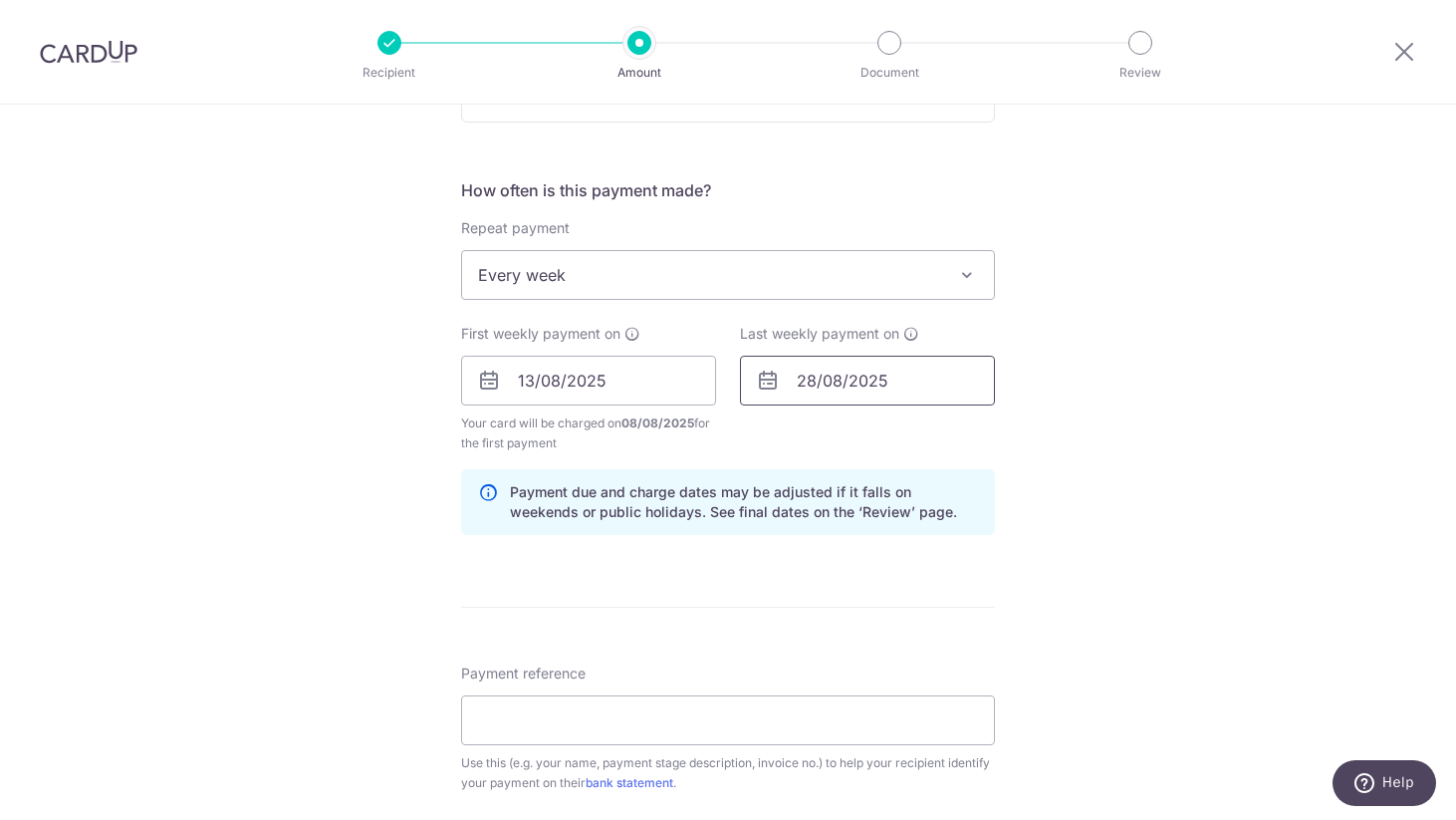click on "28/08/2025" at bounding box center (867, 381) 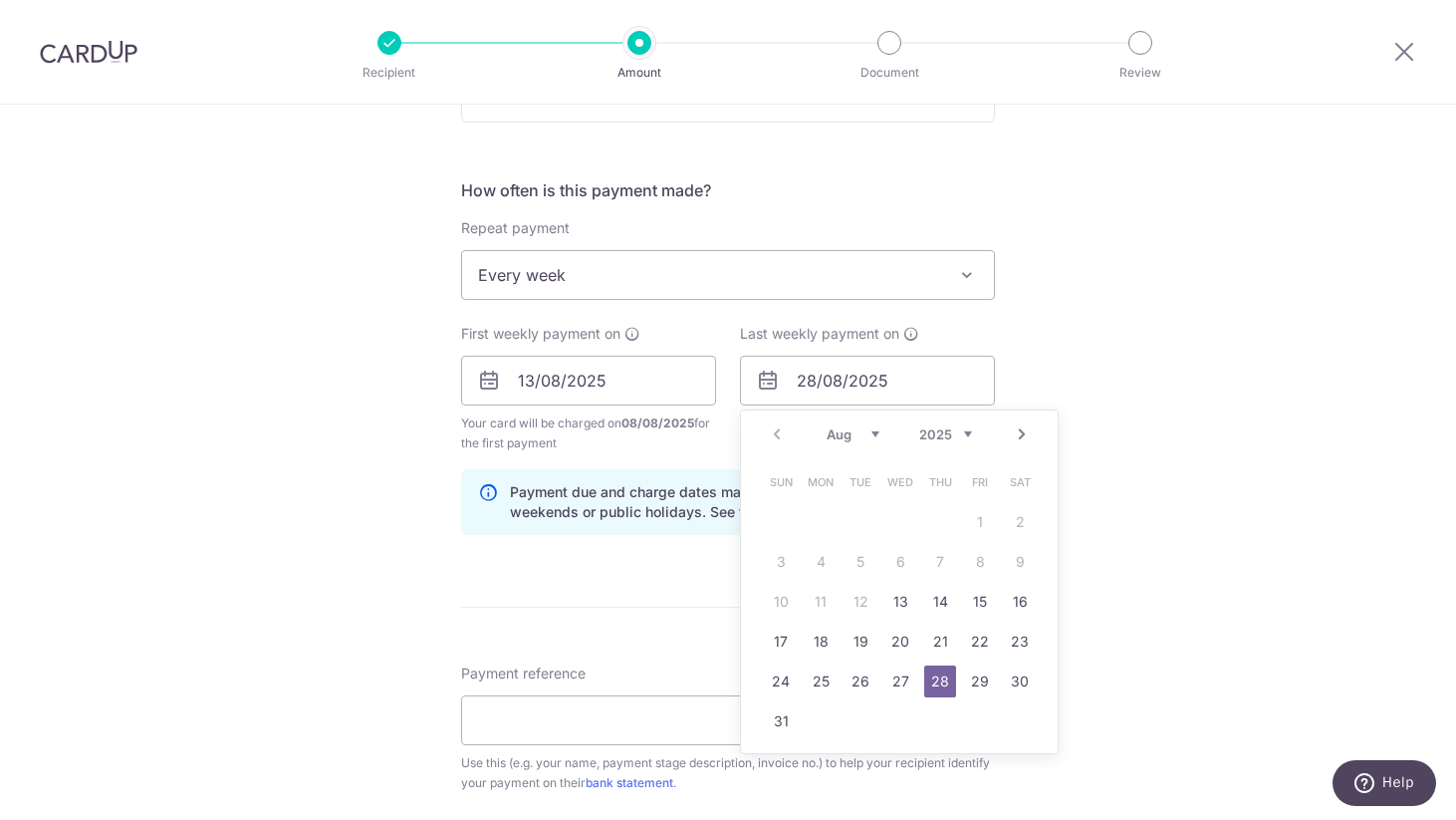 click on "Tell us more about your payment
Enter payment amount
SGD
1,000.00
1000.00
Select Card
**** 3068
Add credit card
Your Cards
**** 1338
**** 3068
**** 9002
Secure 256-bit SSL
Text
New card details
Card" at bounding box center (728, 425) 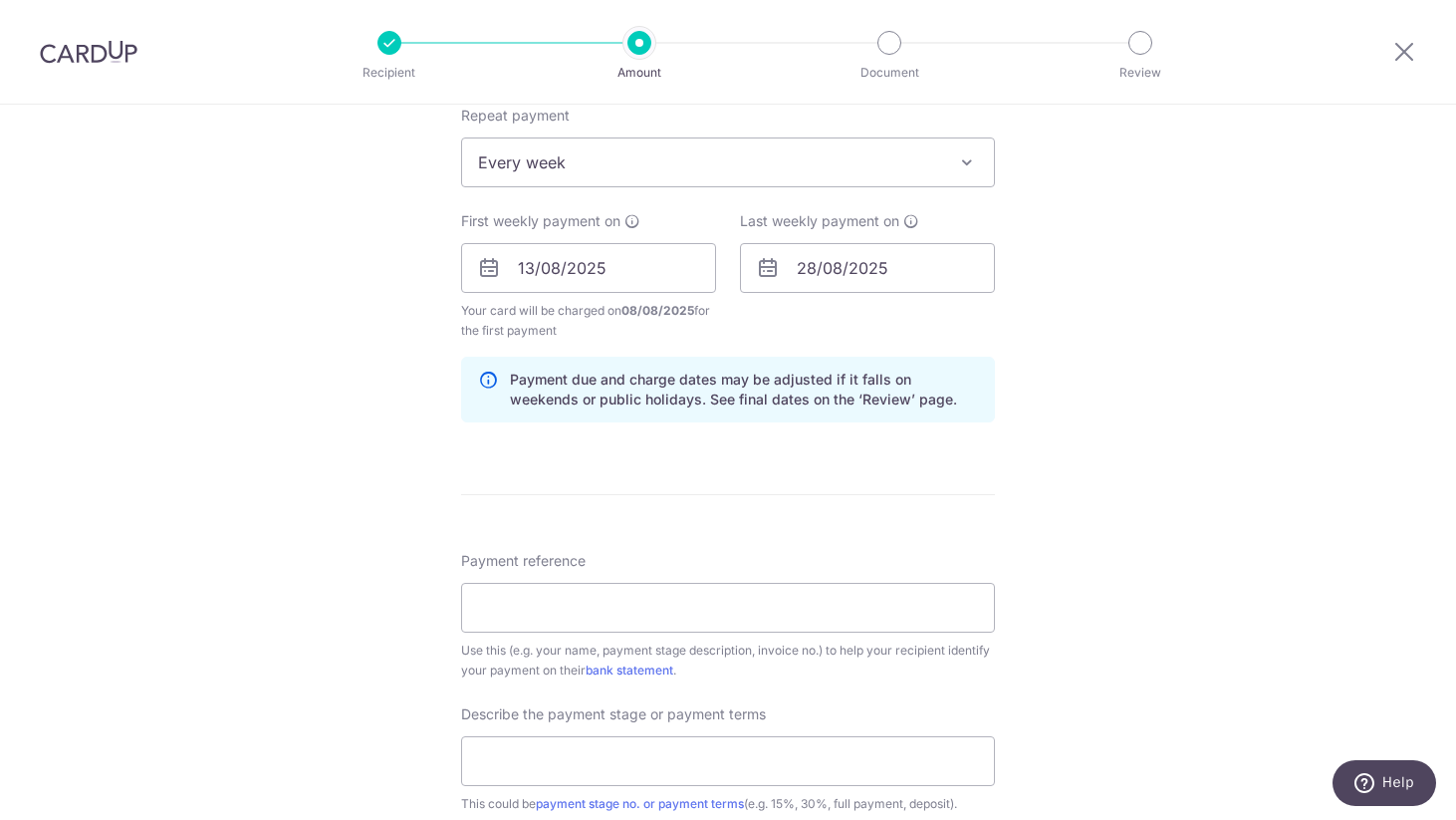 scroll, scrollTop: 847, scrollLeft: 0, axis: vertical 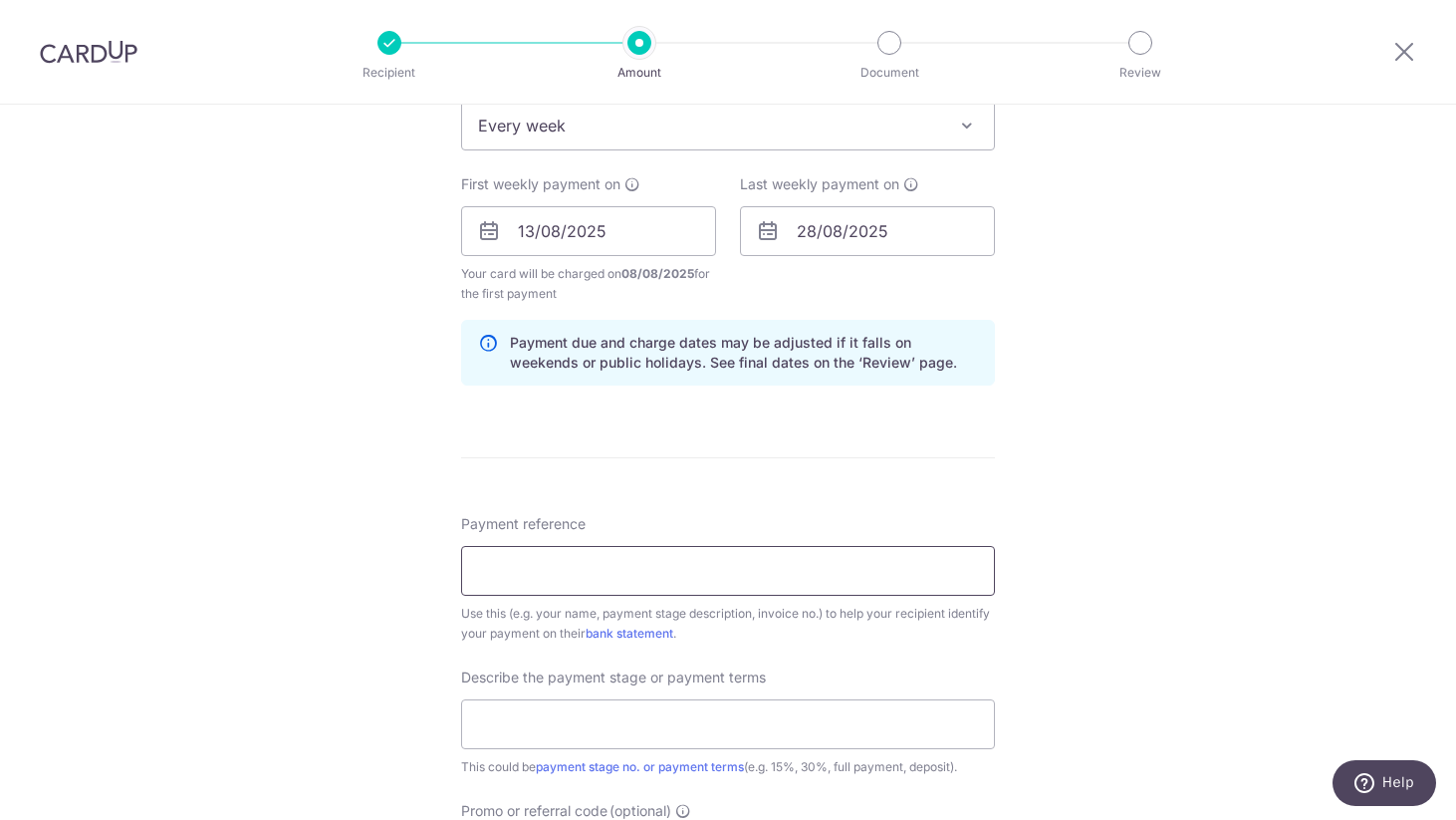 click on "Payment reference" at bounding box center [728, 571] 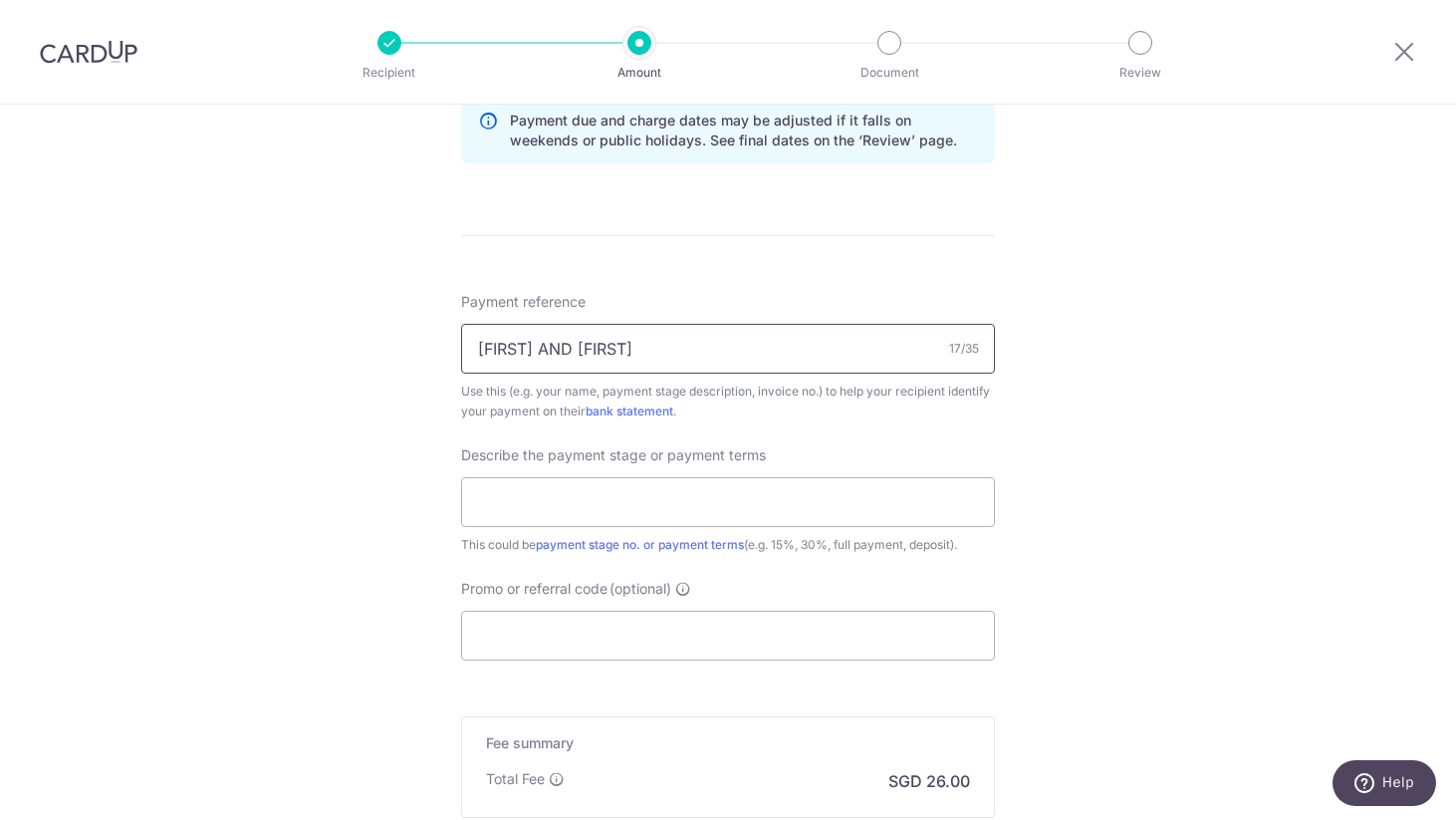 scroll, scrollTop: 1221, scrollLeft: 0, axis: vertical 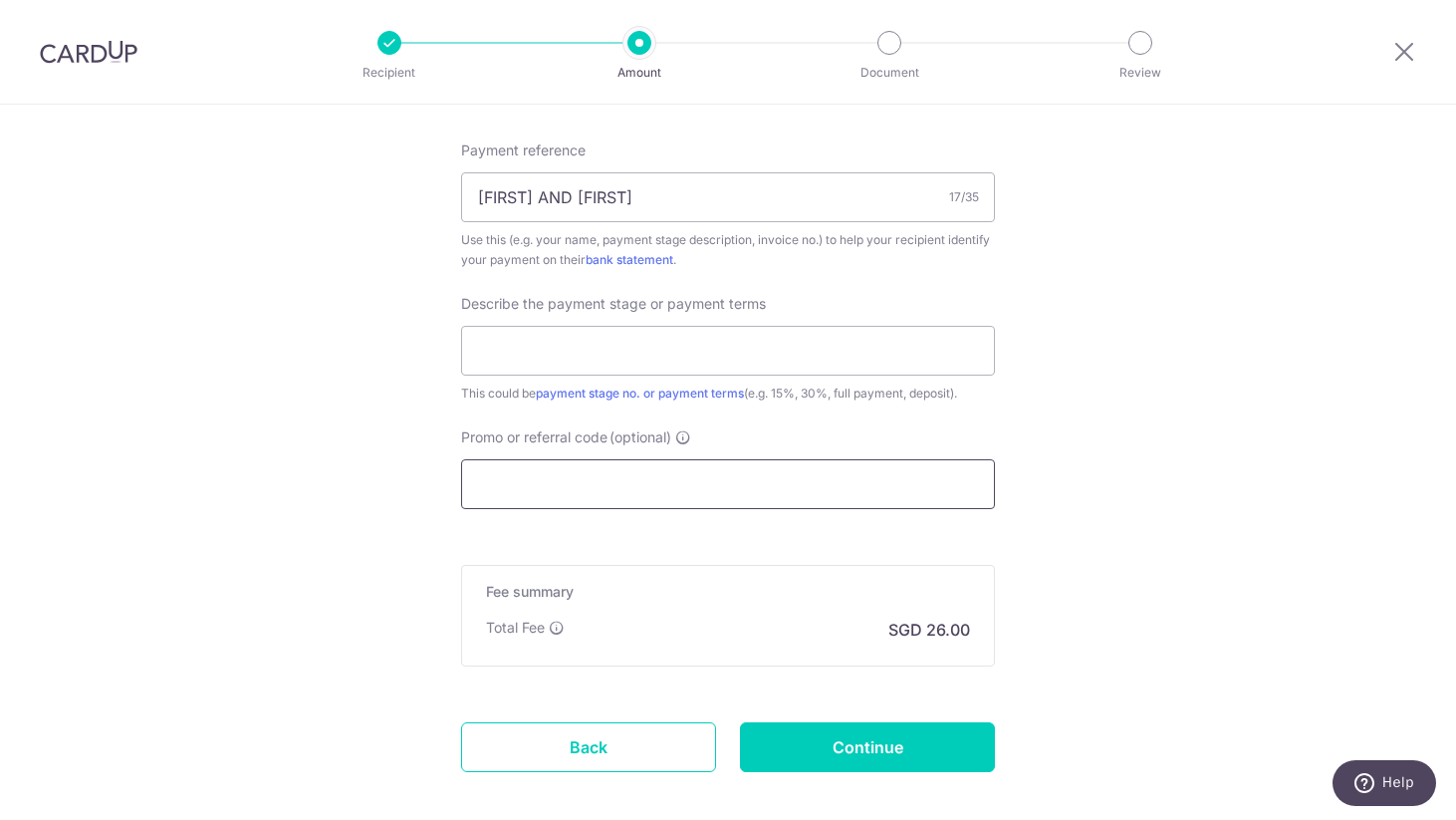 click on "Promo or referral code
(optional)" at bounding box center (728, 484) 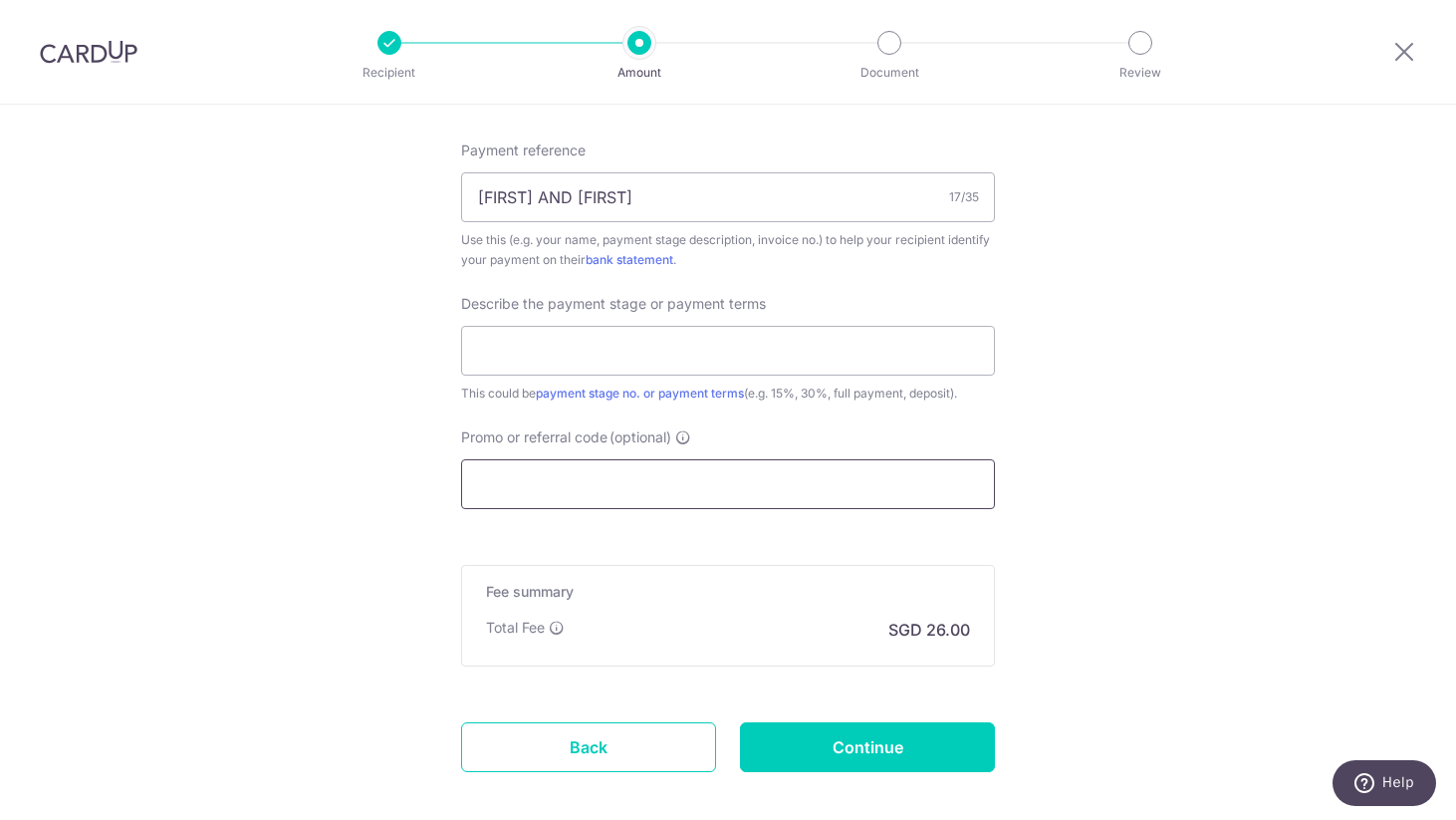 paste on "3HOME25R" 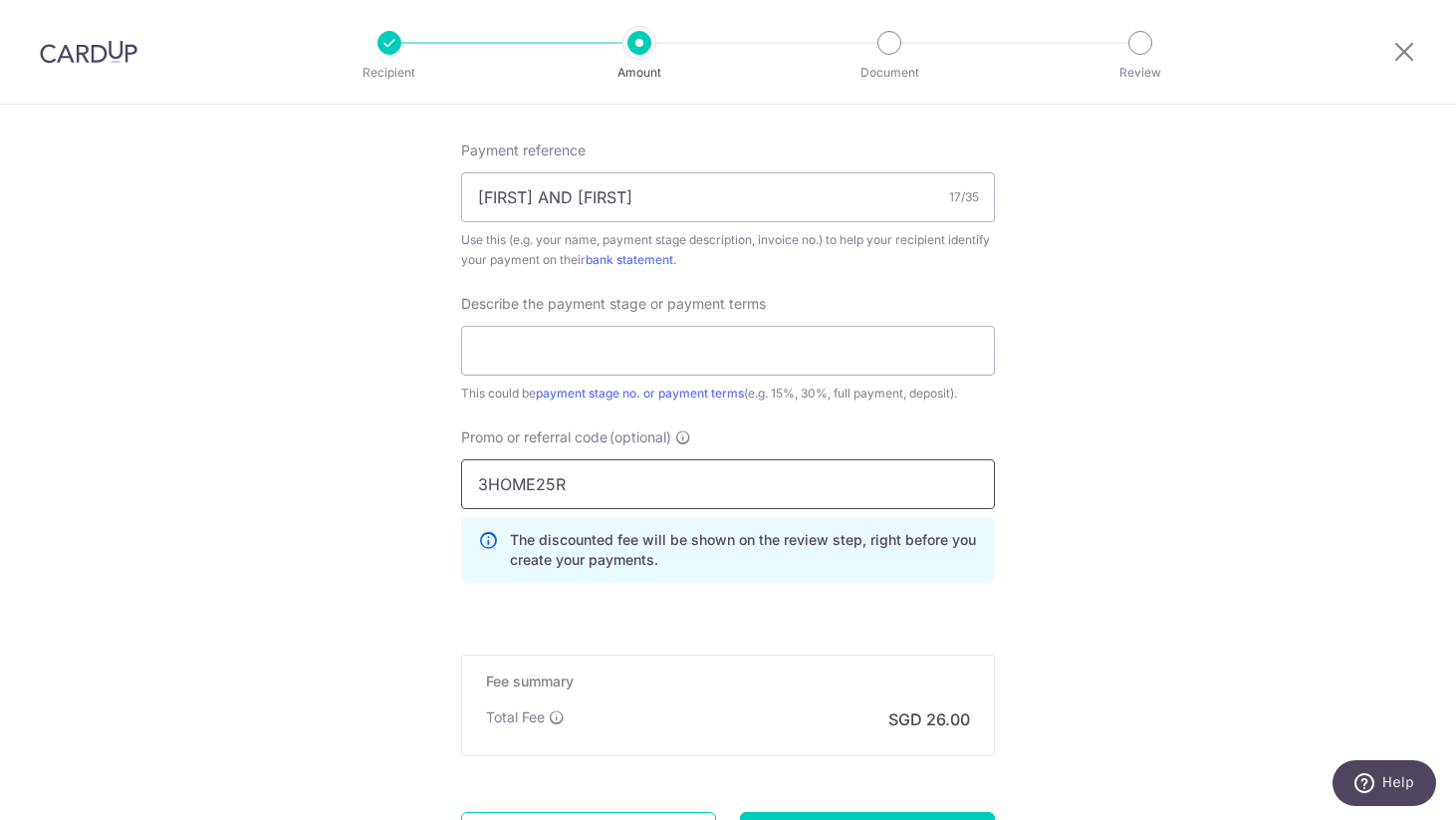 type on "3HOME25R" 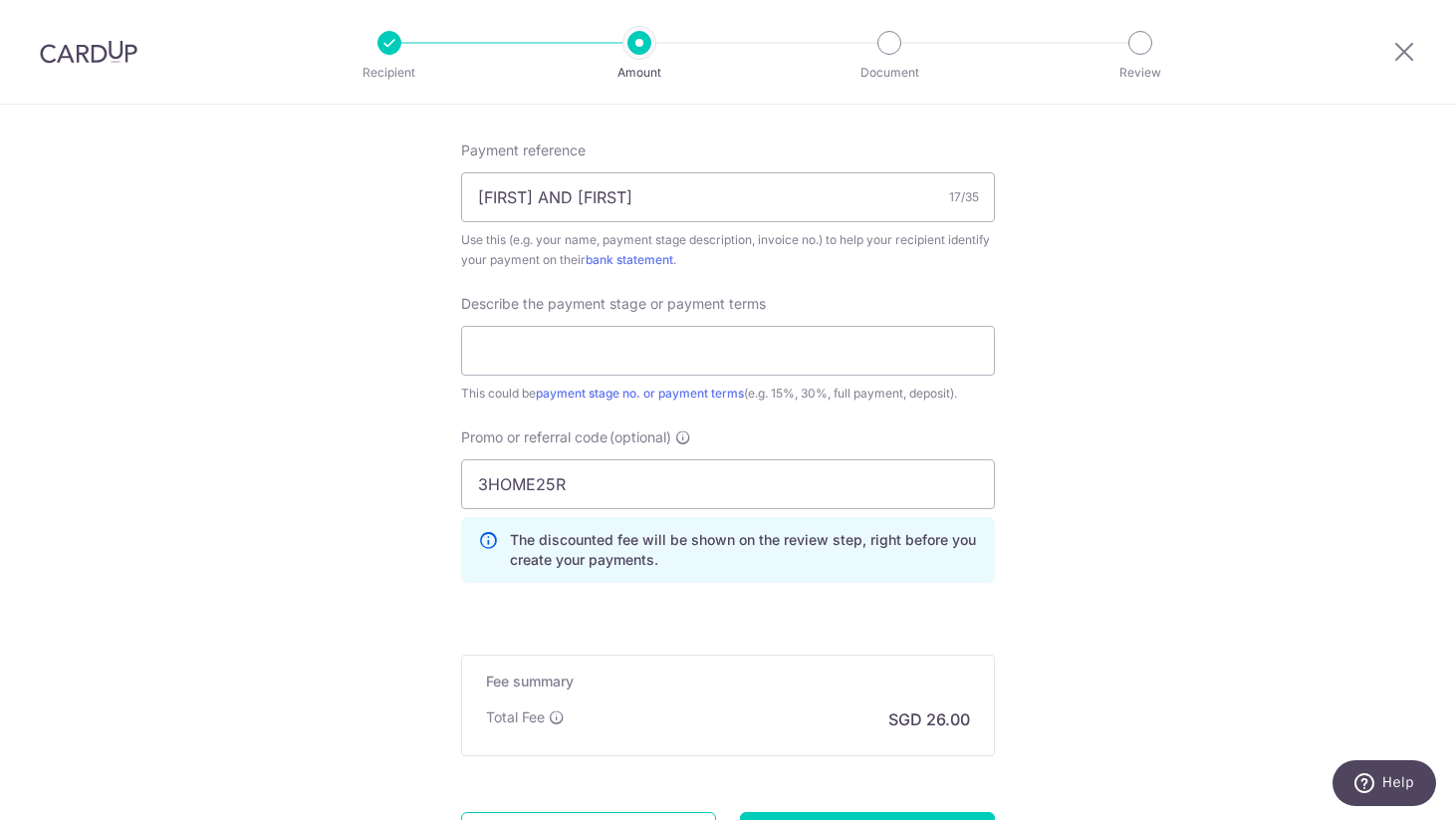 click on "Tell us more about your payment
Enter payment amount
SGD
1,000.00
1000.00
Select Card
**** 3068
Add credit card
Your Cards
**** 1338
**** 3068
**** 9002
Secure 256-bit SSL
Text
New card details
Card" at bounding box center (728, -53) 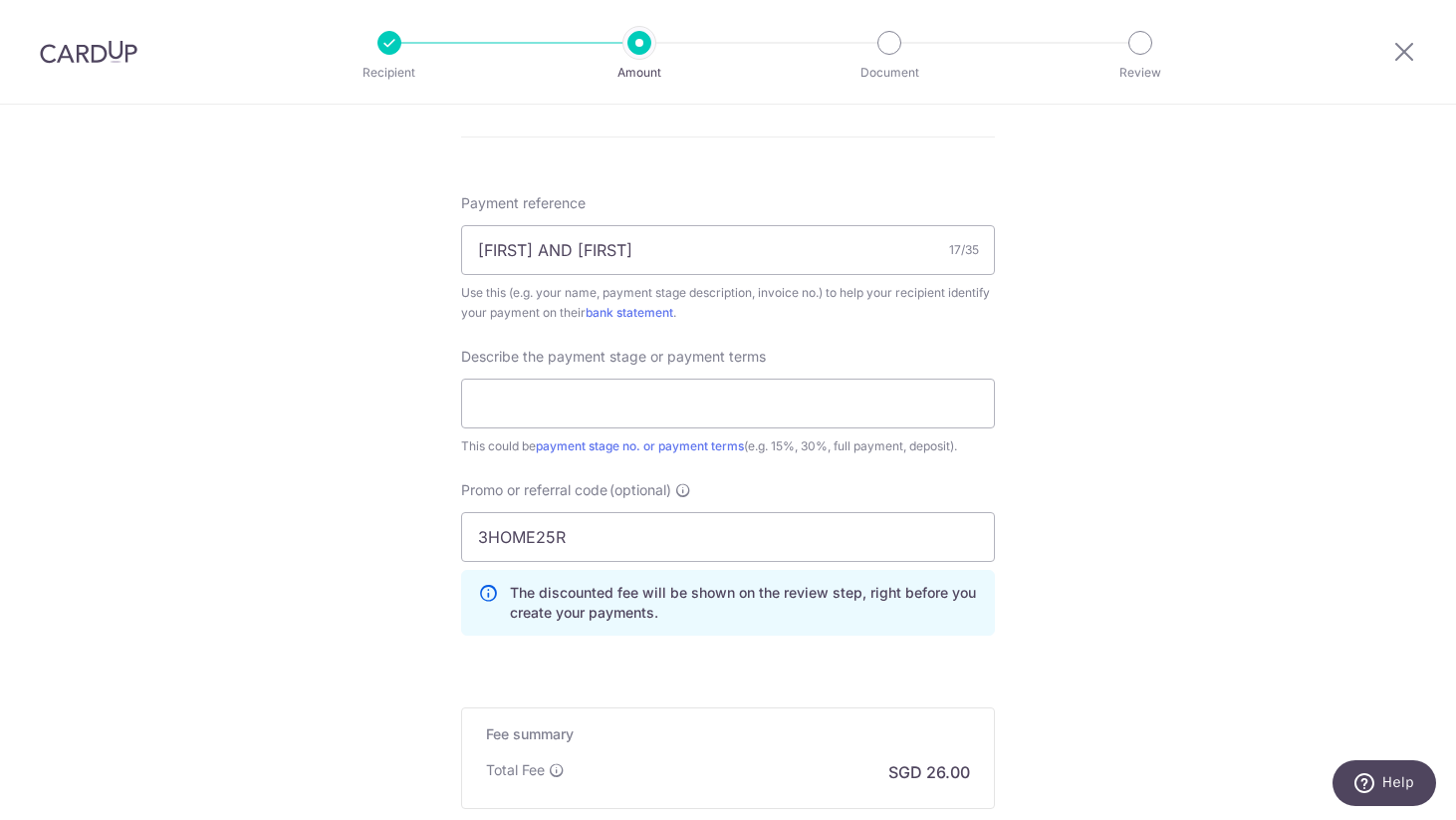 scroll, scrollTop: 1200, scrollLeft: 0, axis: vertical 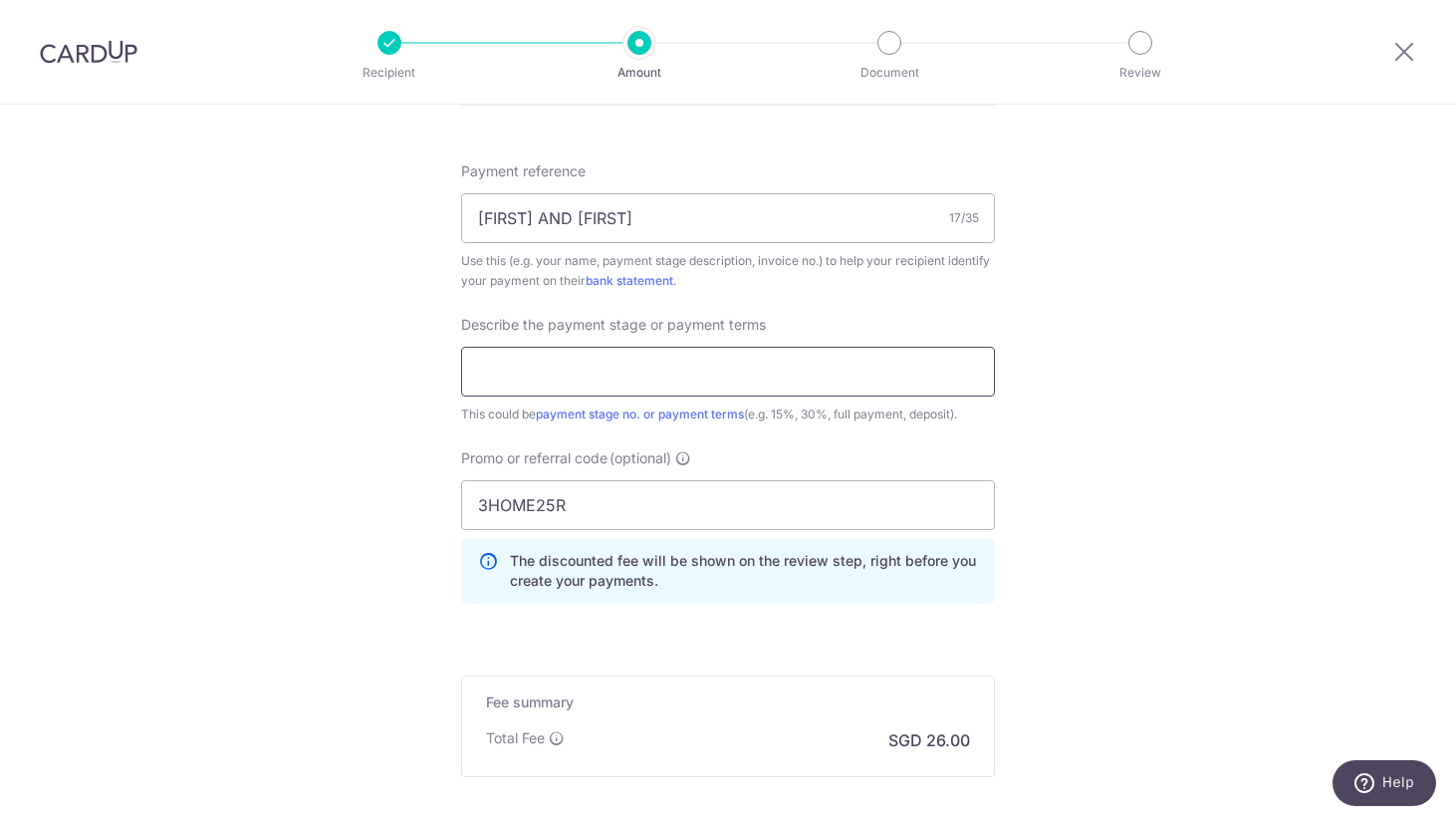 click at bounding box center [728, 372] 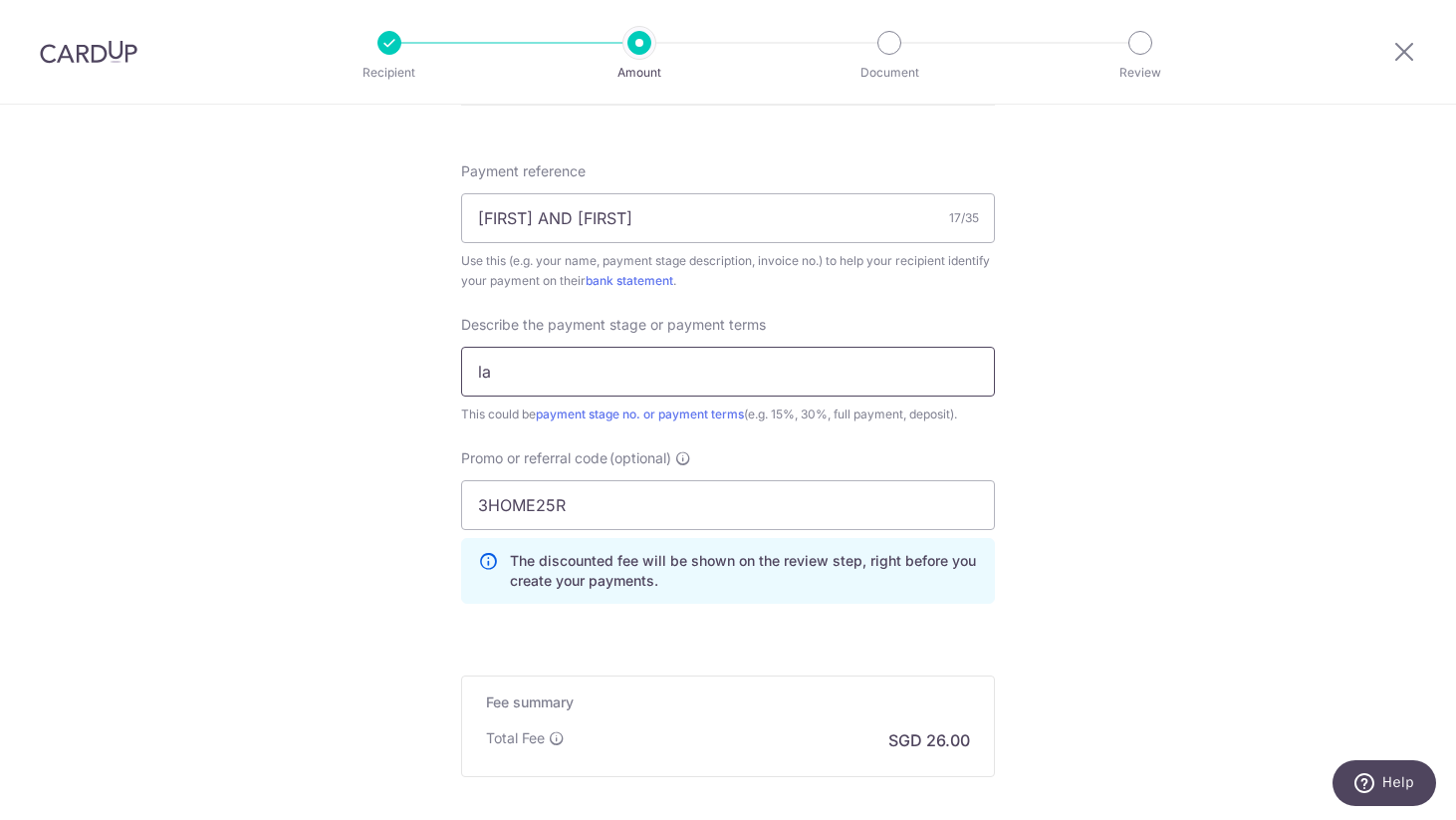 type on "l" 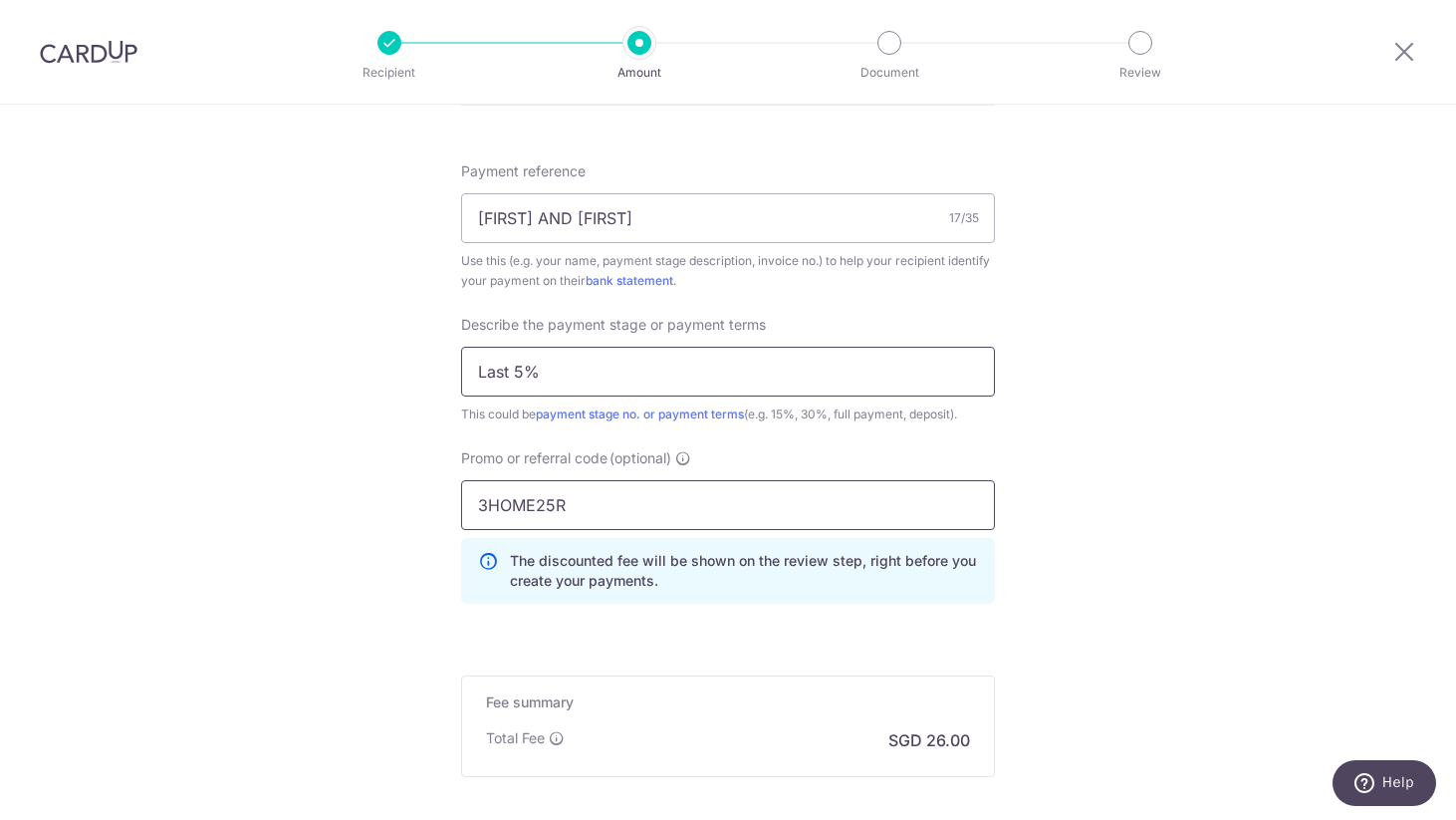 scroll, scrollTop: 1412, scrollLeft: 0, axis: vertical 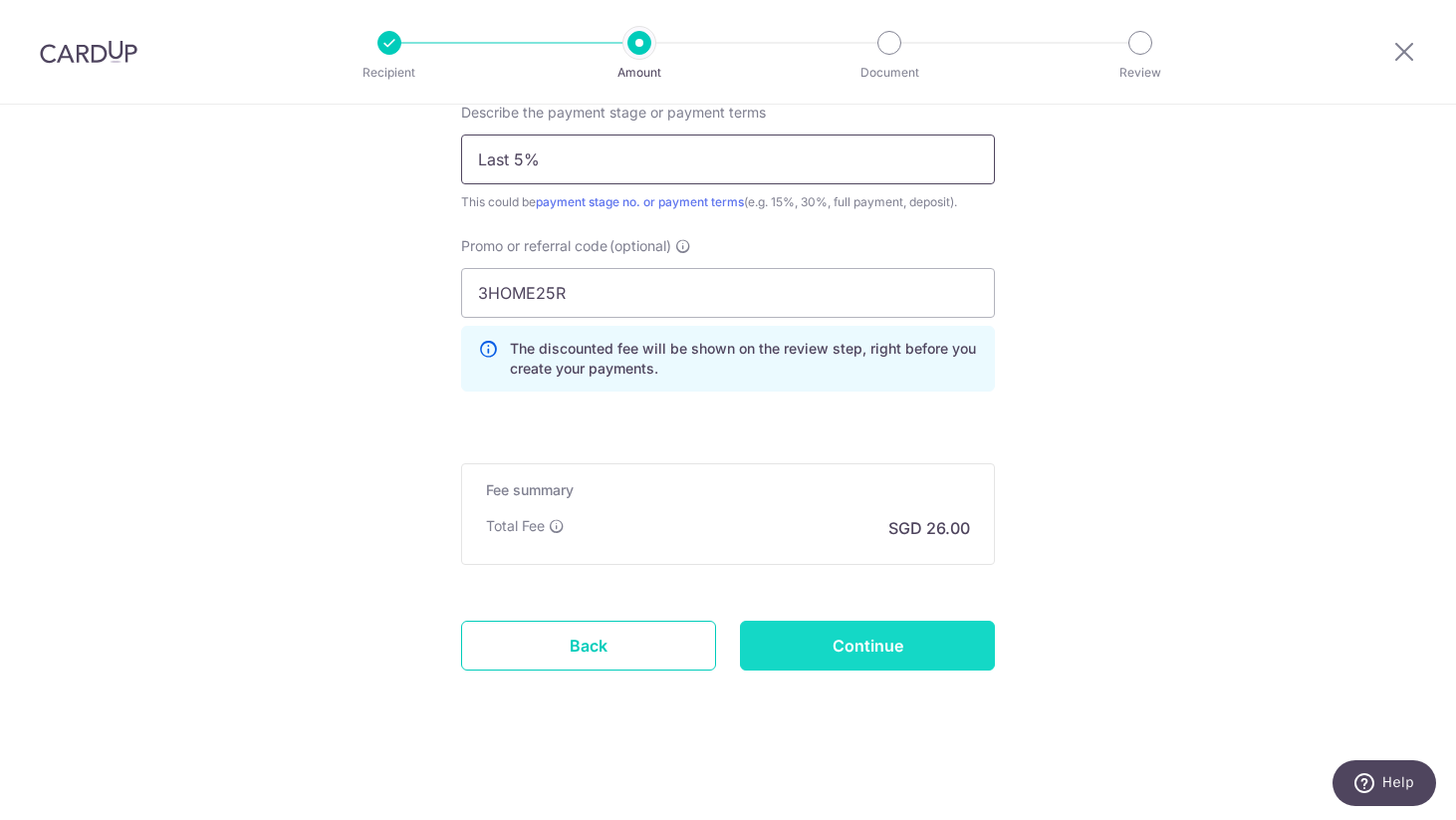 type on "Last 5%" 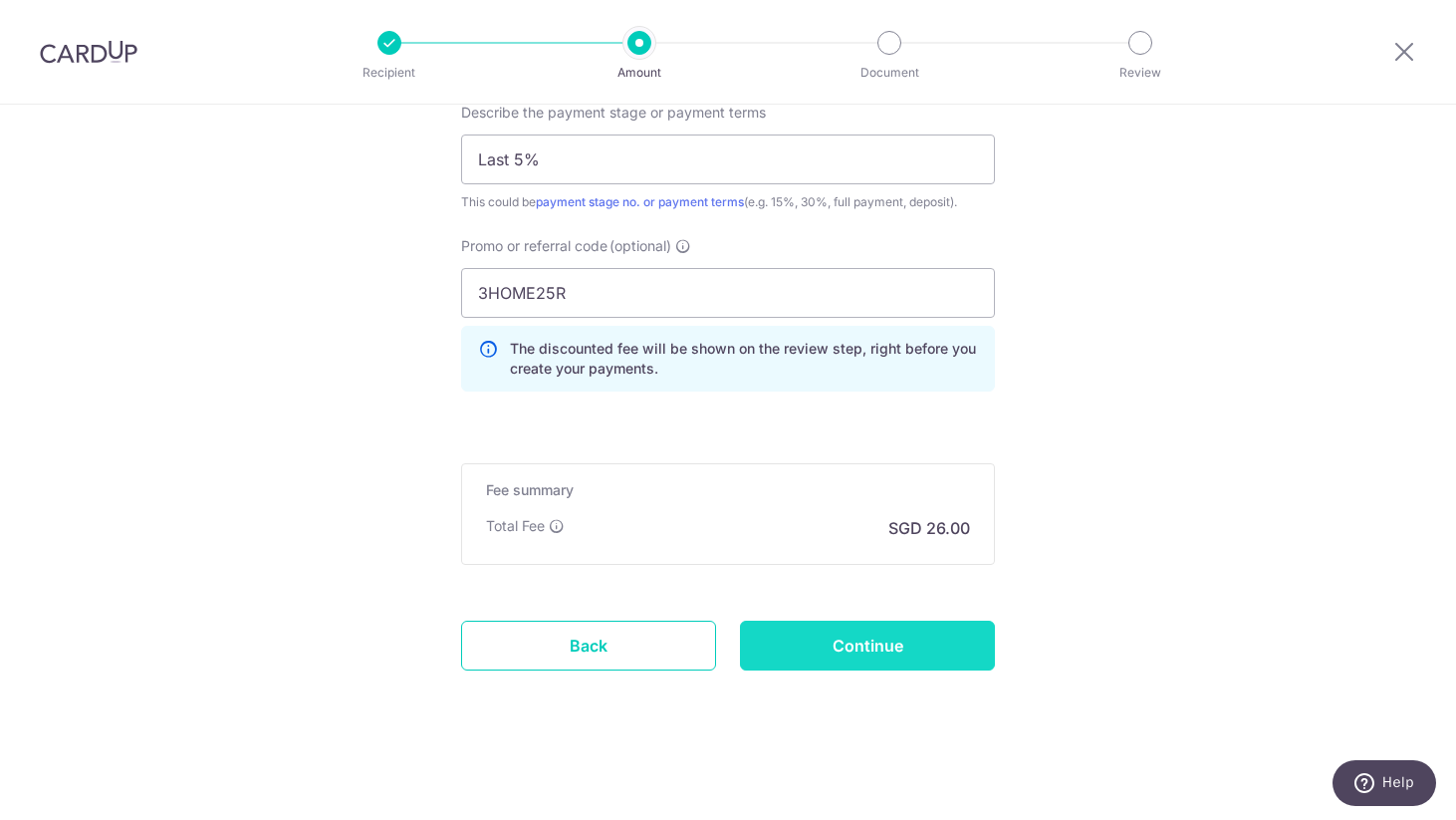 click on "Continue" at bounding box center [867, 646] 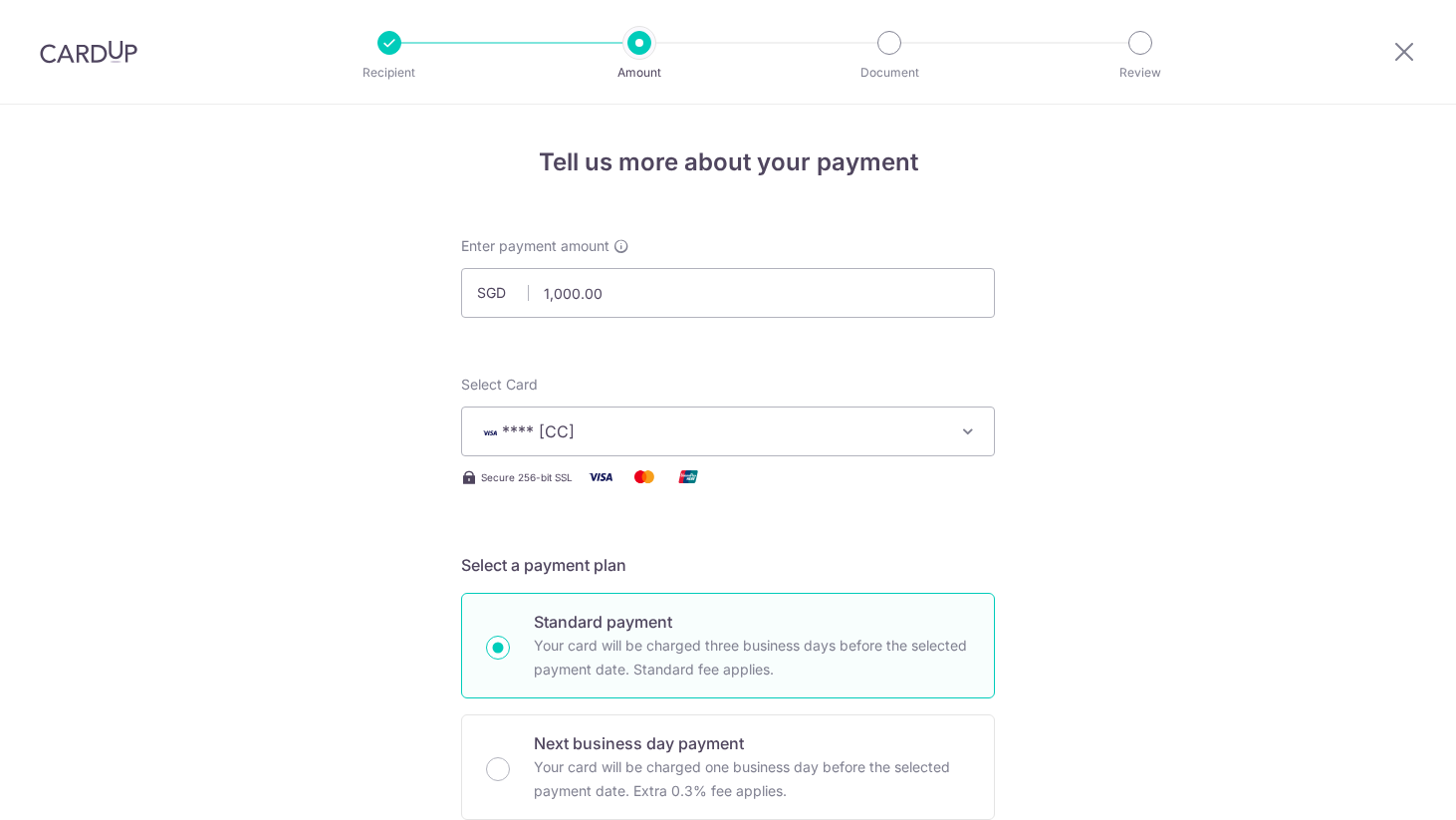 scroll, scrollTop: 0, scrollLeft: 0, axis: both 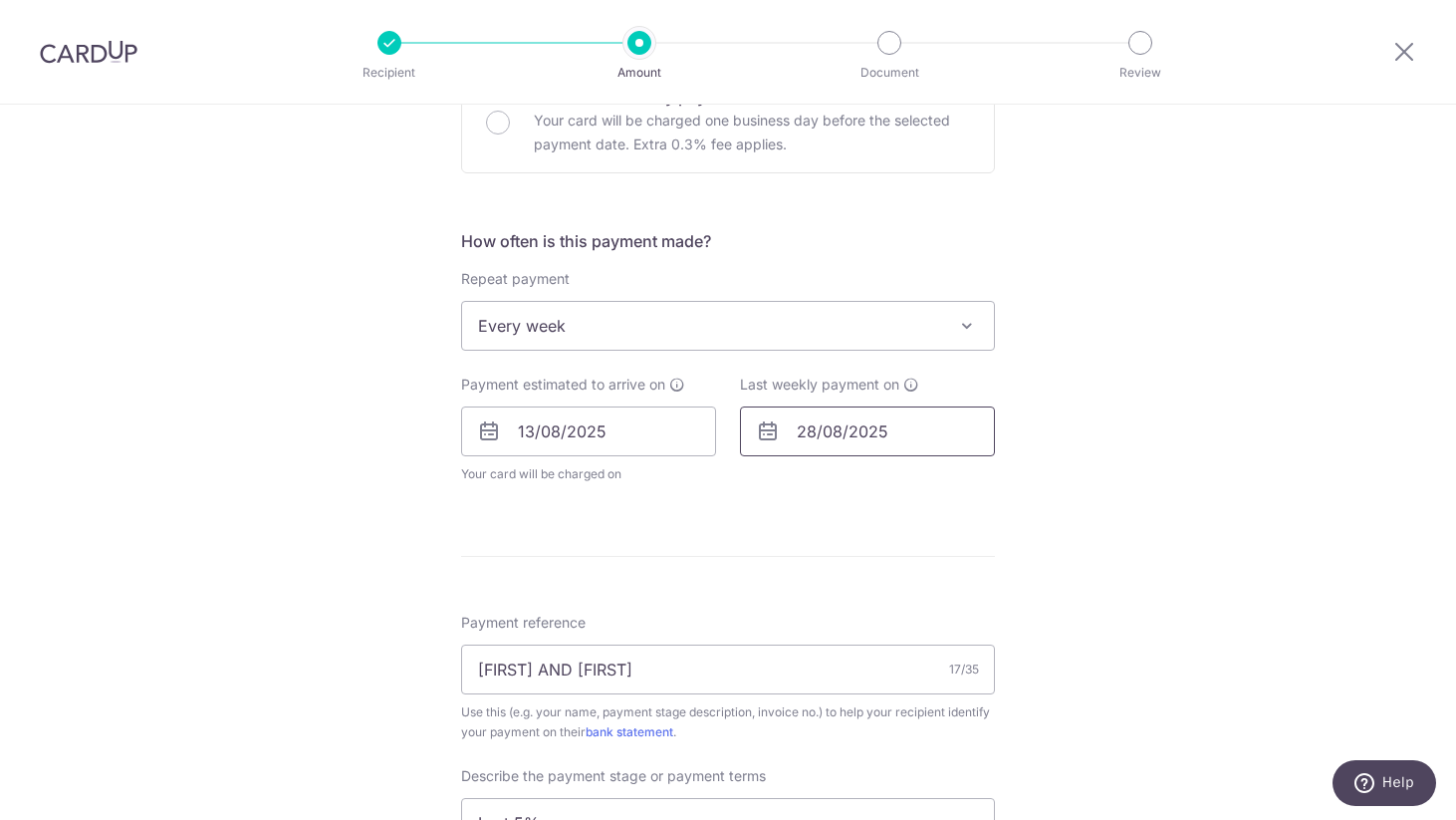 click on "28/08/2025" at bounding box center [867, 431] 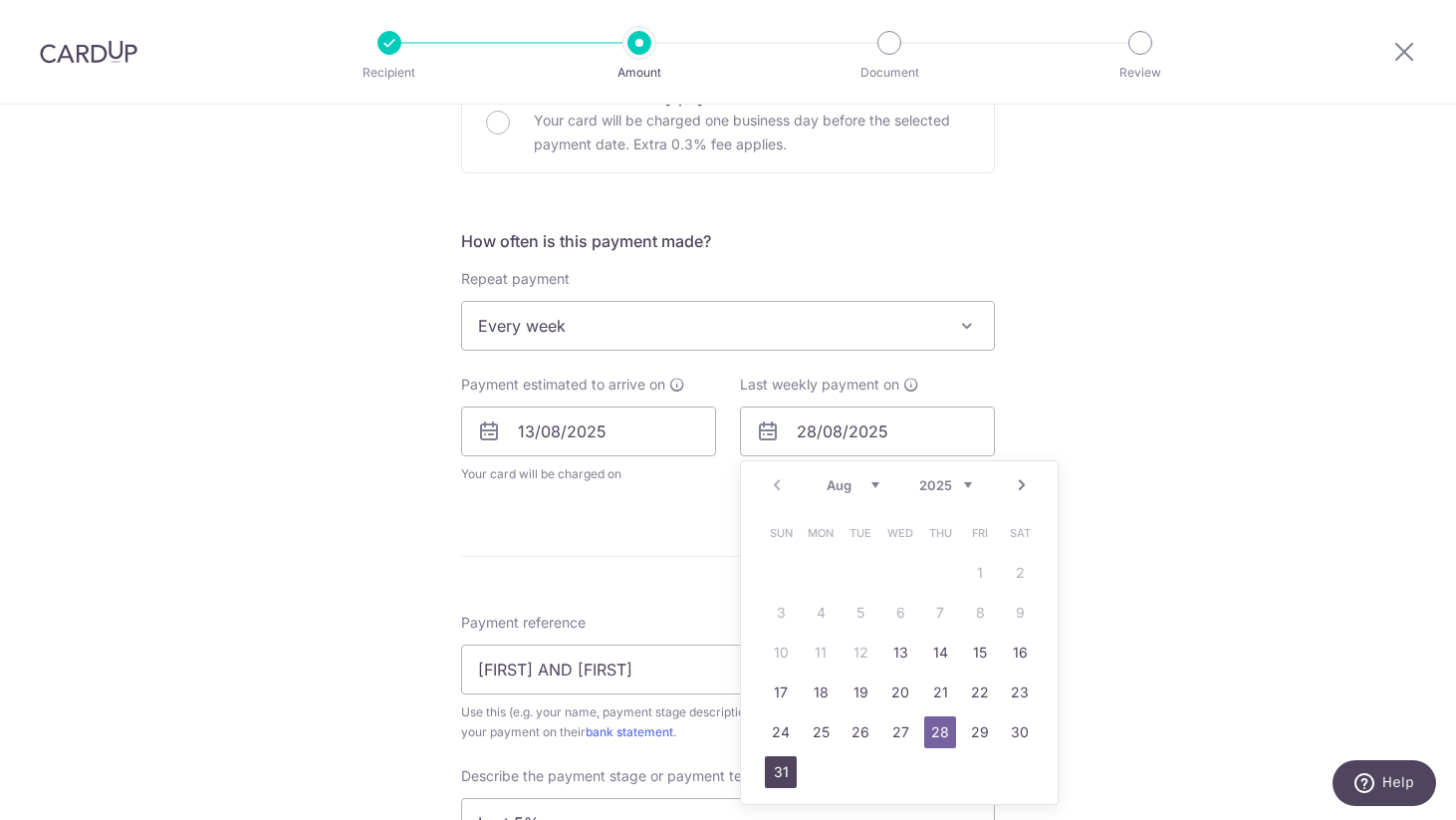 click on "31" at bounding box center (781, 772) 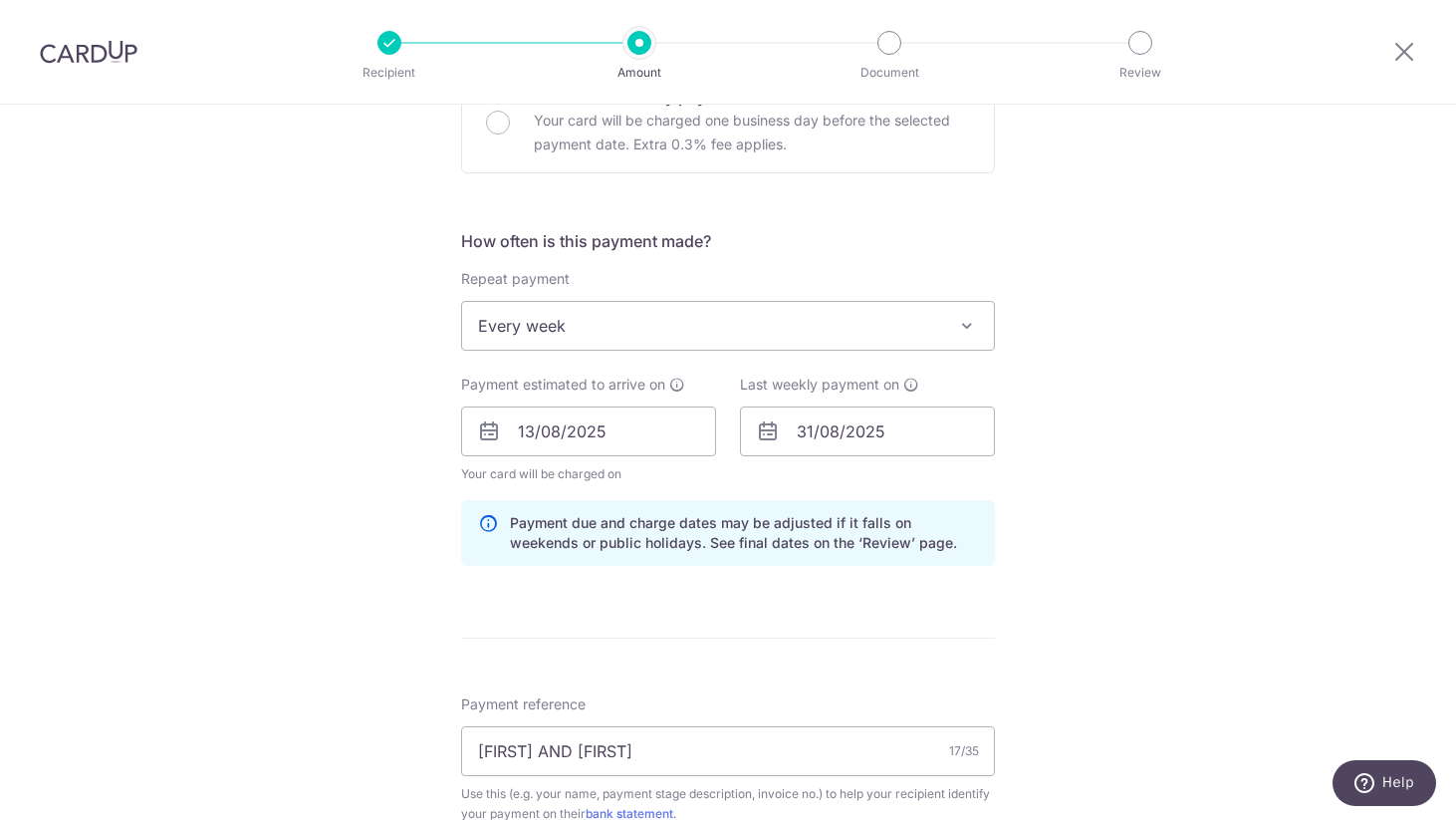 click on "Tell us more about your payment
Enter payment amount
SGD
1,000.00
1000.00
Select Card
**** 3068
Add credit card
Your Cards
**** 1338
**** 3068
**** 9002
Secure 256-bit SSL
Text
New card details
Card" at bounding box center (728, 525) 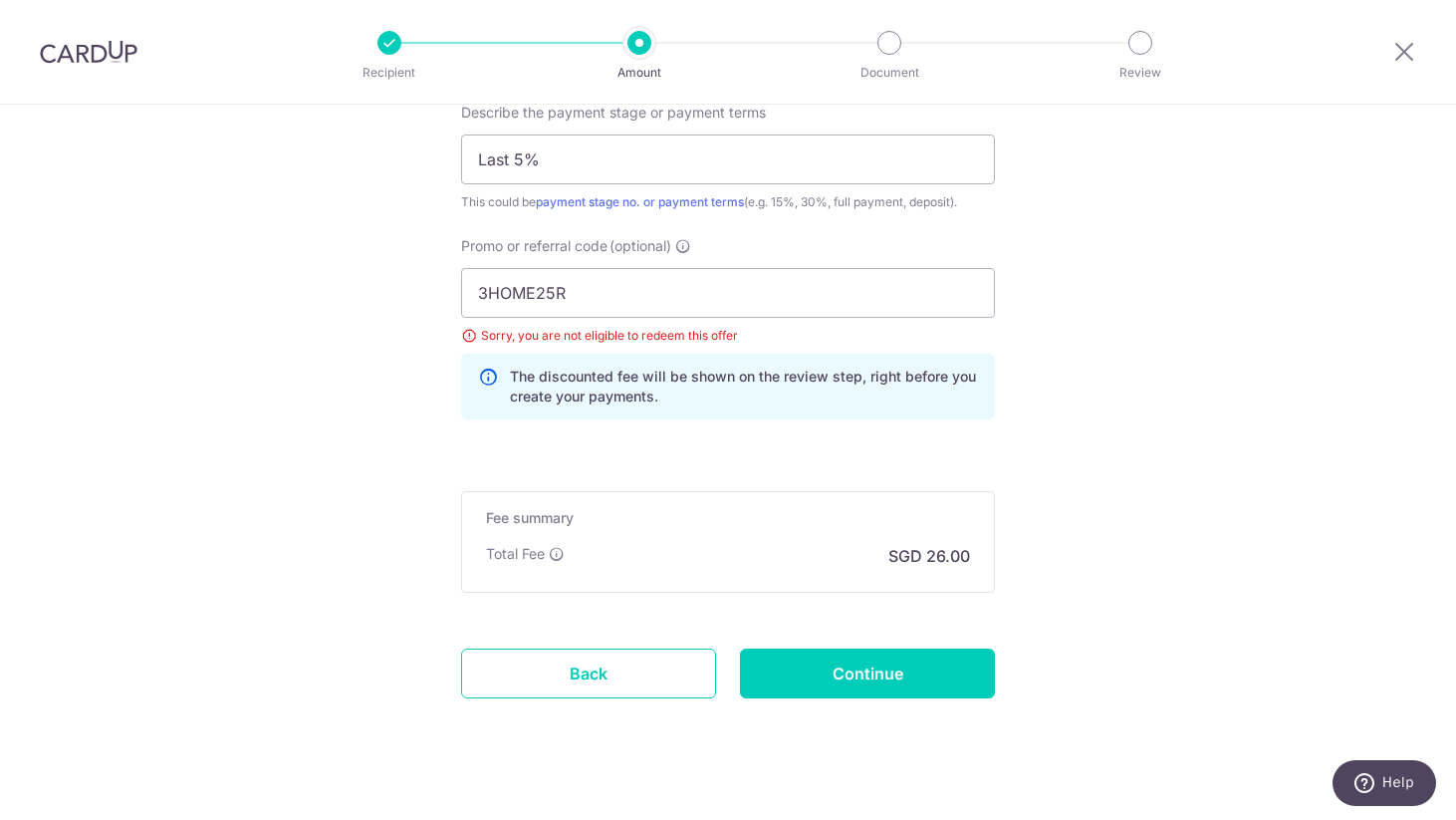 scroll, scrollTop: 1420, scrollLeft: 0, axis: vertical 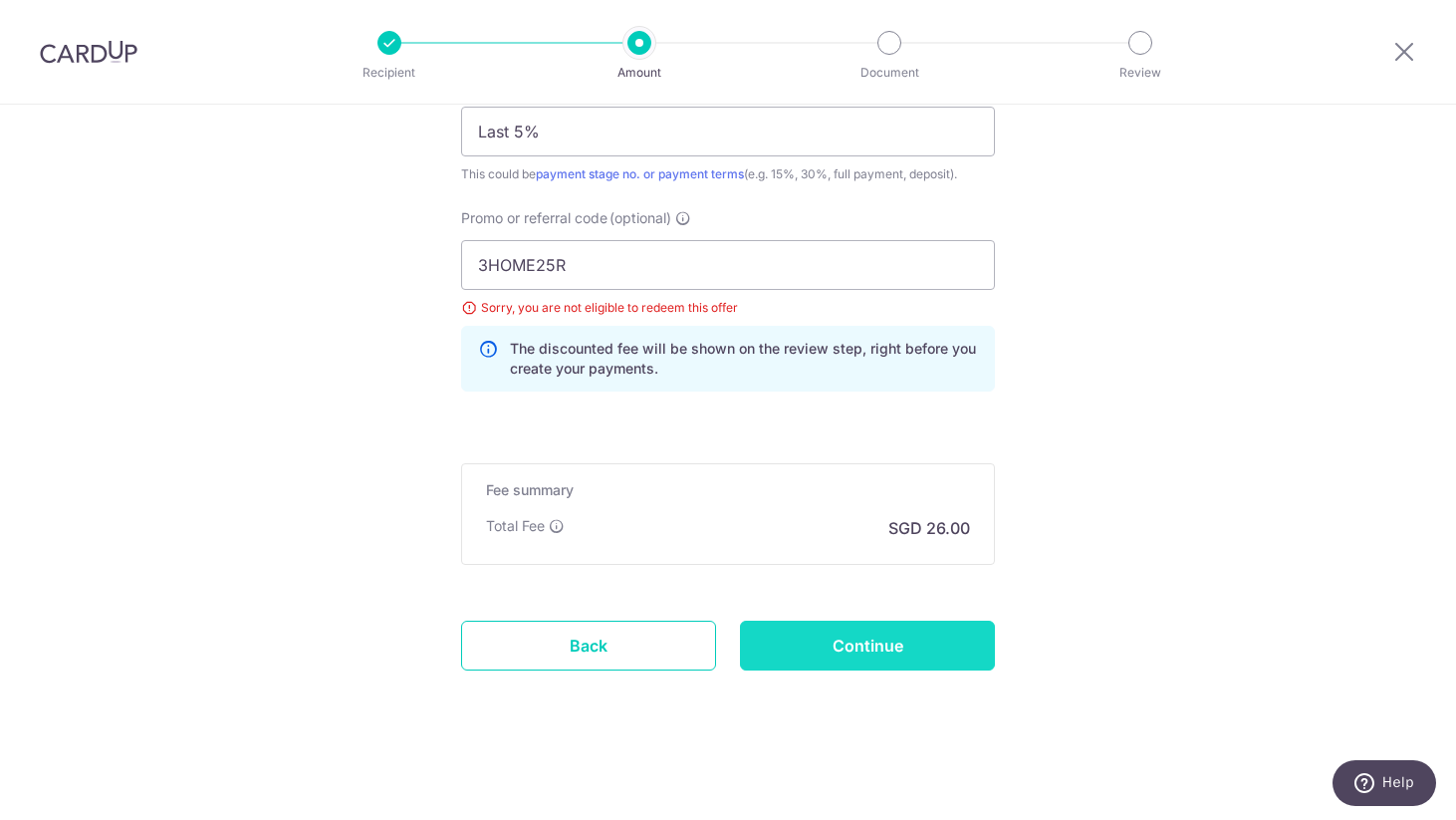 click on "Continue" at bounding box center [867, 646] 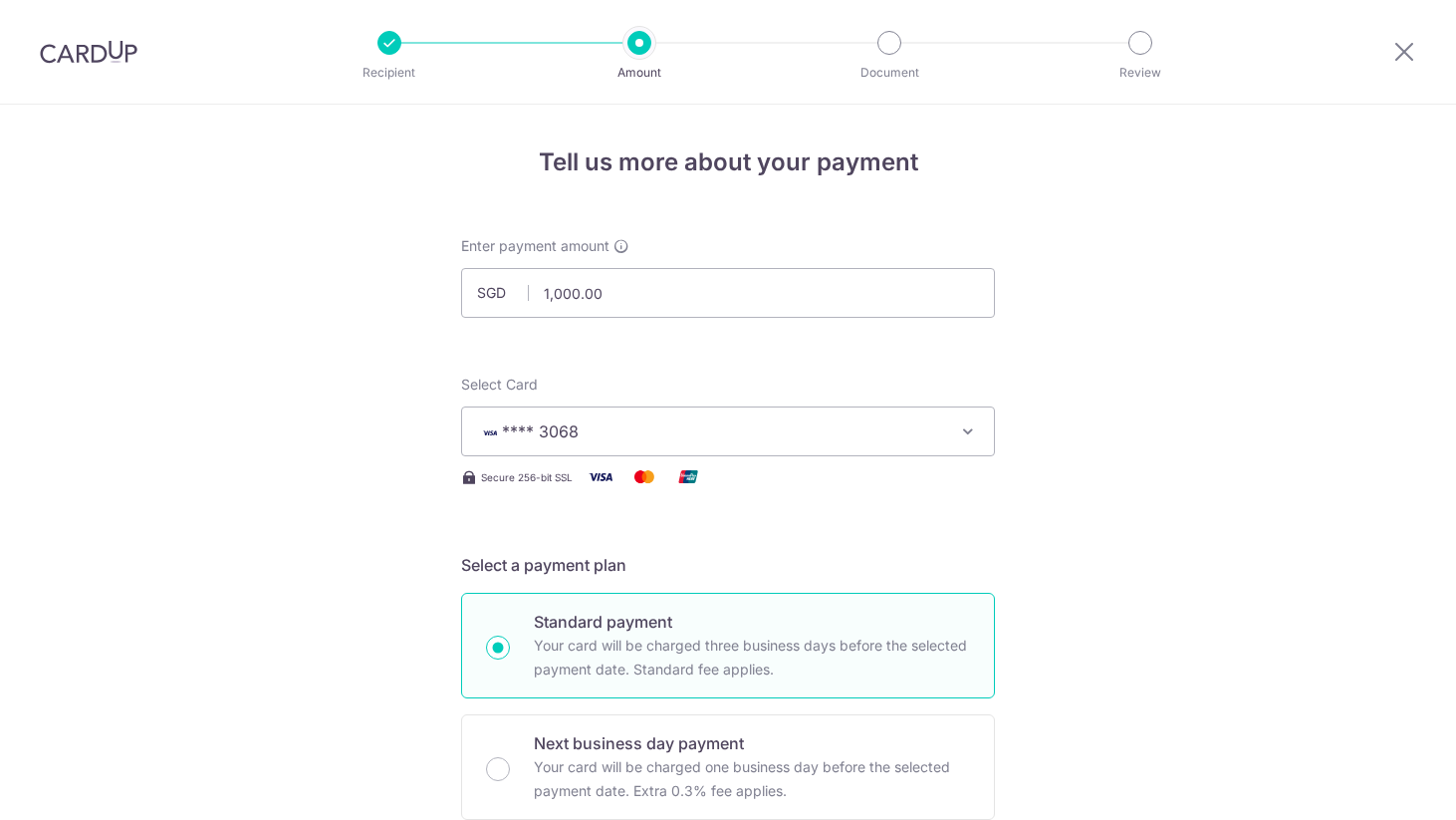 scroll, scrollTop: 0, scrollLeft: 0, axis: both 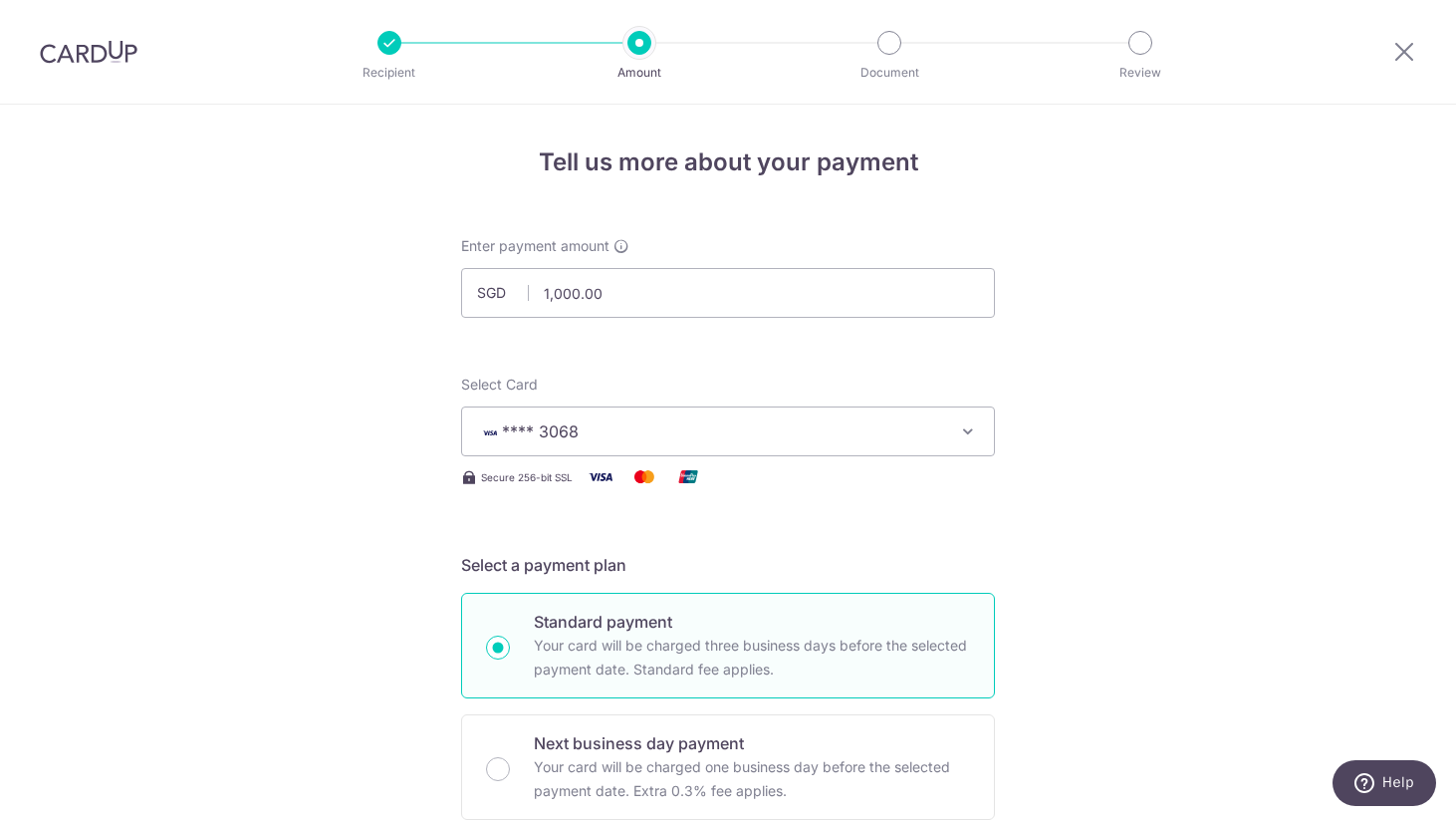click at bounding box center [389, 43] 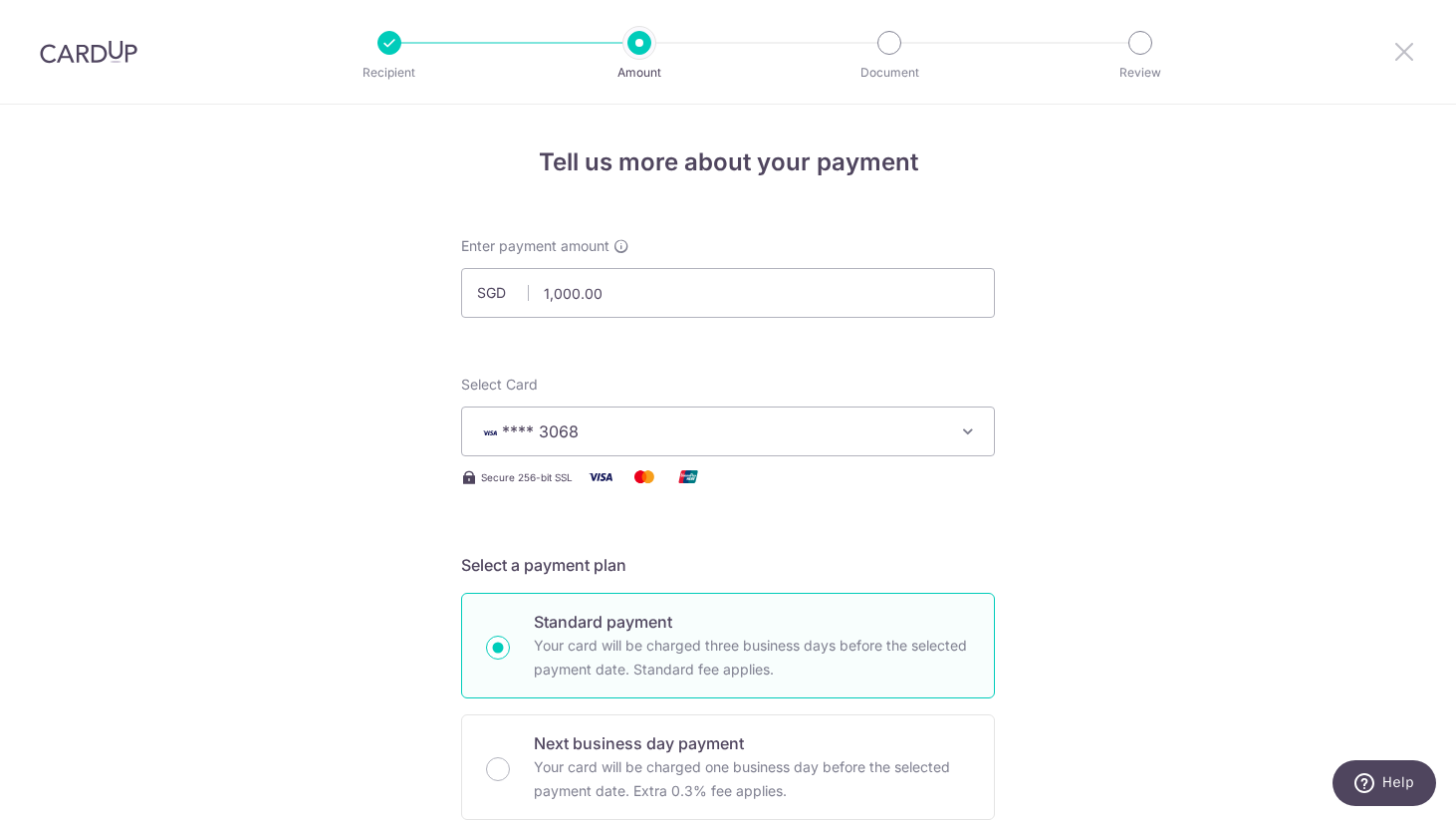 click at bounding box center [1404, 51] 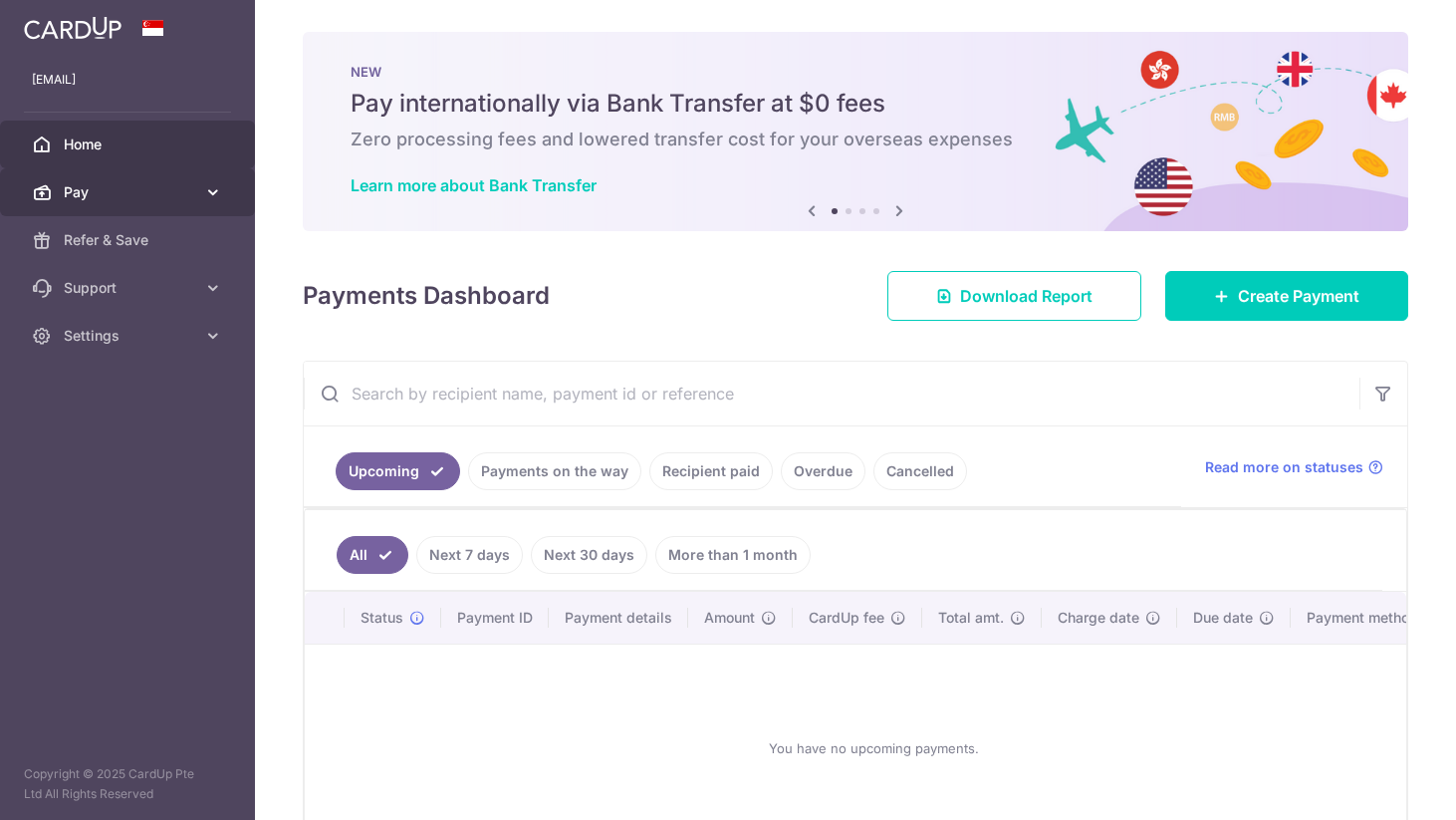 click at bounding box center [213, 192] 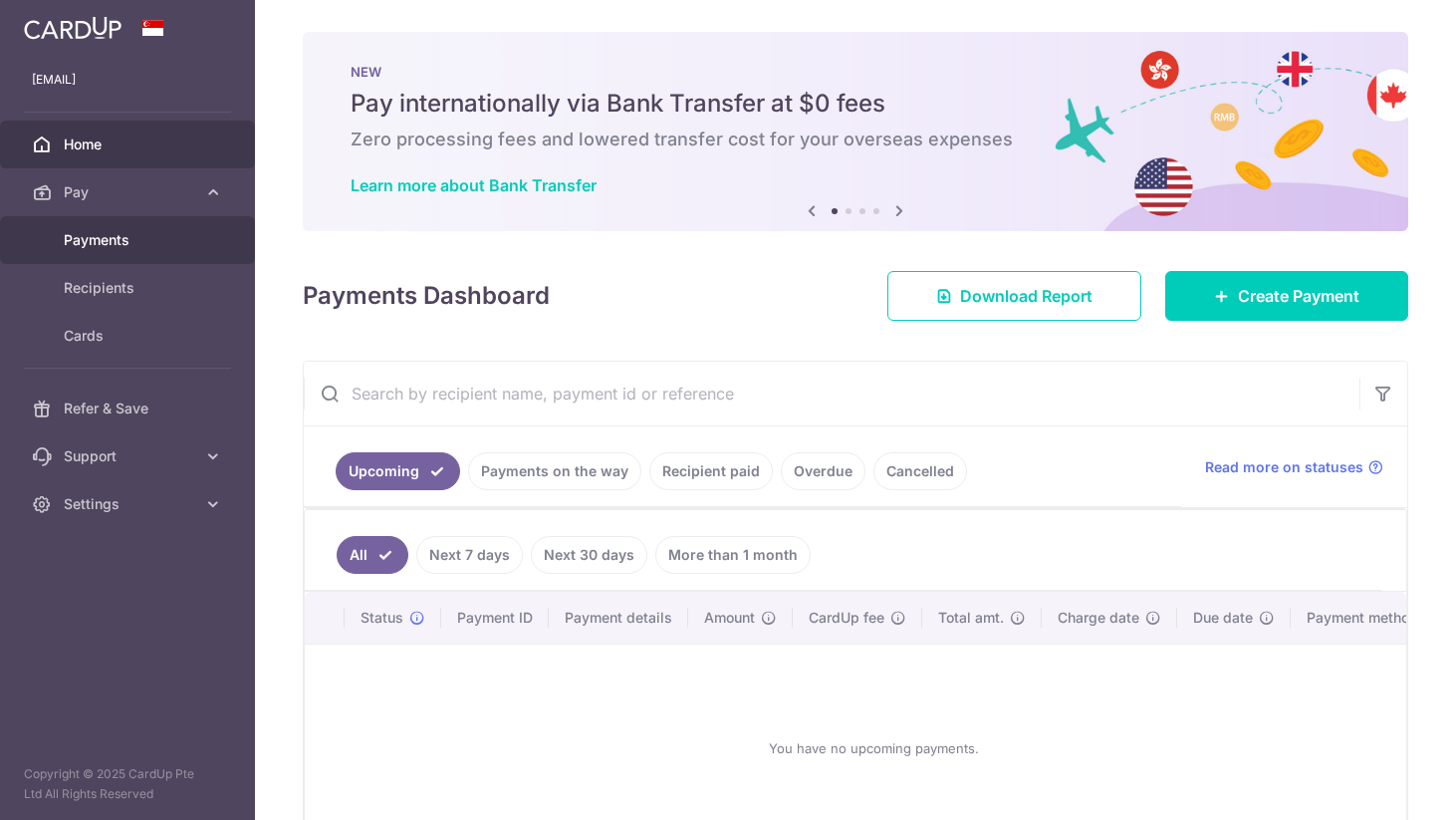click on "Payments" at bounding box center [129, 240] 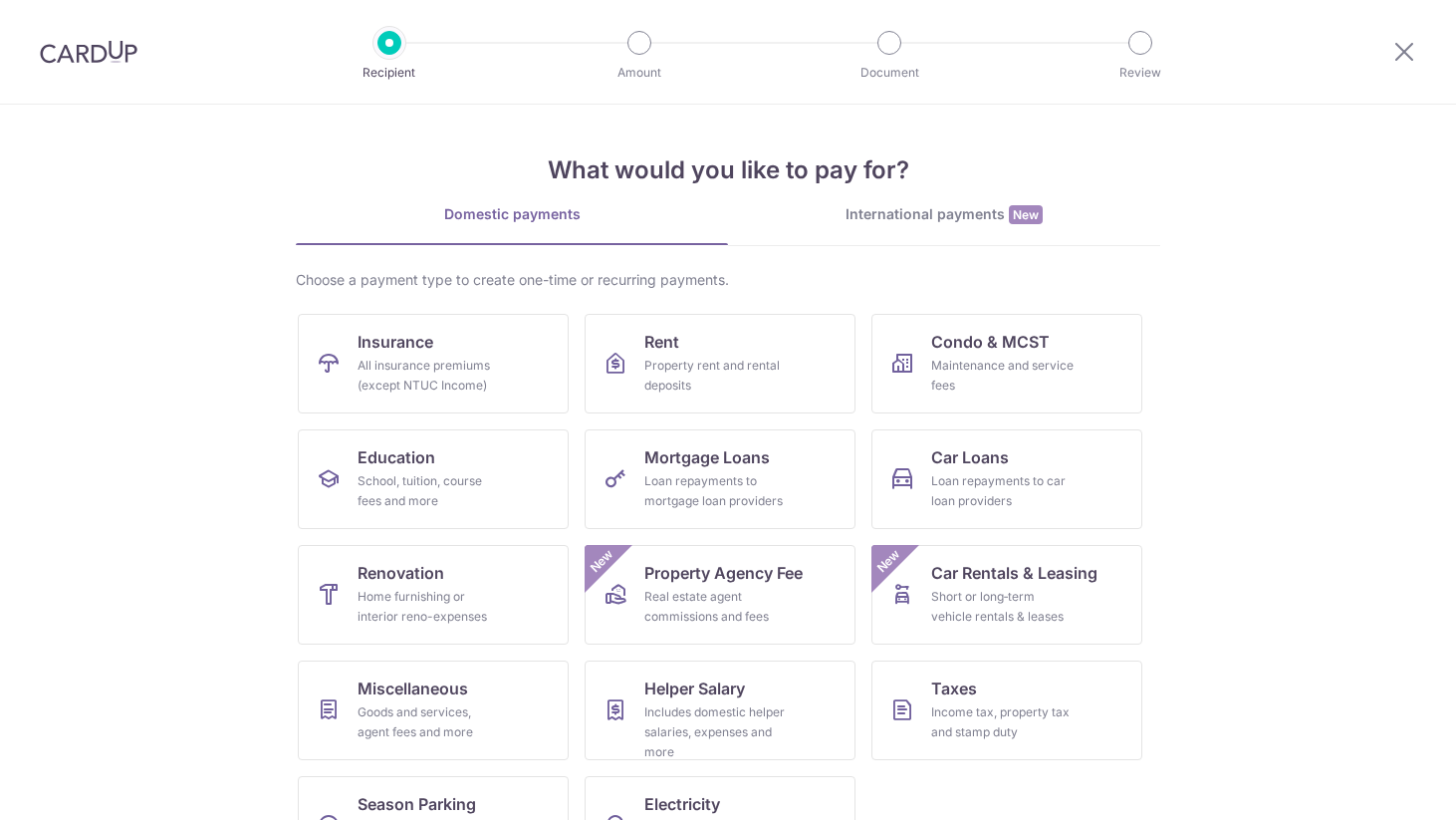 scroll, scrollTop: 0, scrollLeft: 0, axis: both 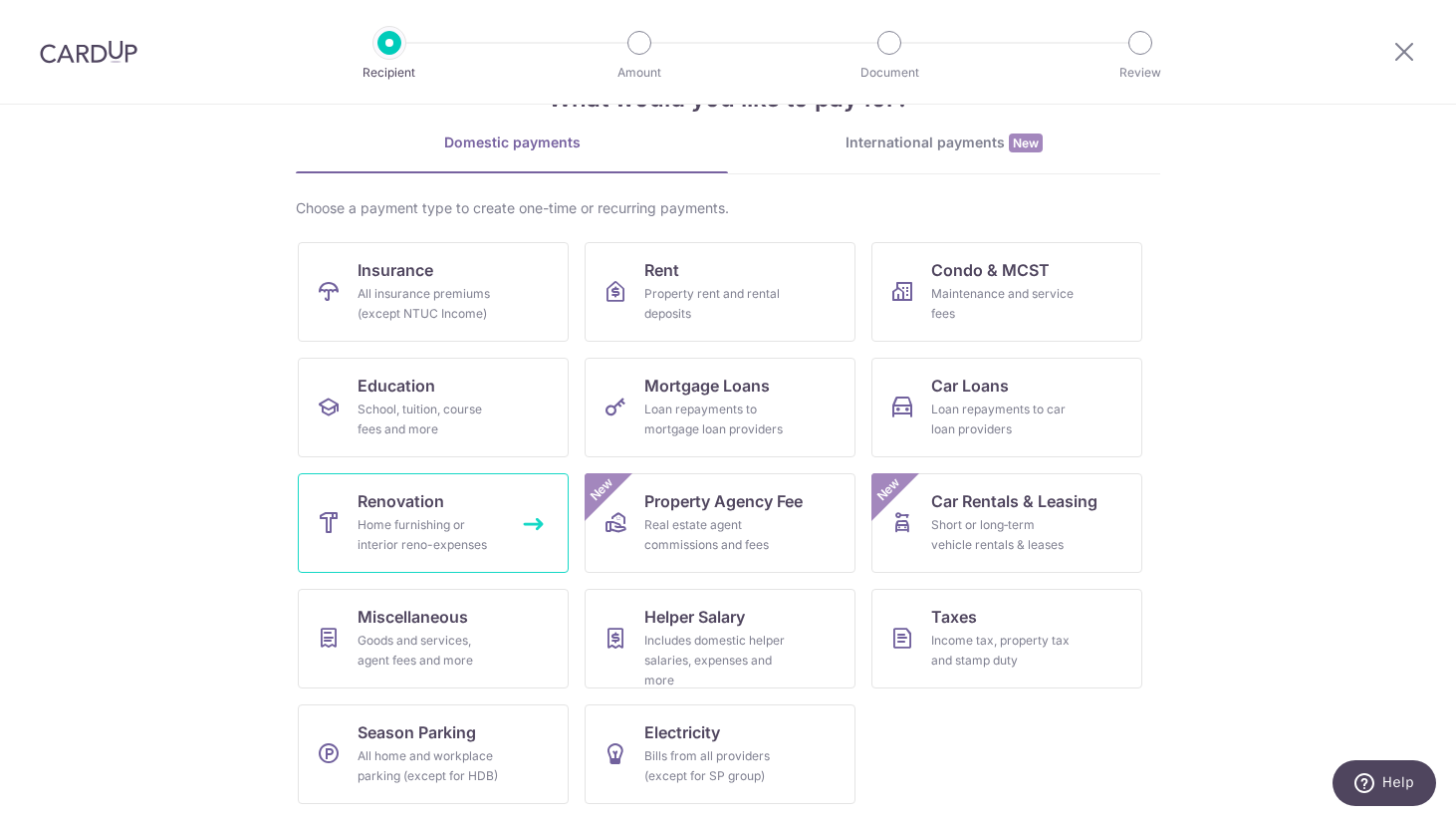 click on "Home furnishing or interior reno-expenses" at bounding box center [429, 535] 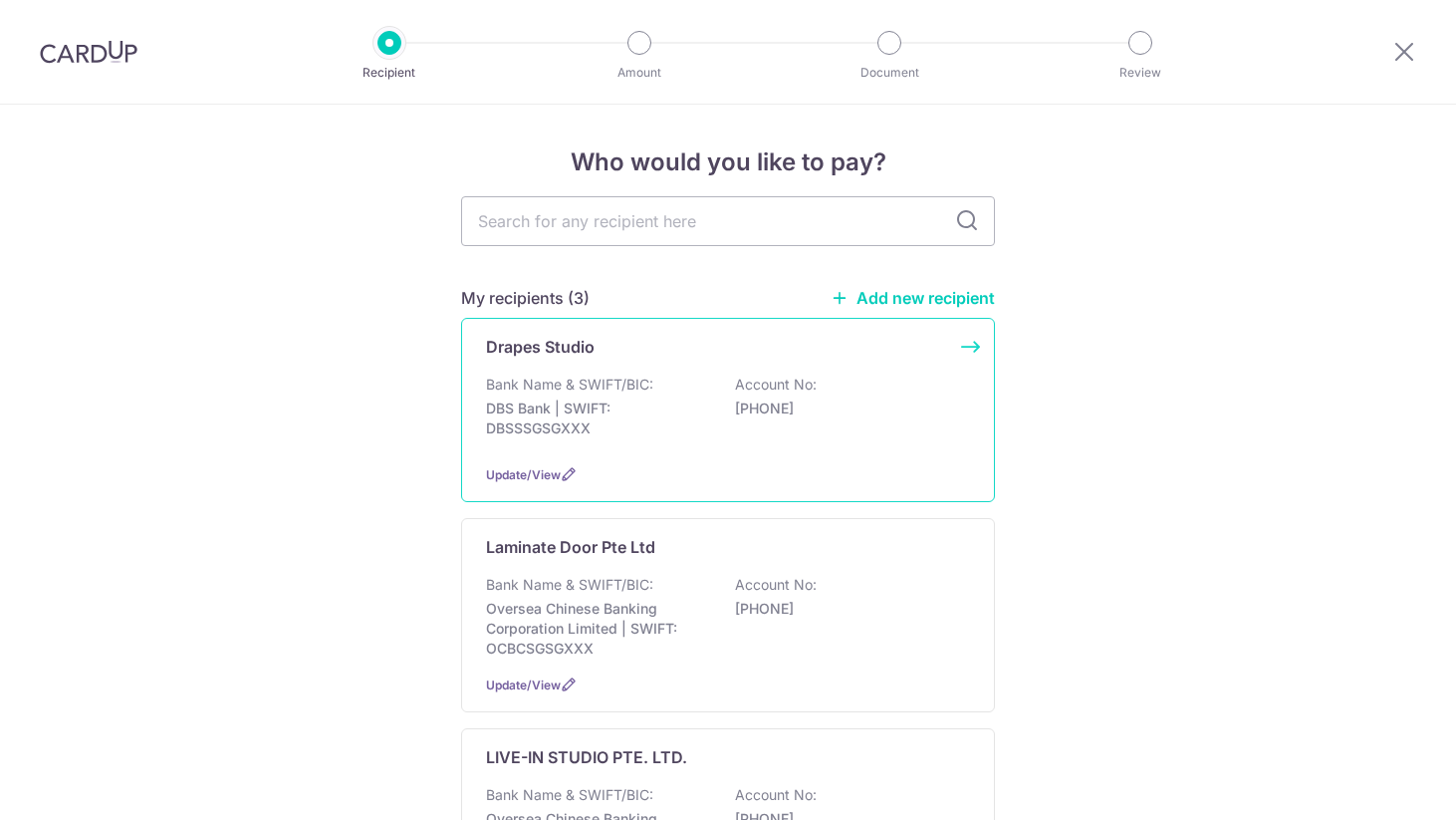 scroll, scrollTop: 0, scrollLeft: 0, axis: both 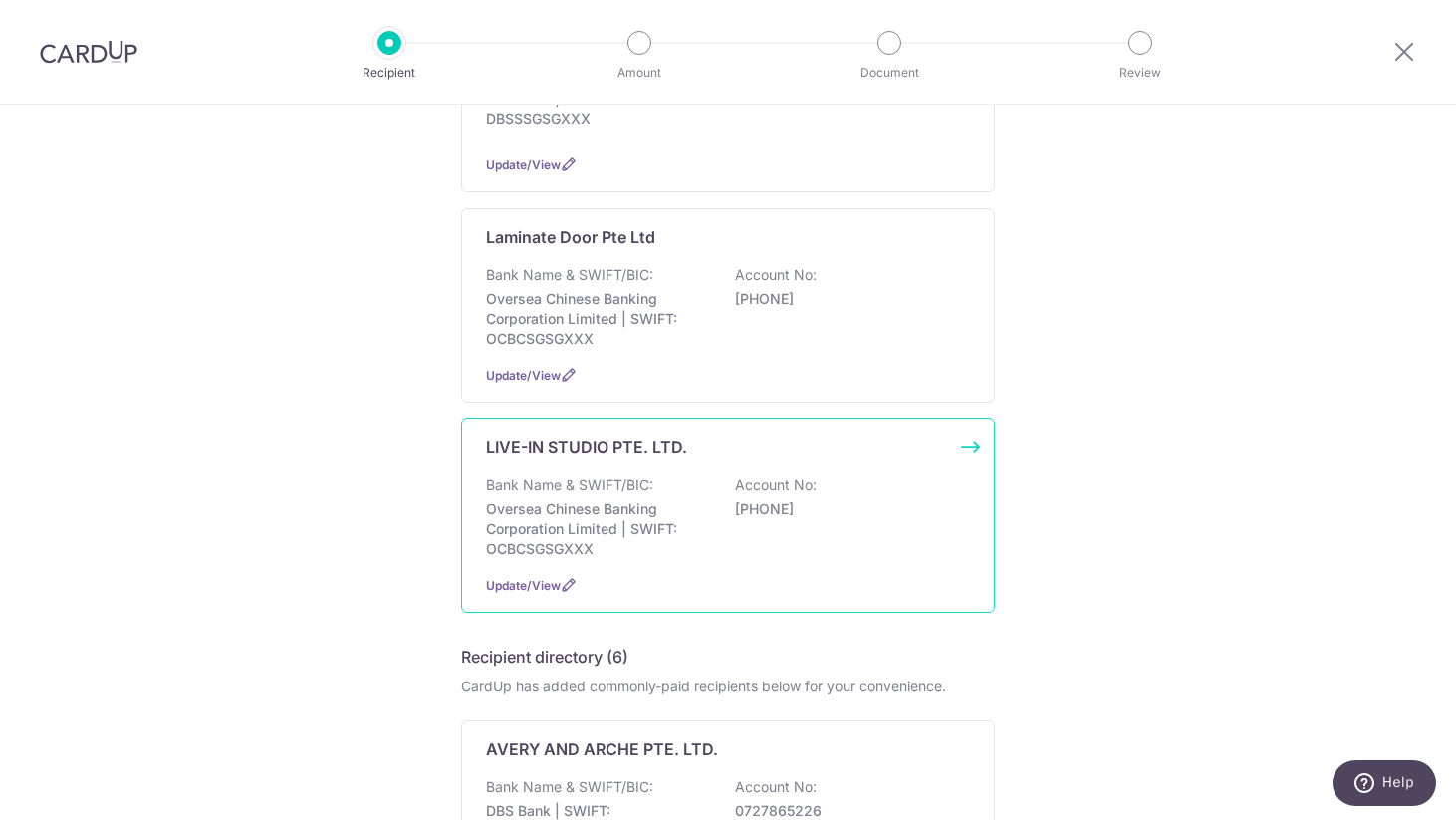 click on "601692205001" at bounding box center [847, 509] 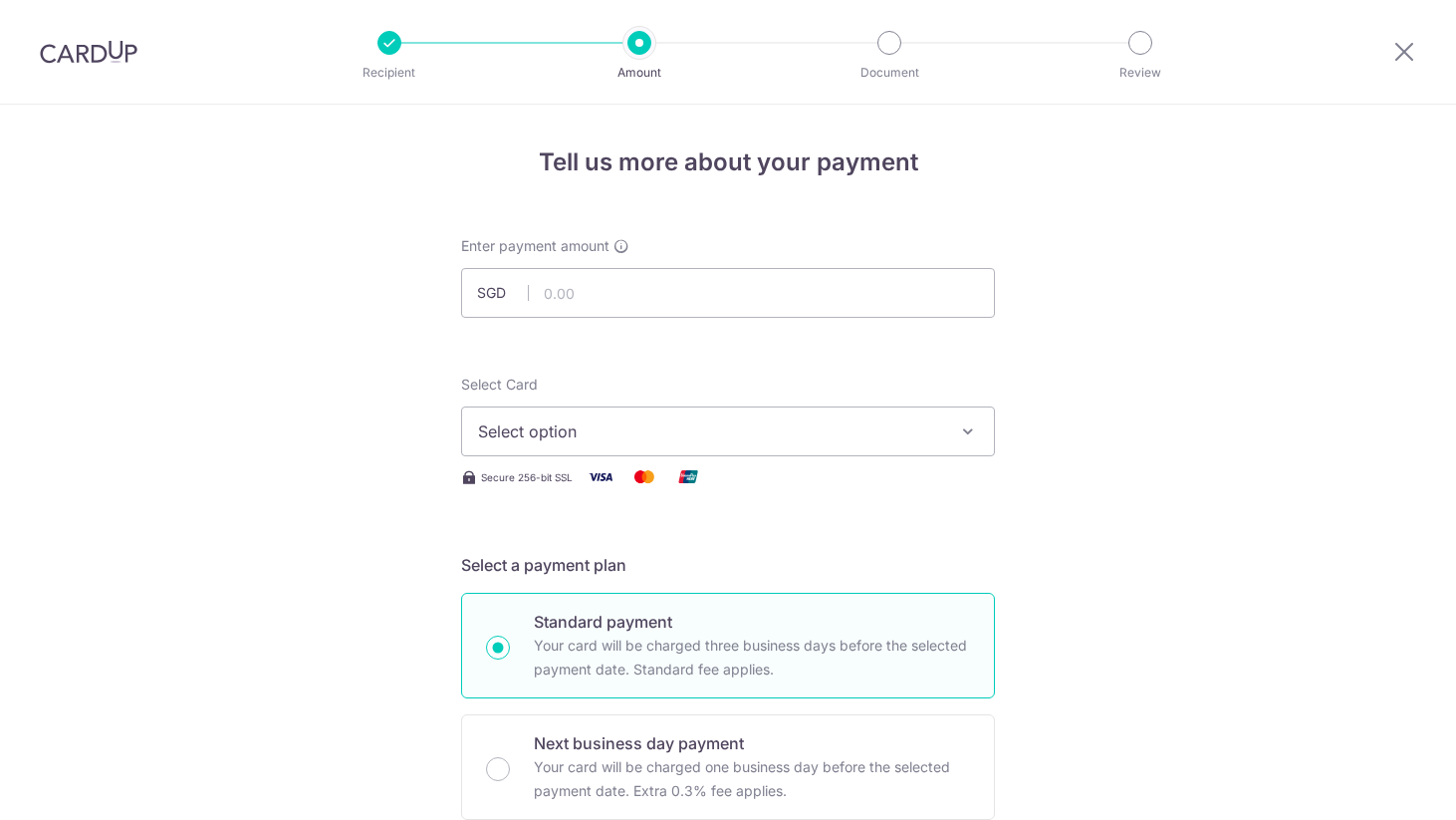 scroll, scrollTop: 0, scrollLeft: 0, axis: both 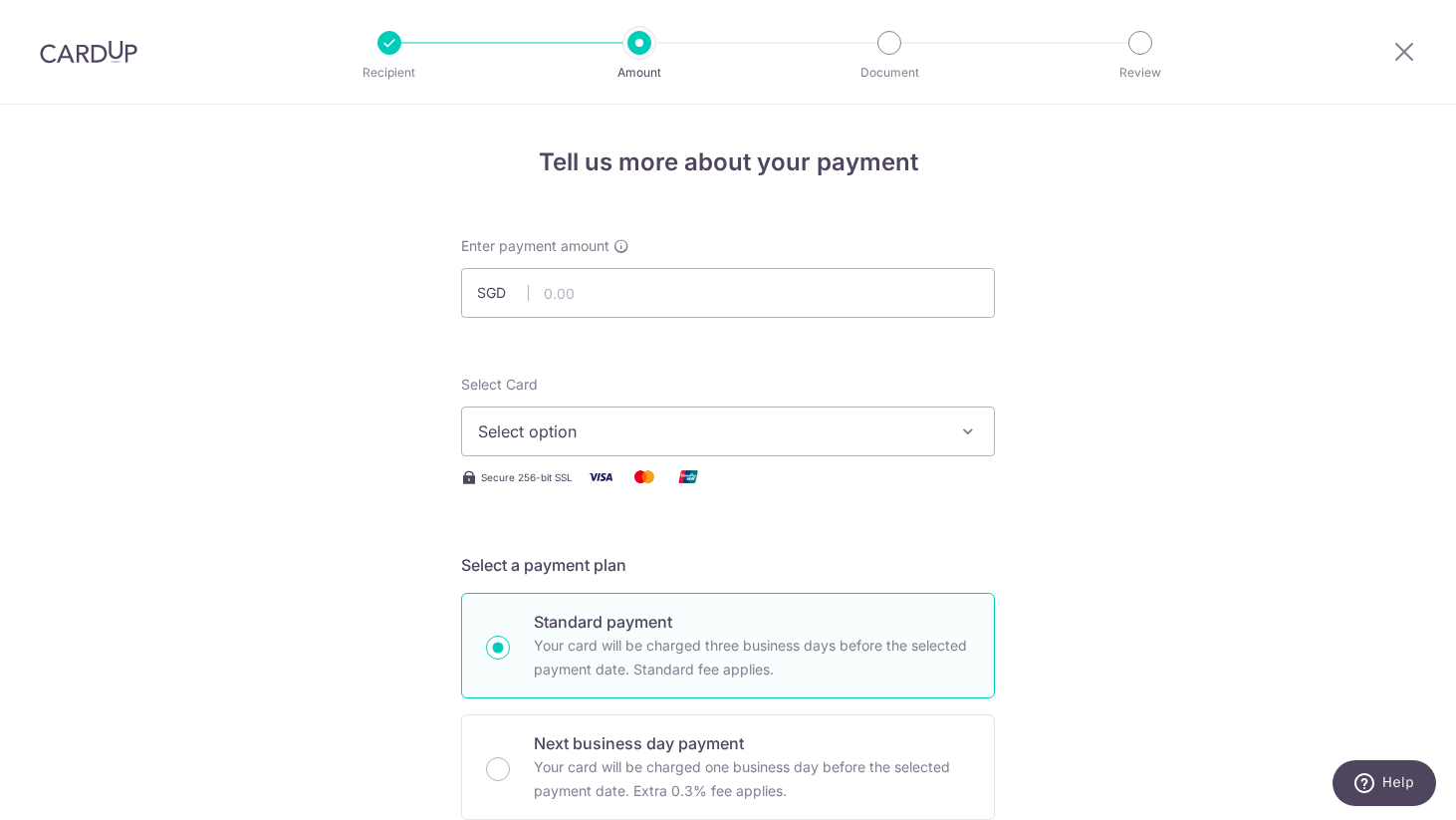 click on "Select option" at bounding box center (710, 431) 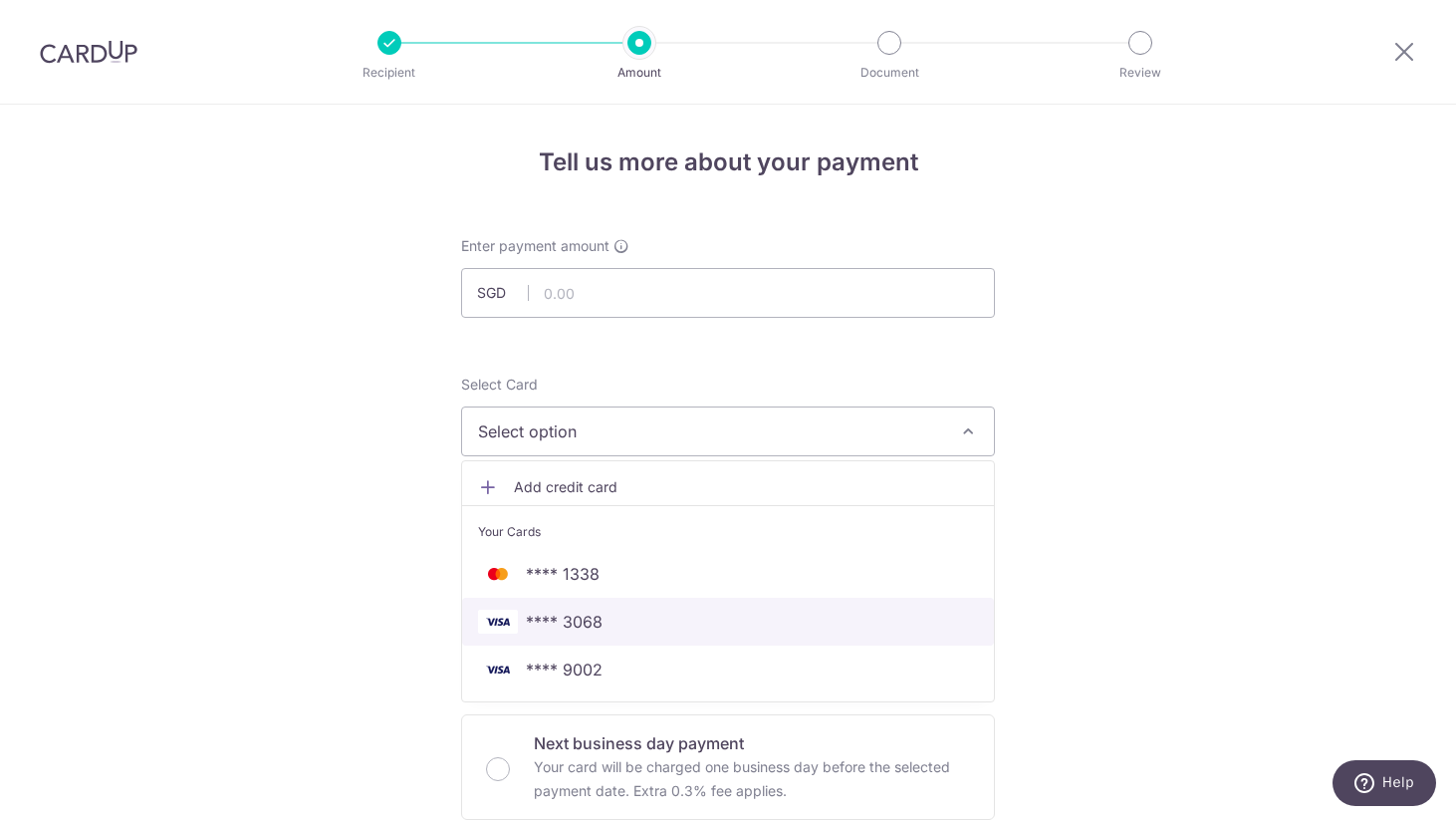 click on "**** 3068" at bounding box center [728, 622] 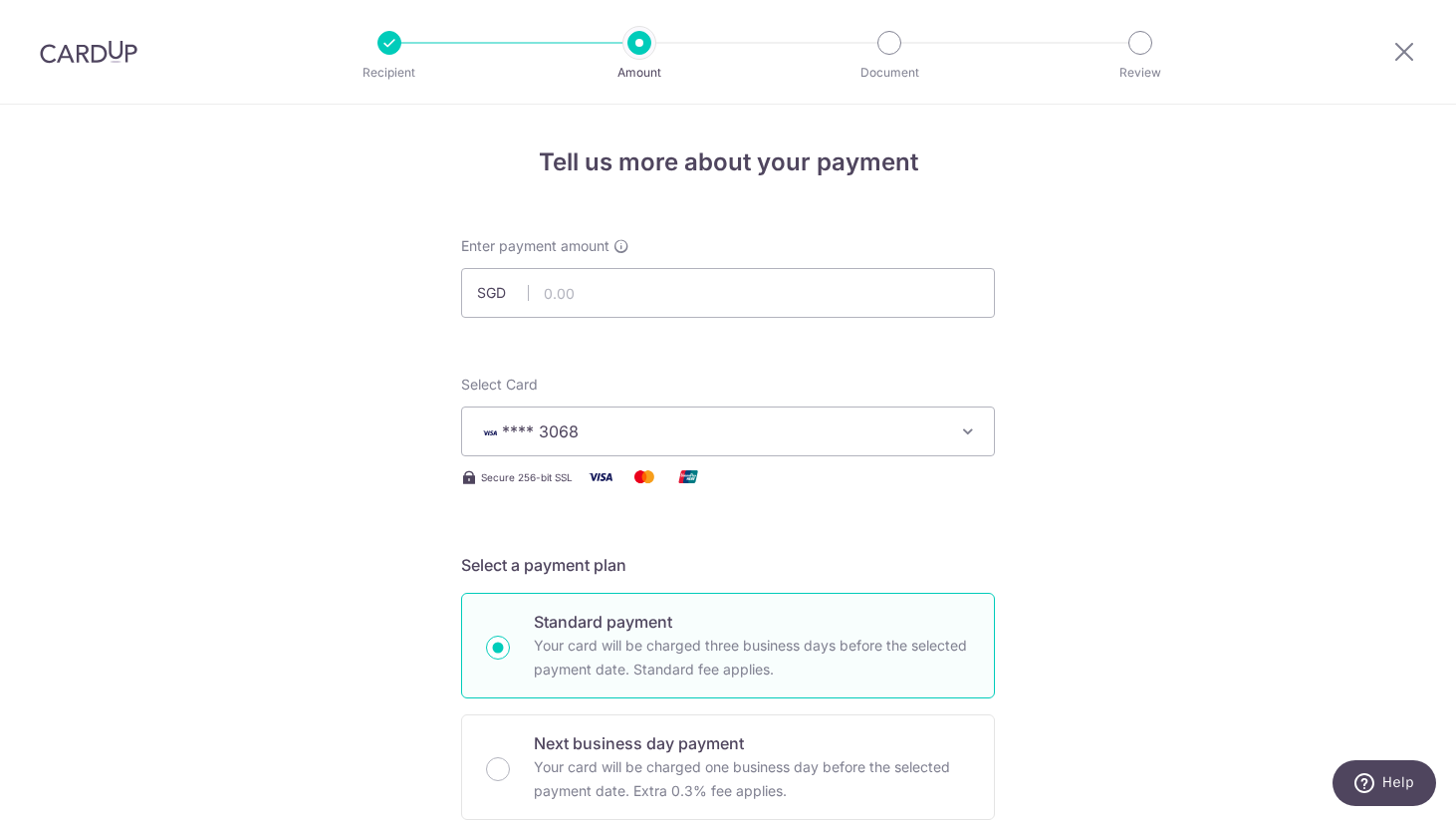 click on "Enter payment amount
SGD
Select Card
**** 3068
Add credit card
Your Cards
**** 1338
**** 3068
**** 9002
Secure 256-bit SSL
Text
New card details
Card
Secure 256-bit SSL" at bounding box center [728, 1091] 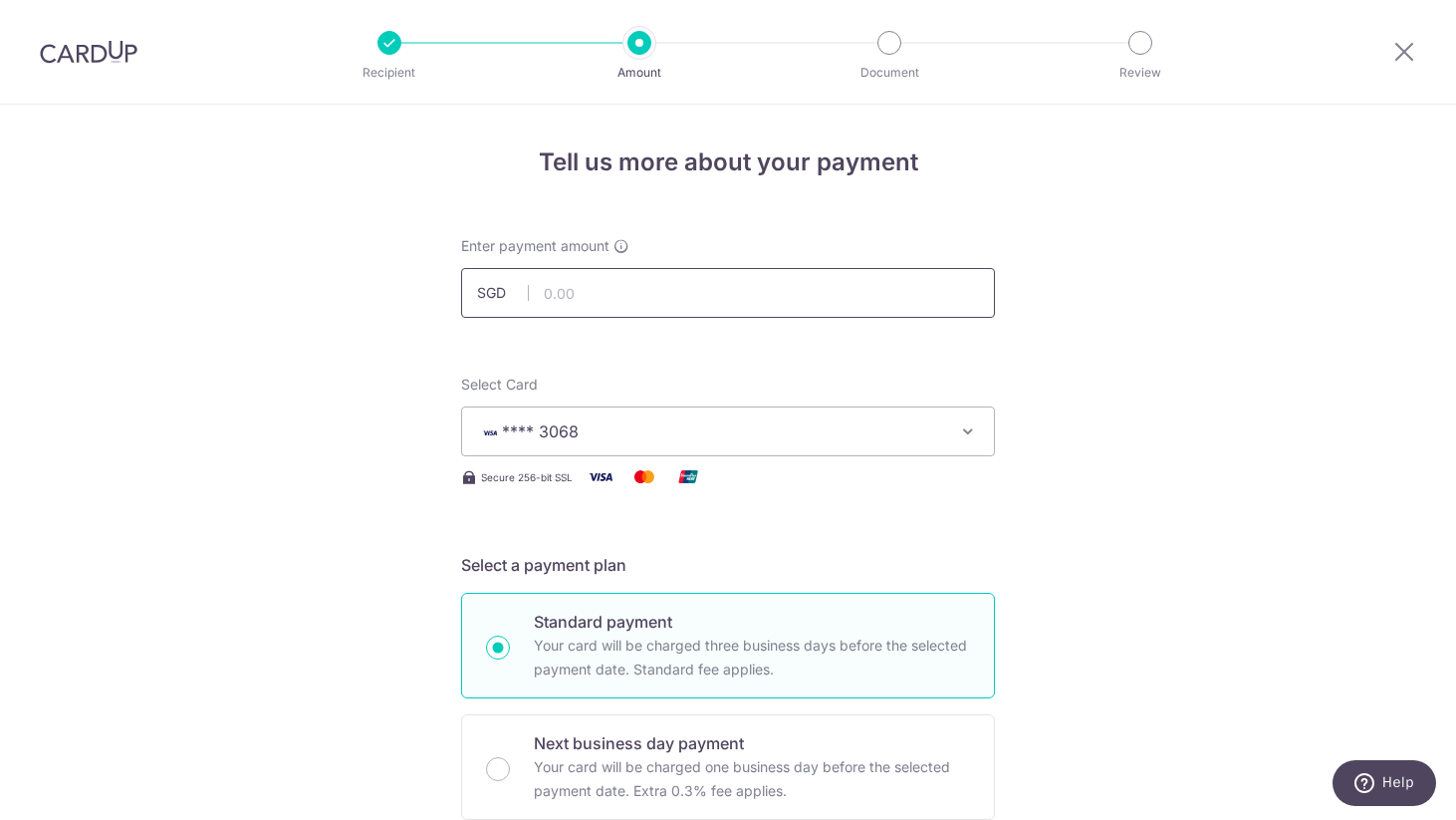 click at bounding box center [728, 293] 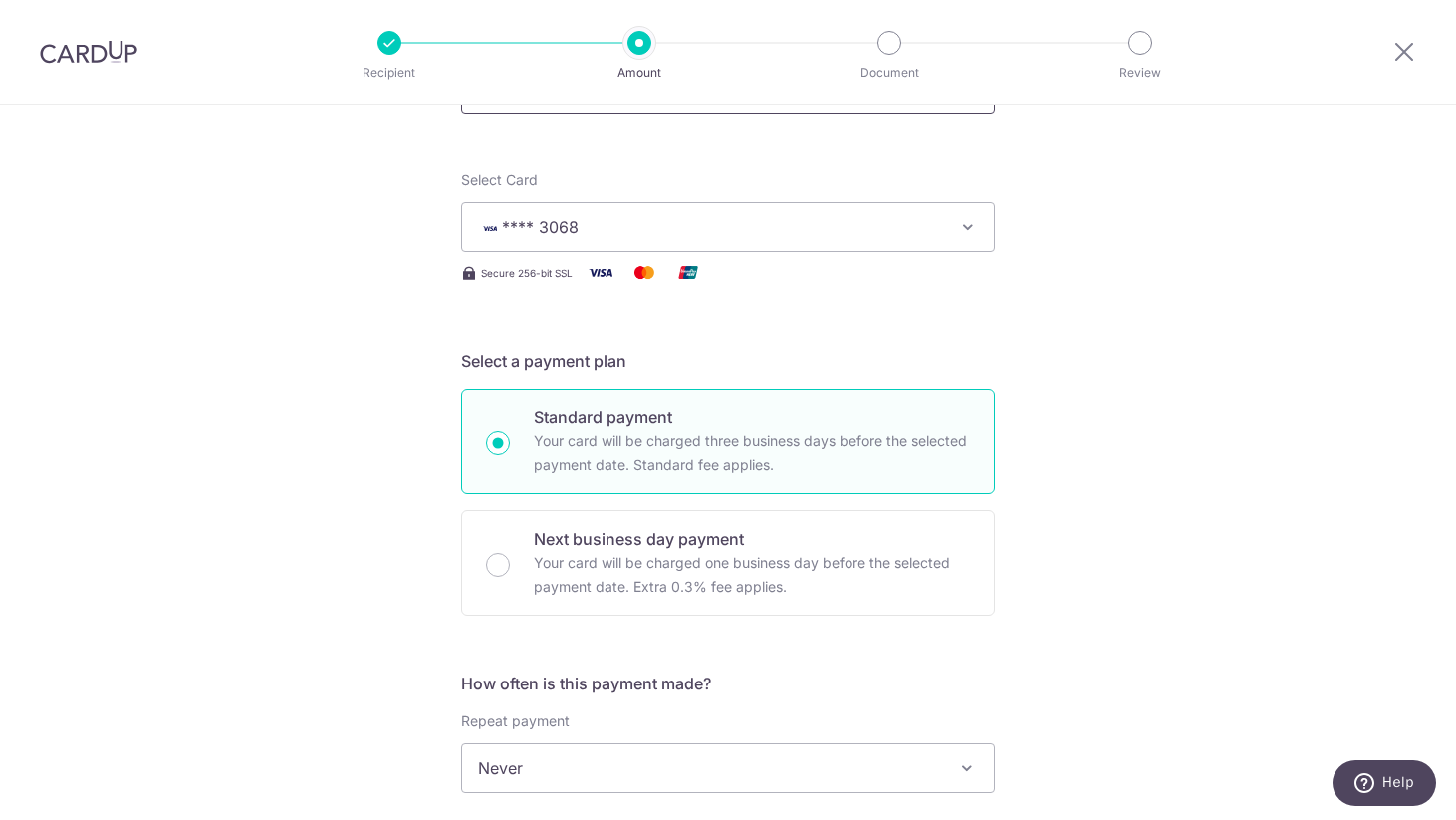 scroll, scrollTop: 556, scrollLeft: 0, axis: vertical 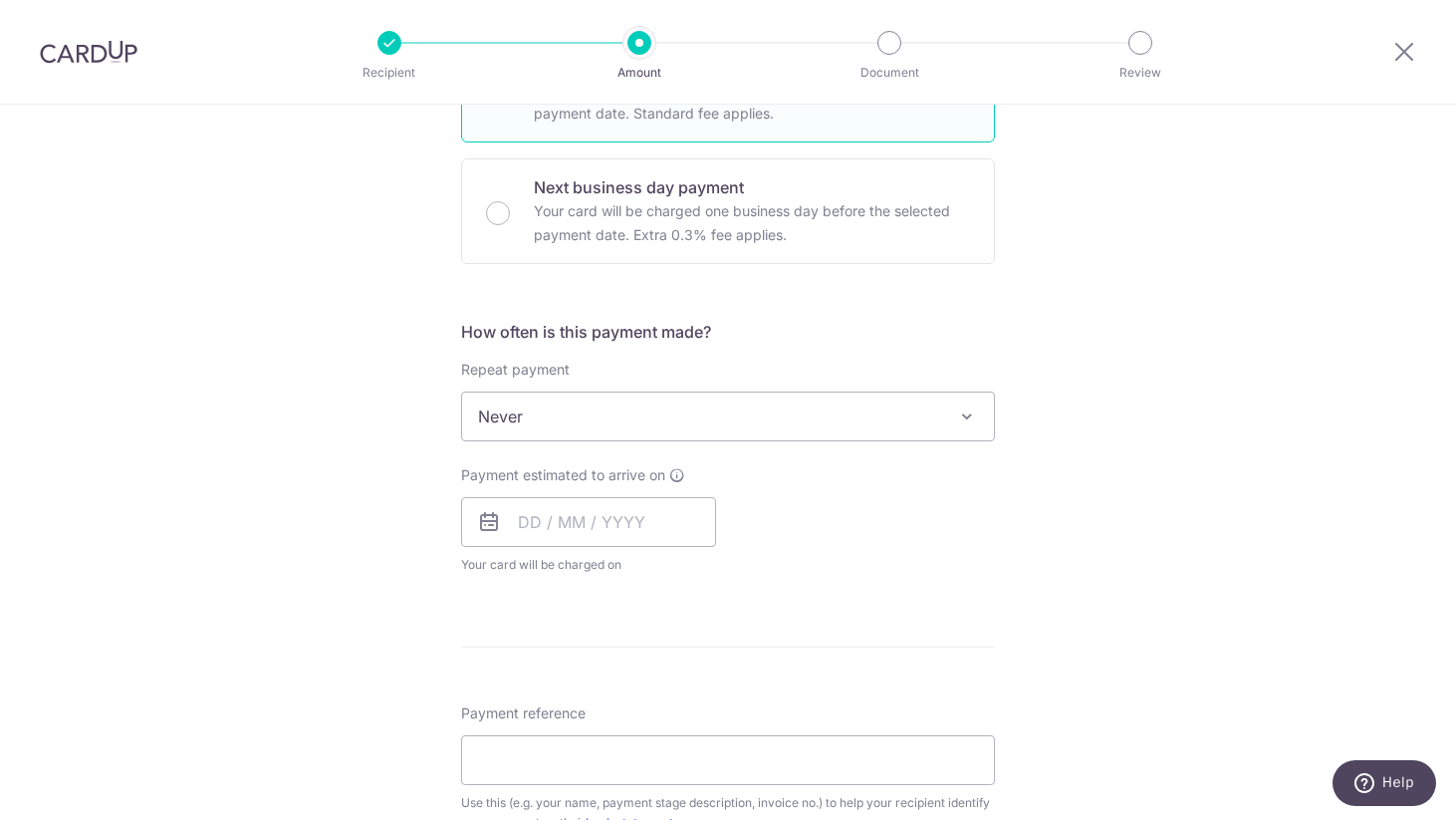 click on "Never" at bounding box center (728, 416) 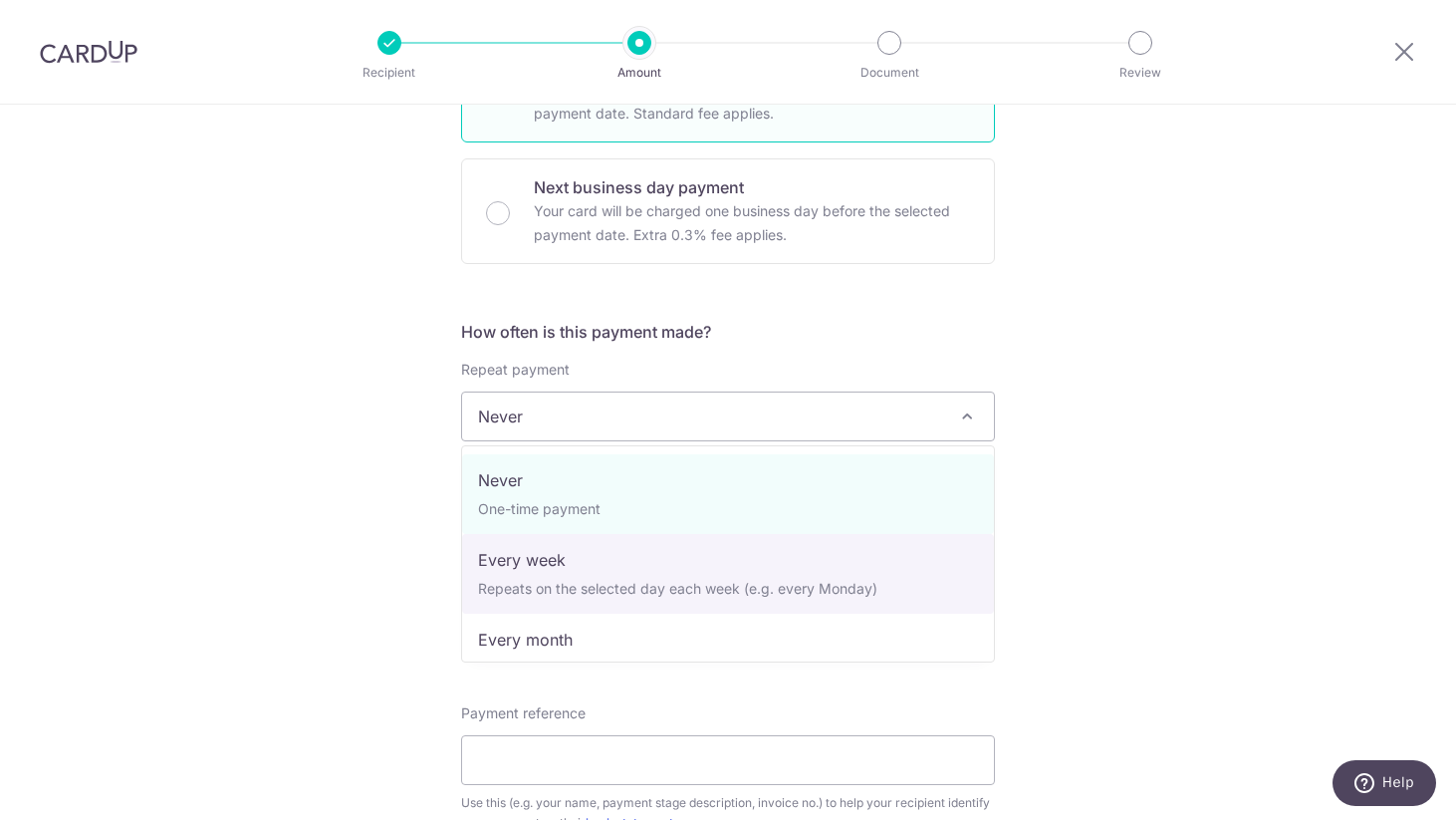 select on "2" 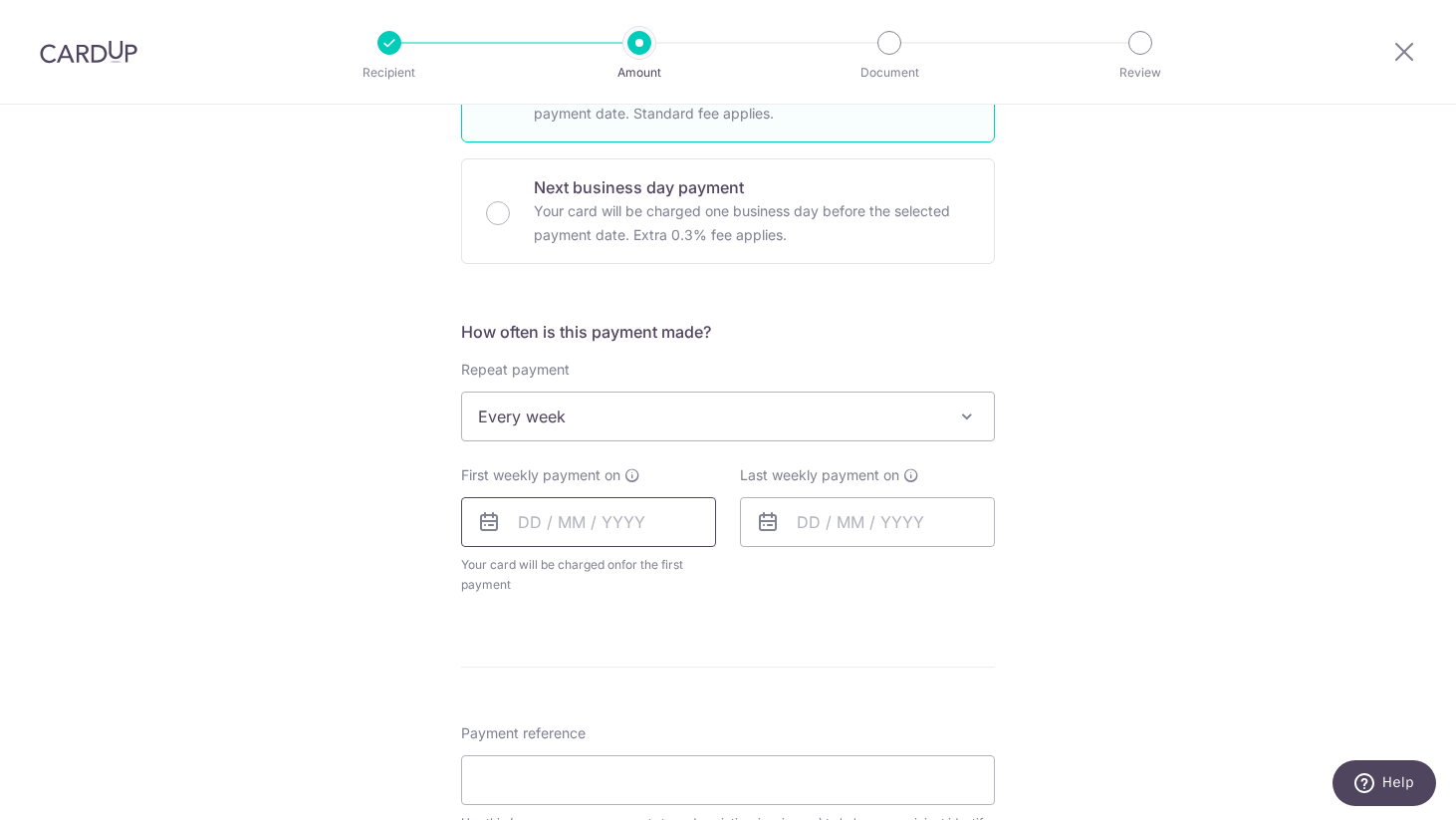 click at bounding box center [589, 522] 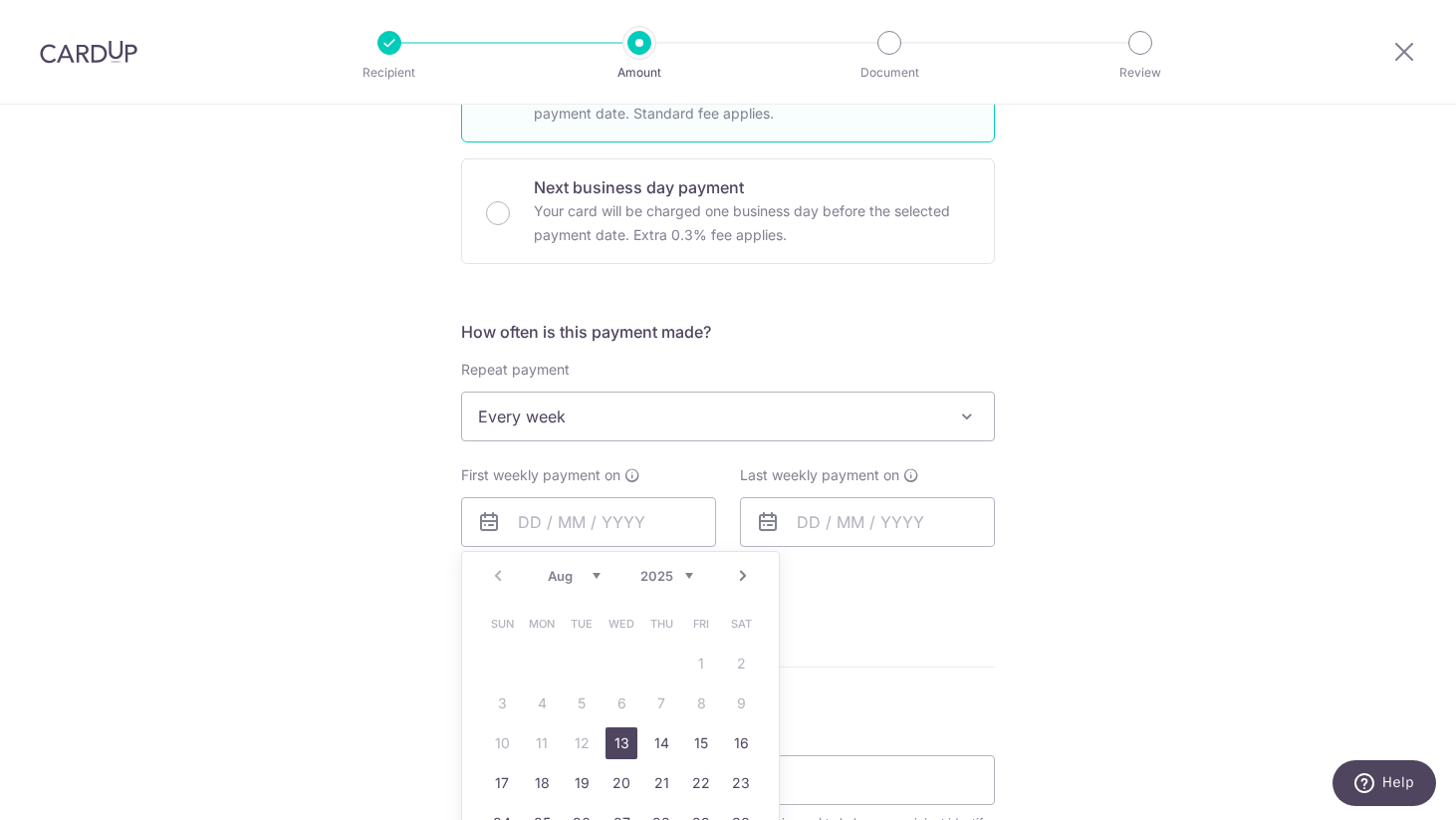 click on "13" at bounding box center [621, 743] 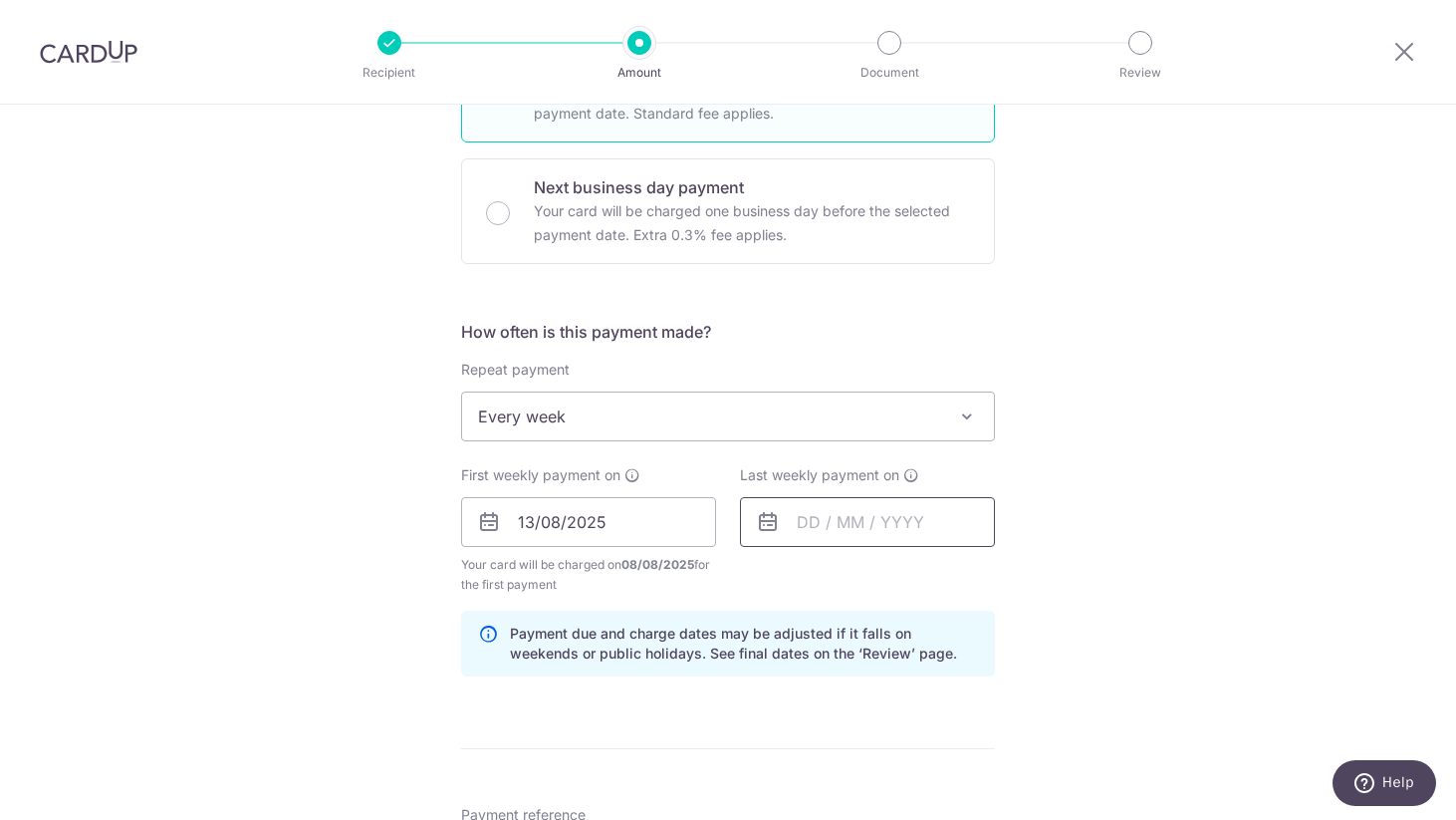 click at bounding box center (867, 522) 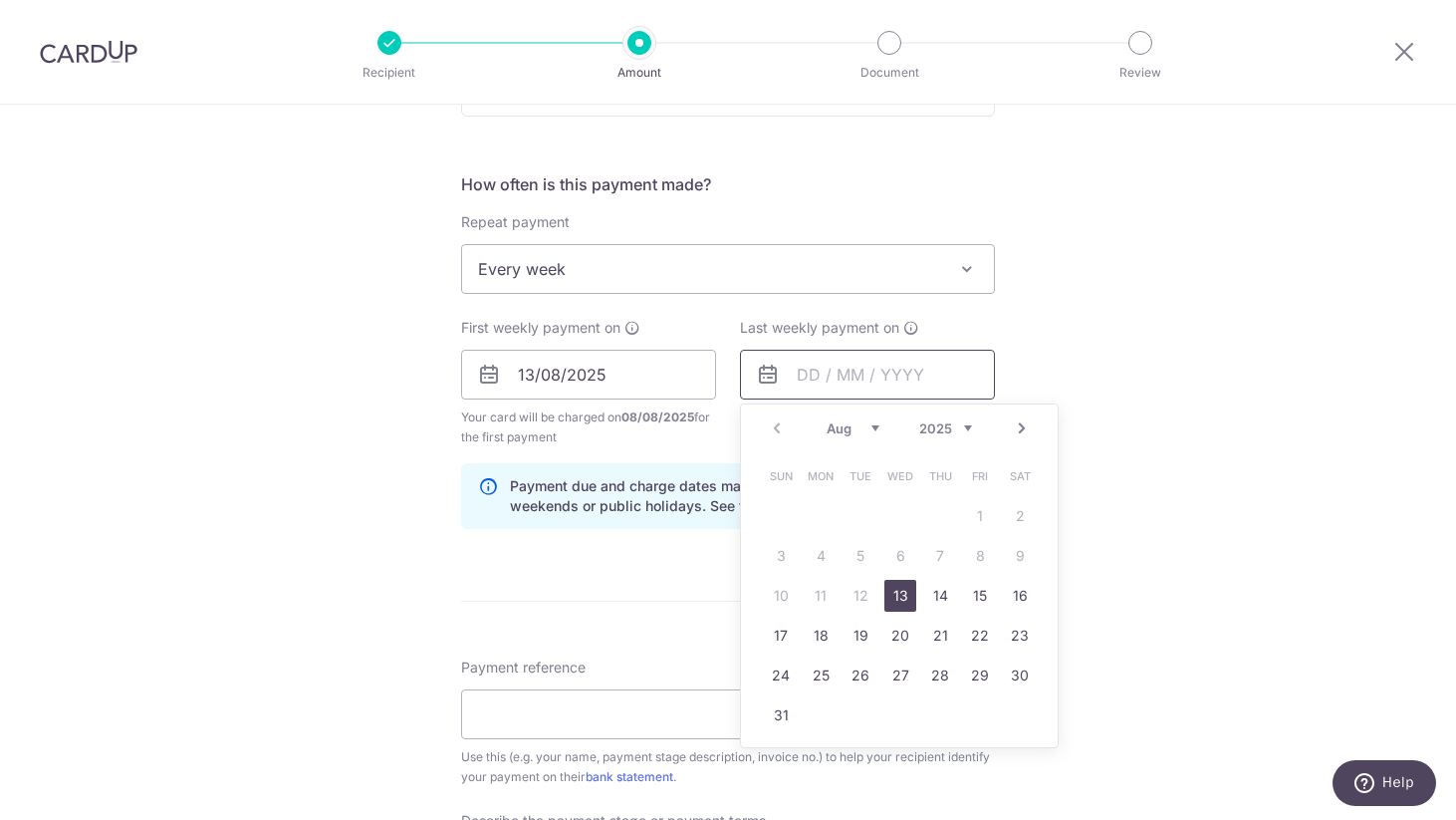scroll, scrollTop: 715, scrollLeft: 0, axis: vertical 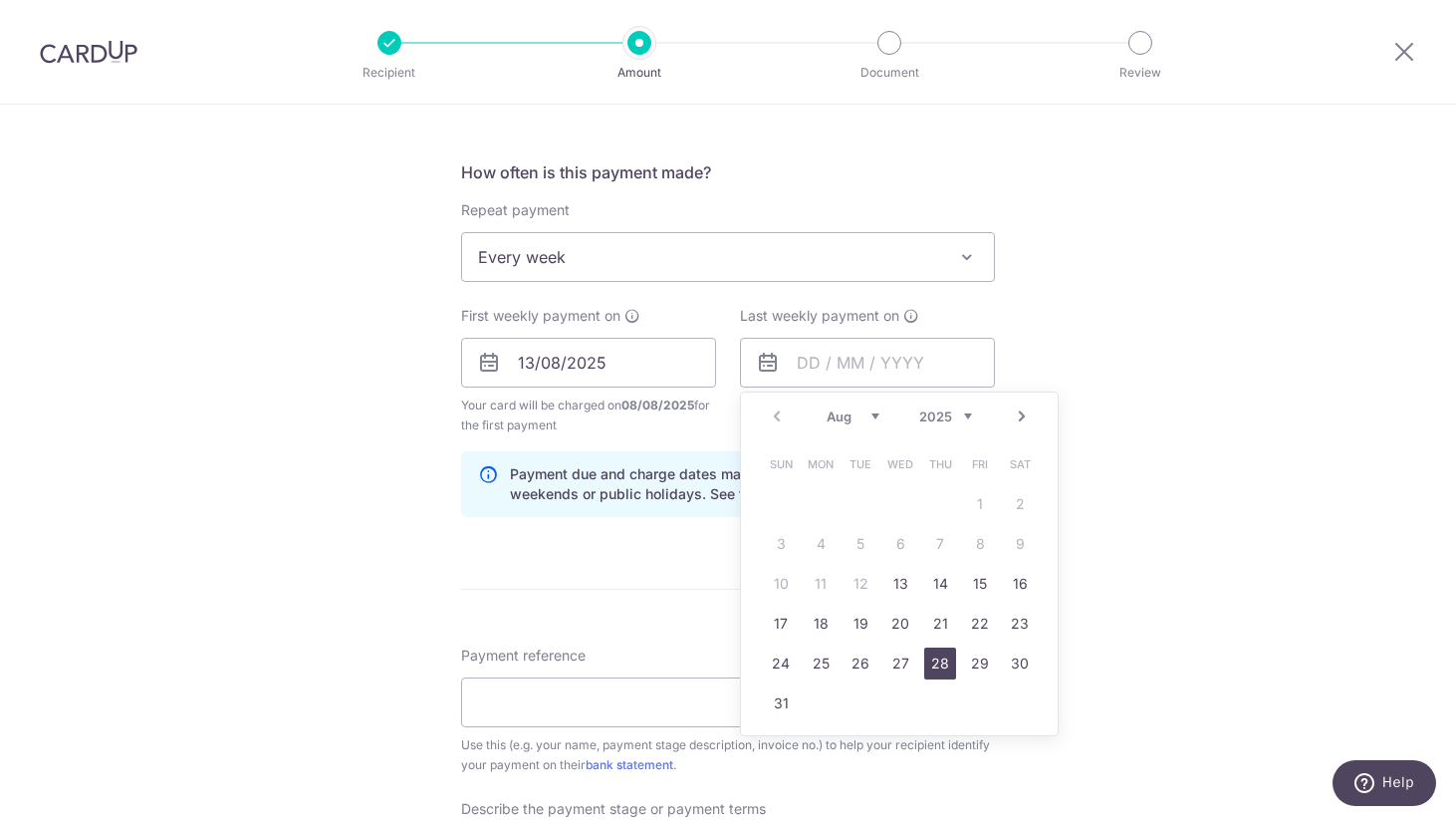 click on "28" at bounding box center [940, 664] 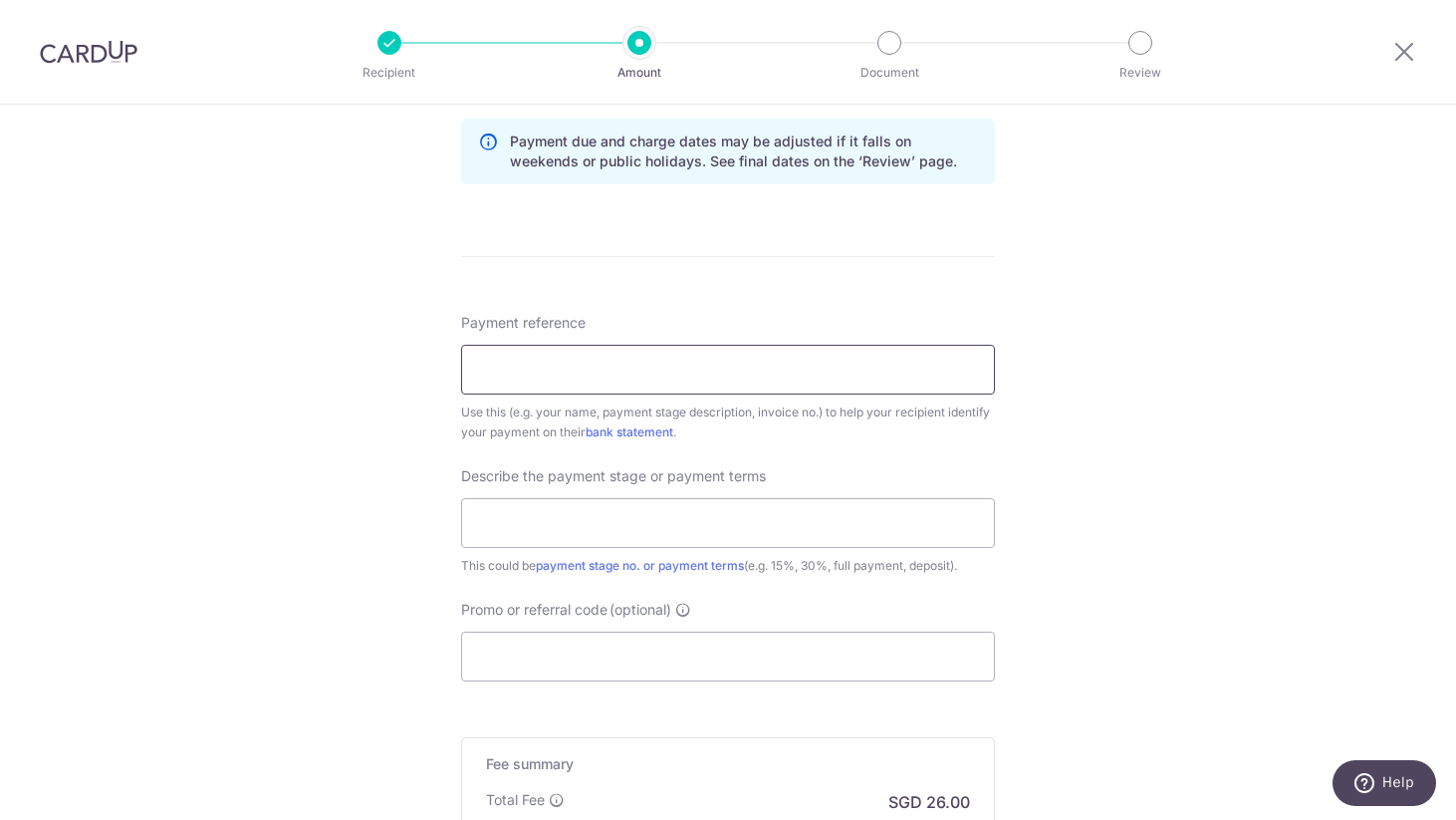 scroll, scrollTop: 1071, scrollLeft: 0, axis: vertical 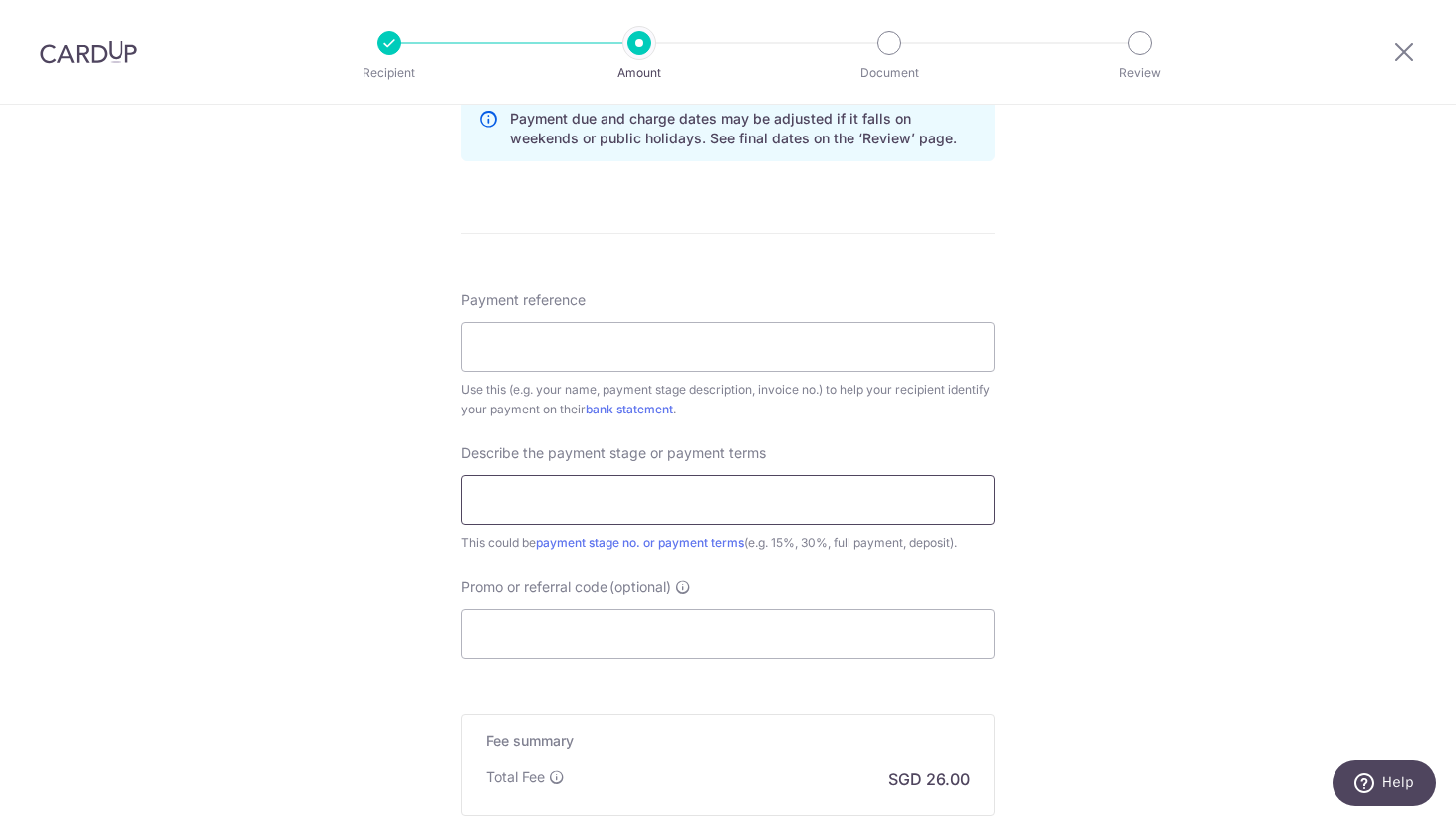 click at bounding box center [728, 500] 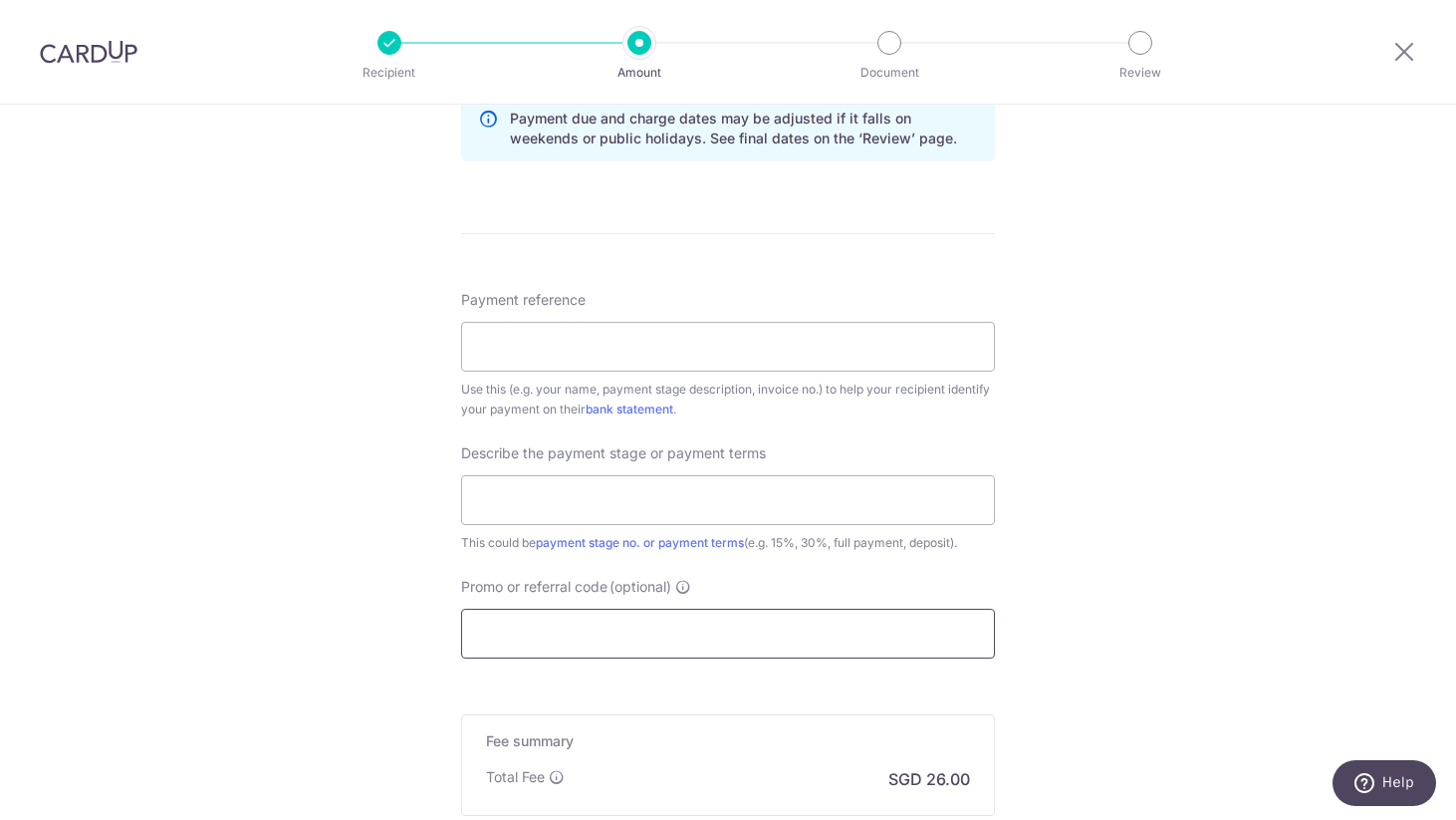 click on "Promo or referral code
(optional)" at bounding box center [728, 634] 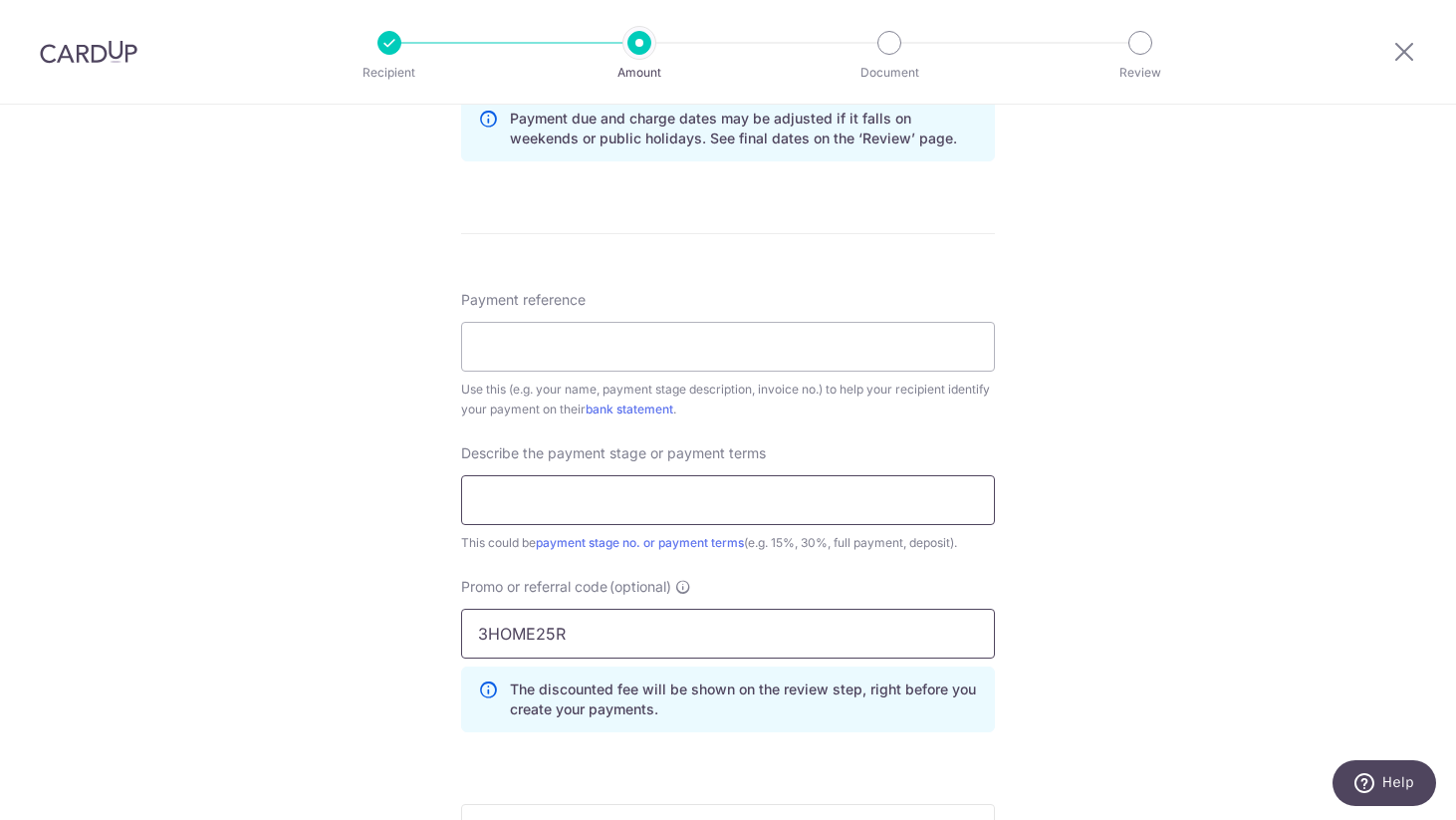 type on "3HOME25R" 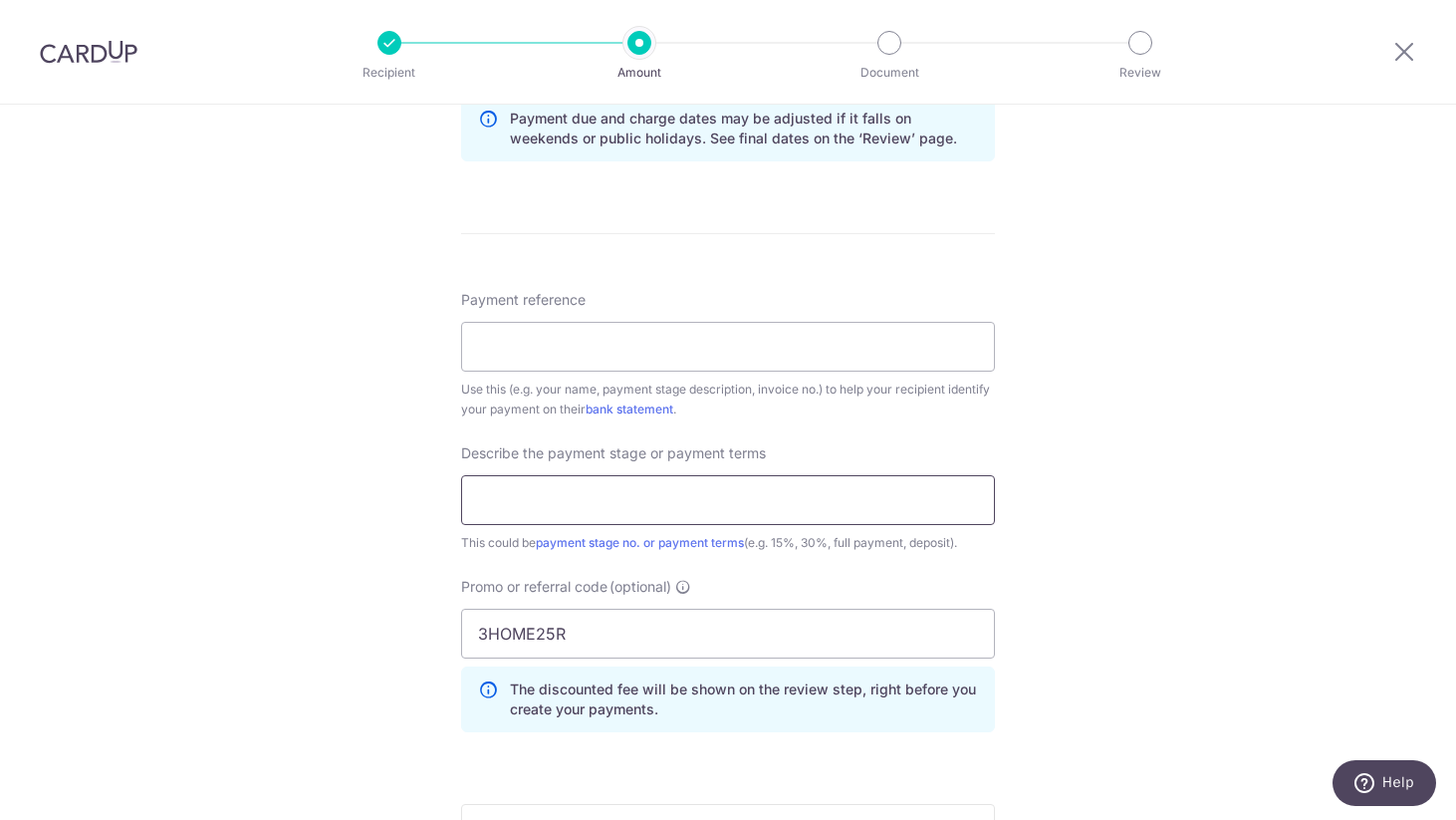 click at bounding box center (728, 500) 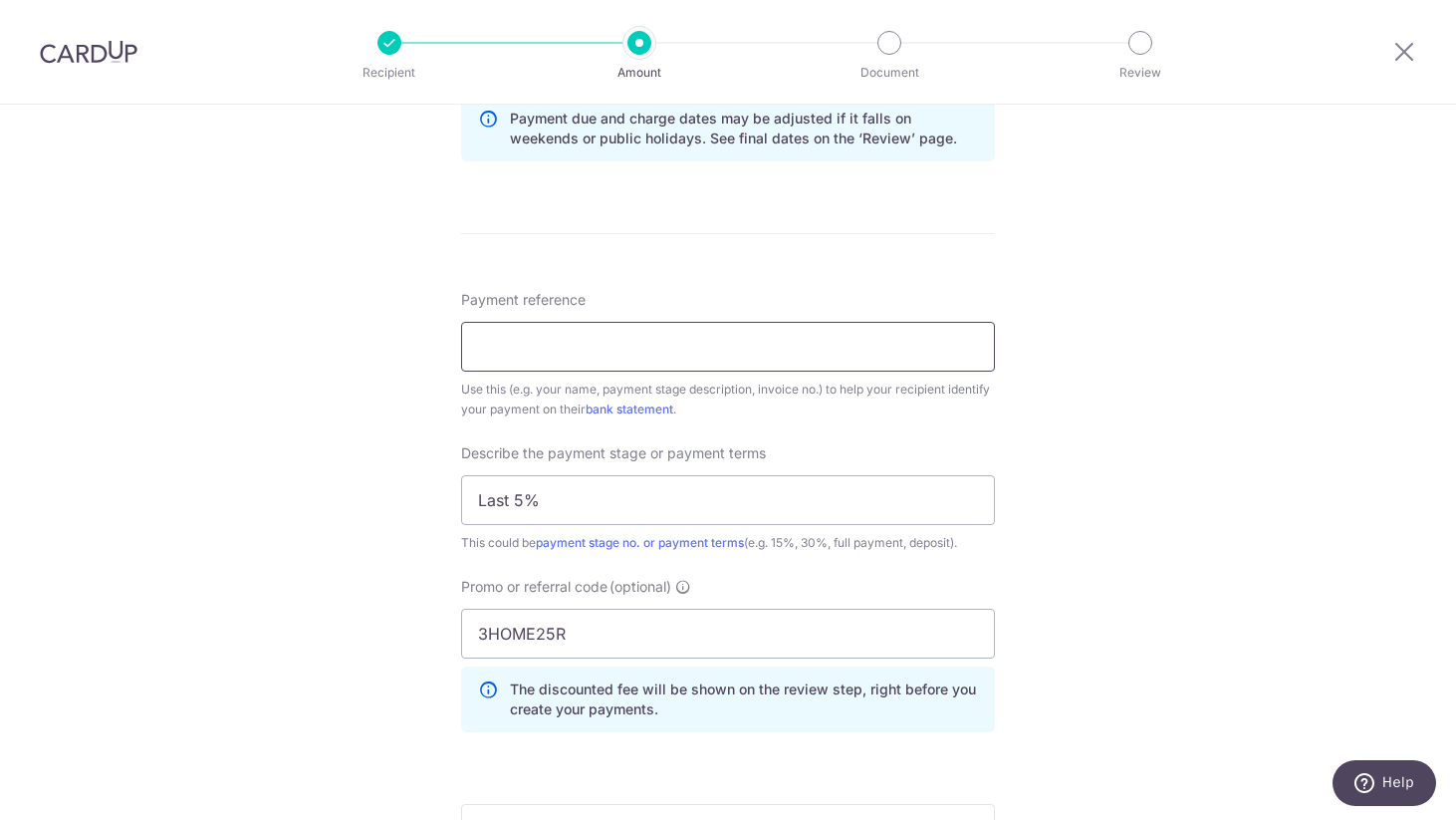 click on "Payment reference" at bounding box center [728, 347] 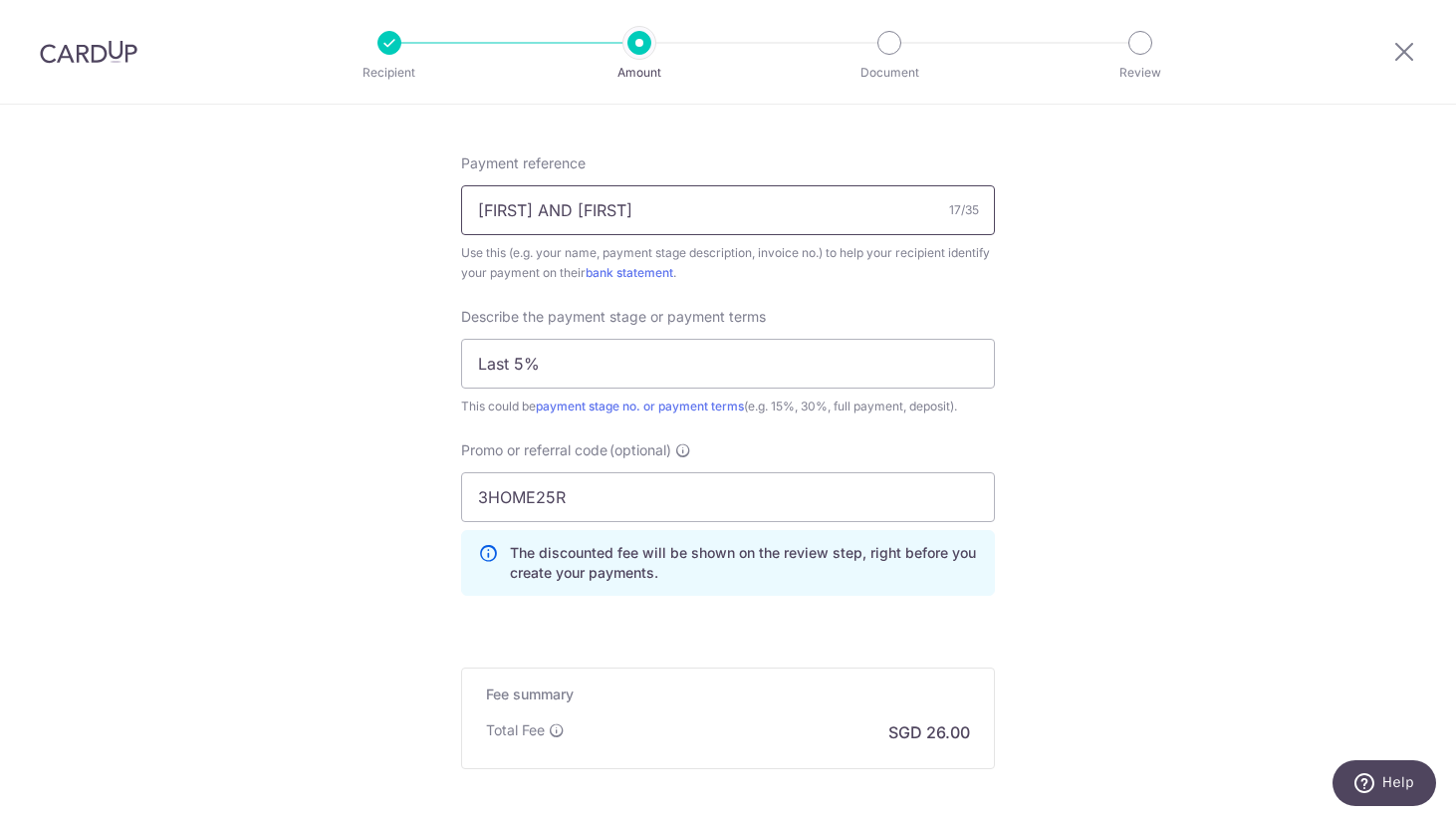 scroll, scrollTop: 1412, scrollLeft: 0, axis: vertical 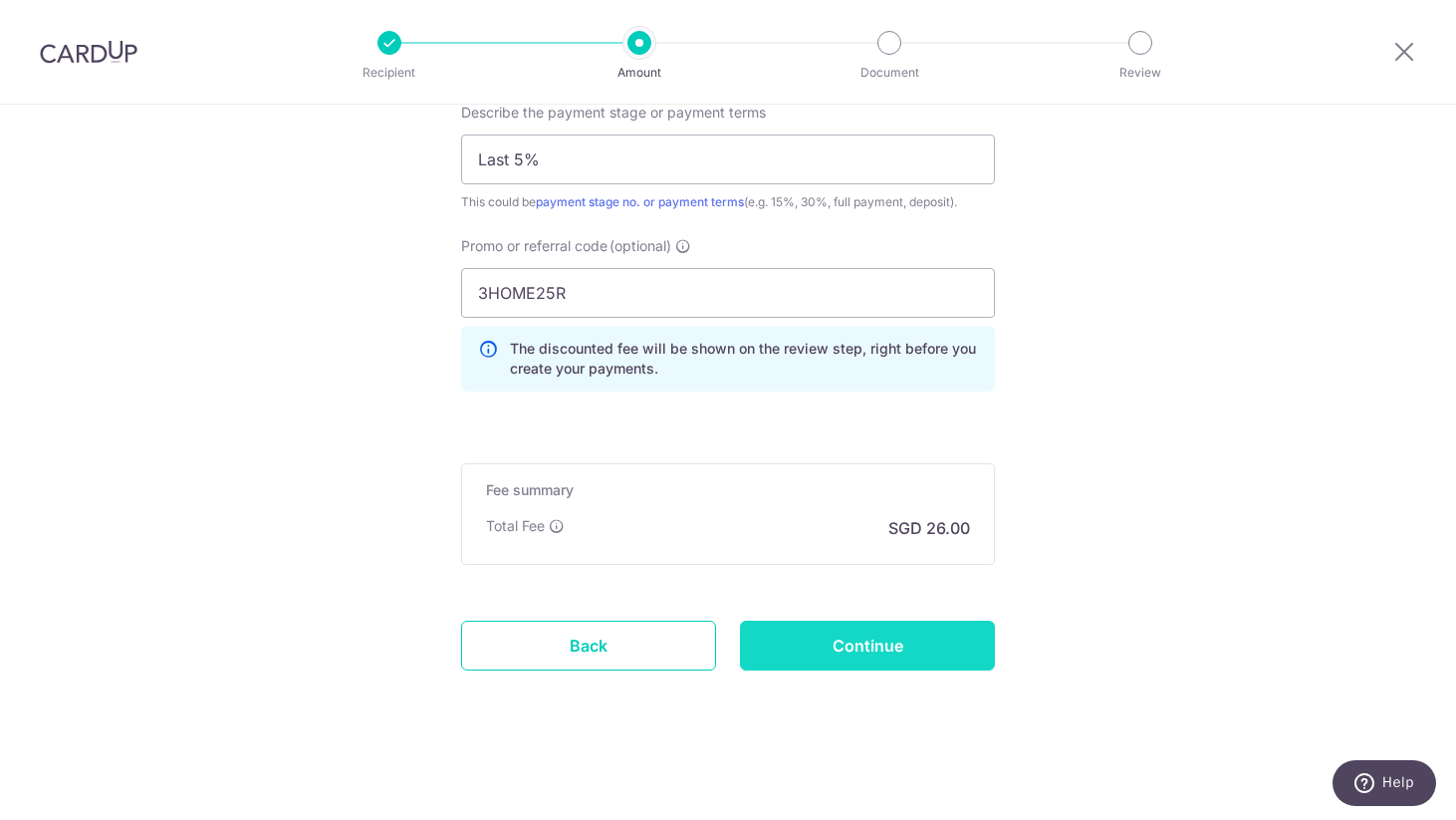 click on "Continue" at bounding box center (867, 646) 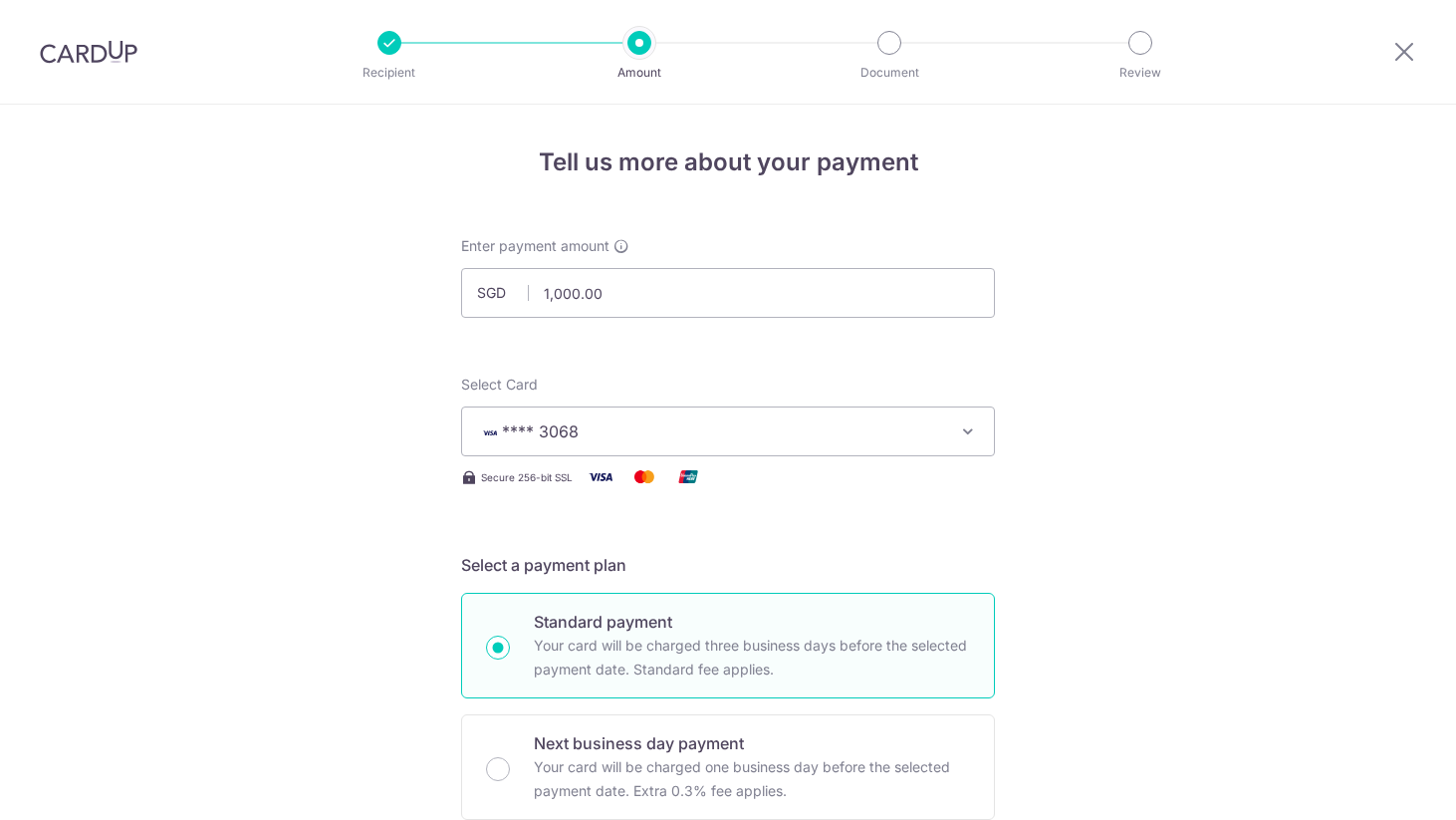 scroll, scrollTop: 0, scrollLeft: 0, axis: both 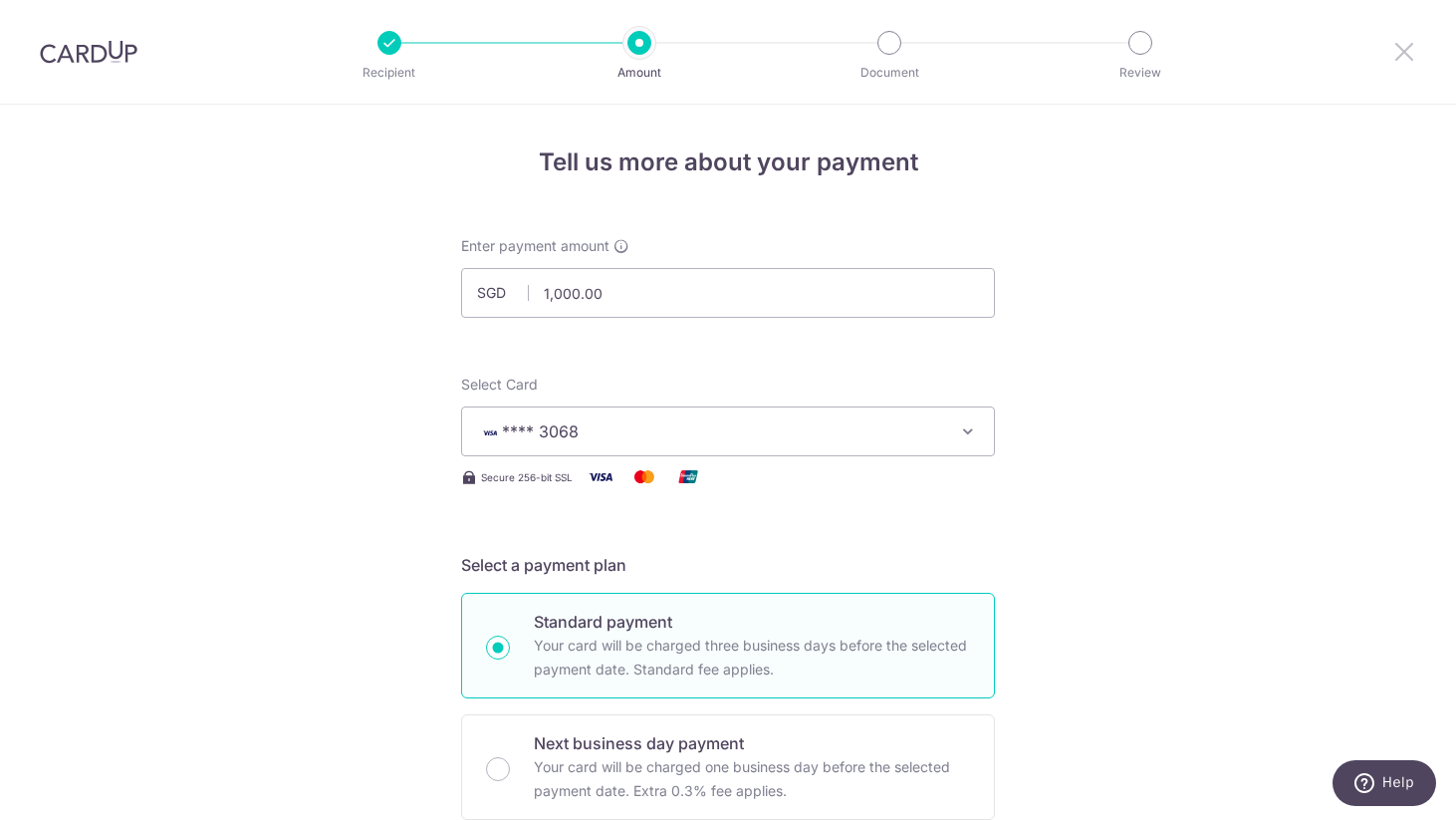 click at bounding box center (1404, 51) 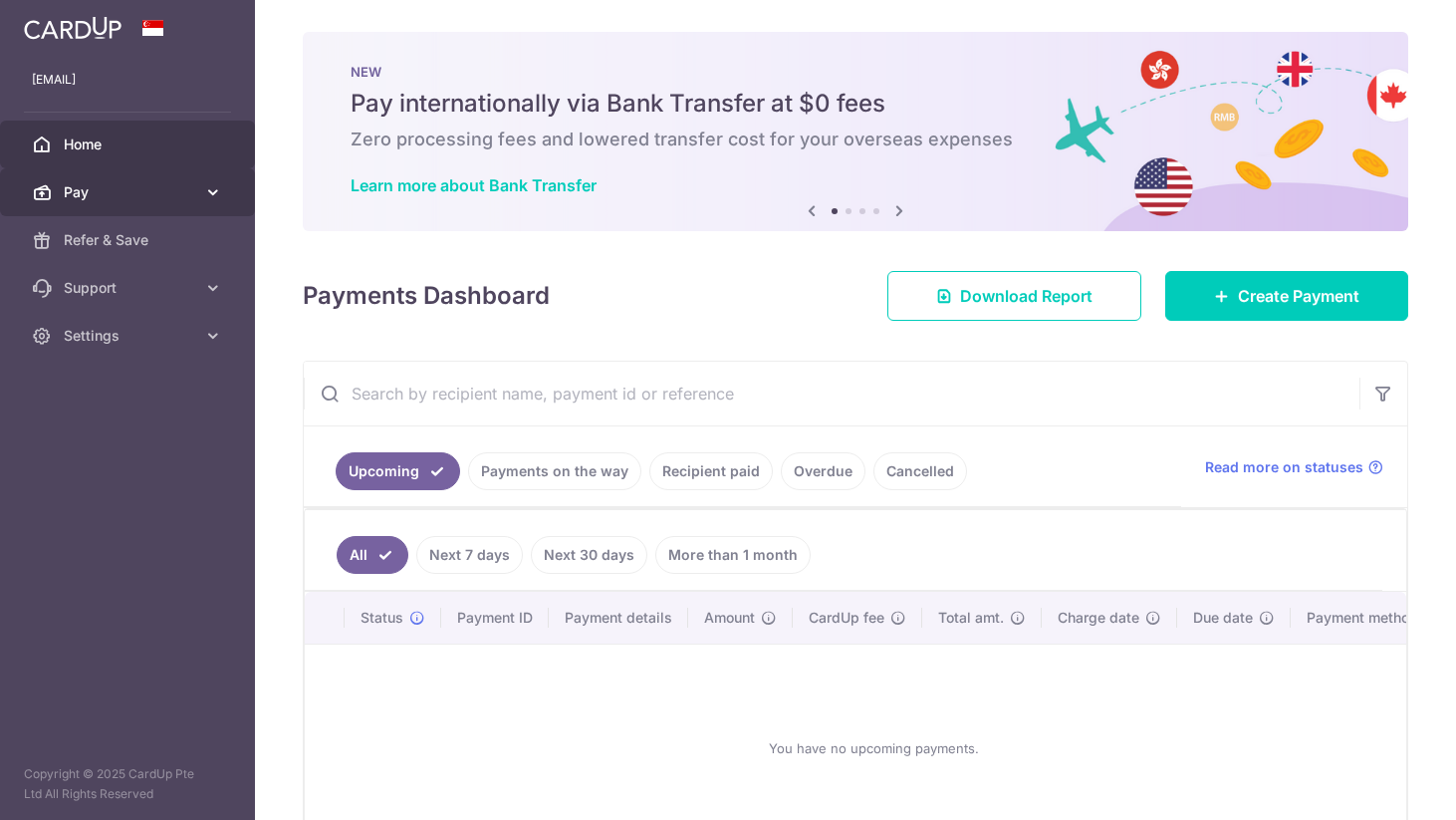 click on "Pay" at bounding box center (129, 192) 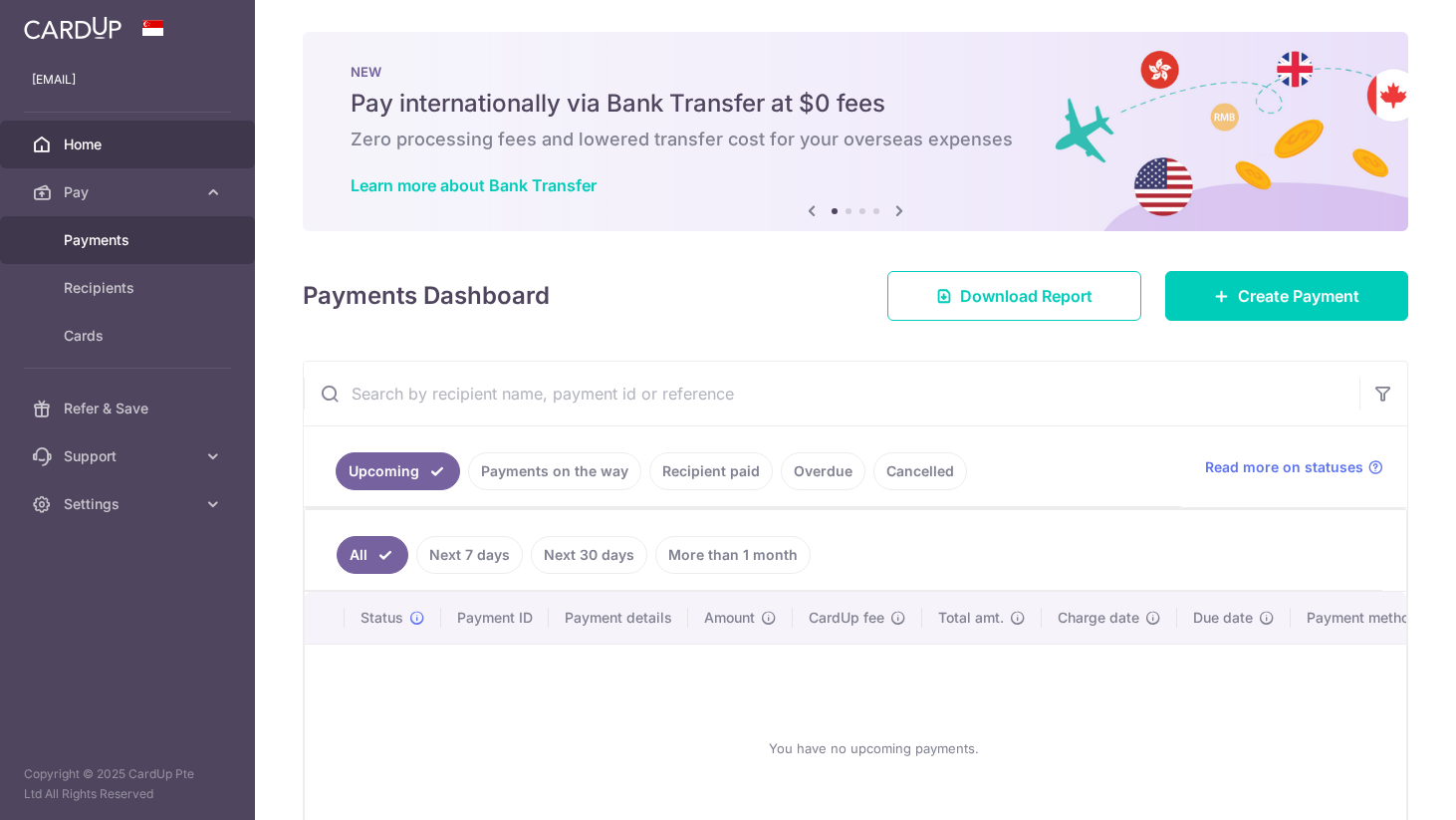 click on "Payments" at bounding box center (127, 240) 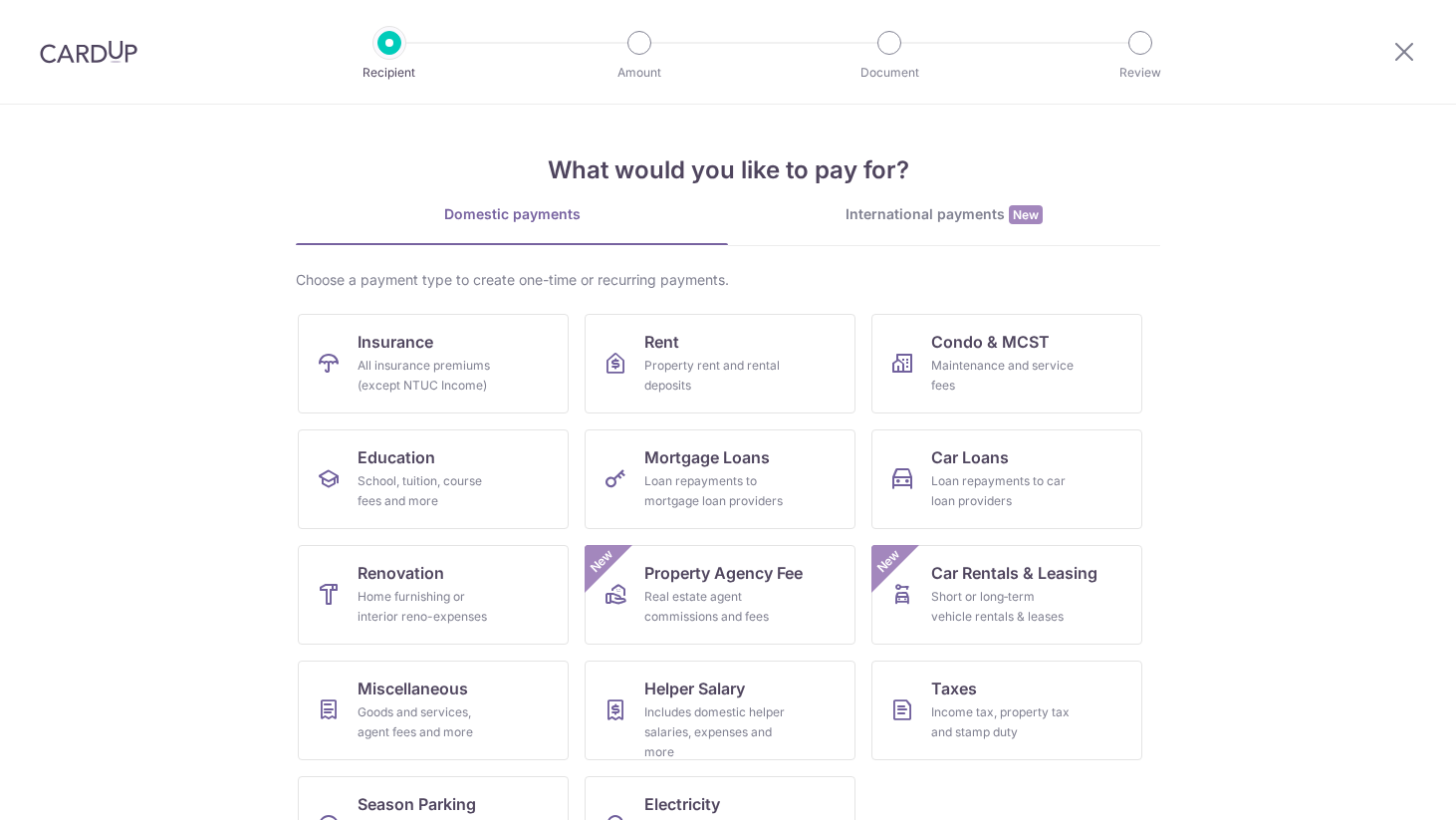 scroll, scrollTop: 0, scrollLeft: 0, axis: both 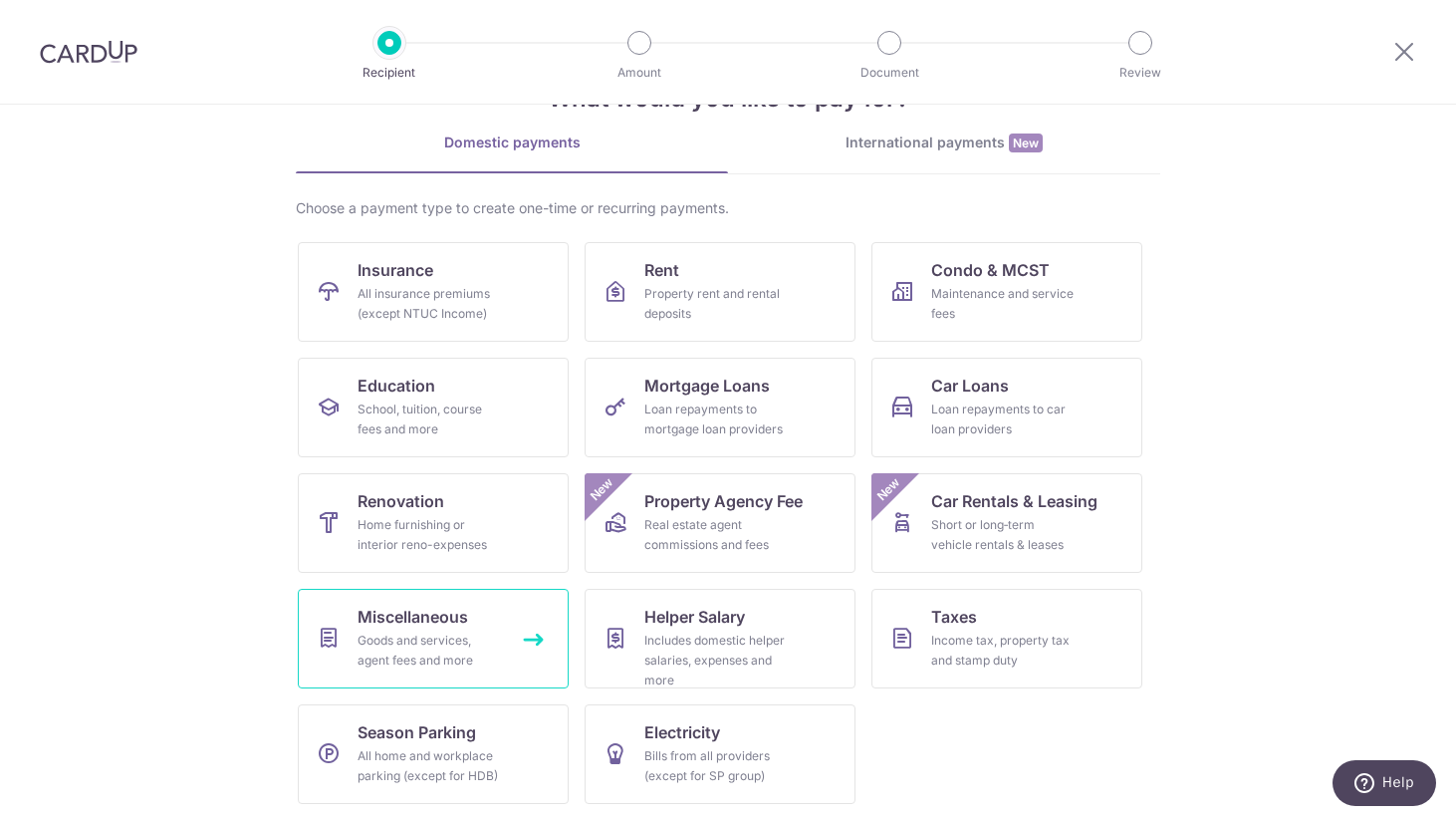 click on "Goods and services, agent fees and more" at bounding box center [429, 651] 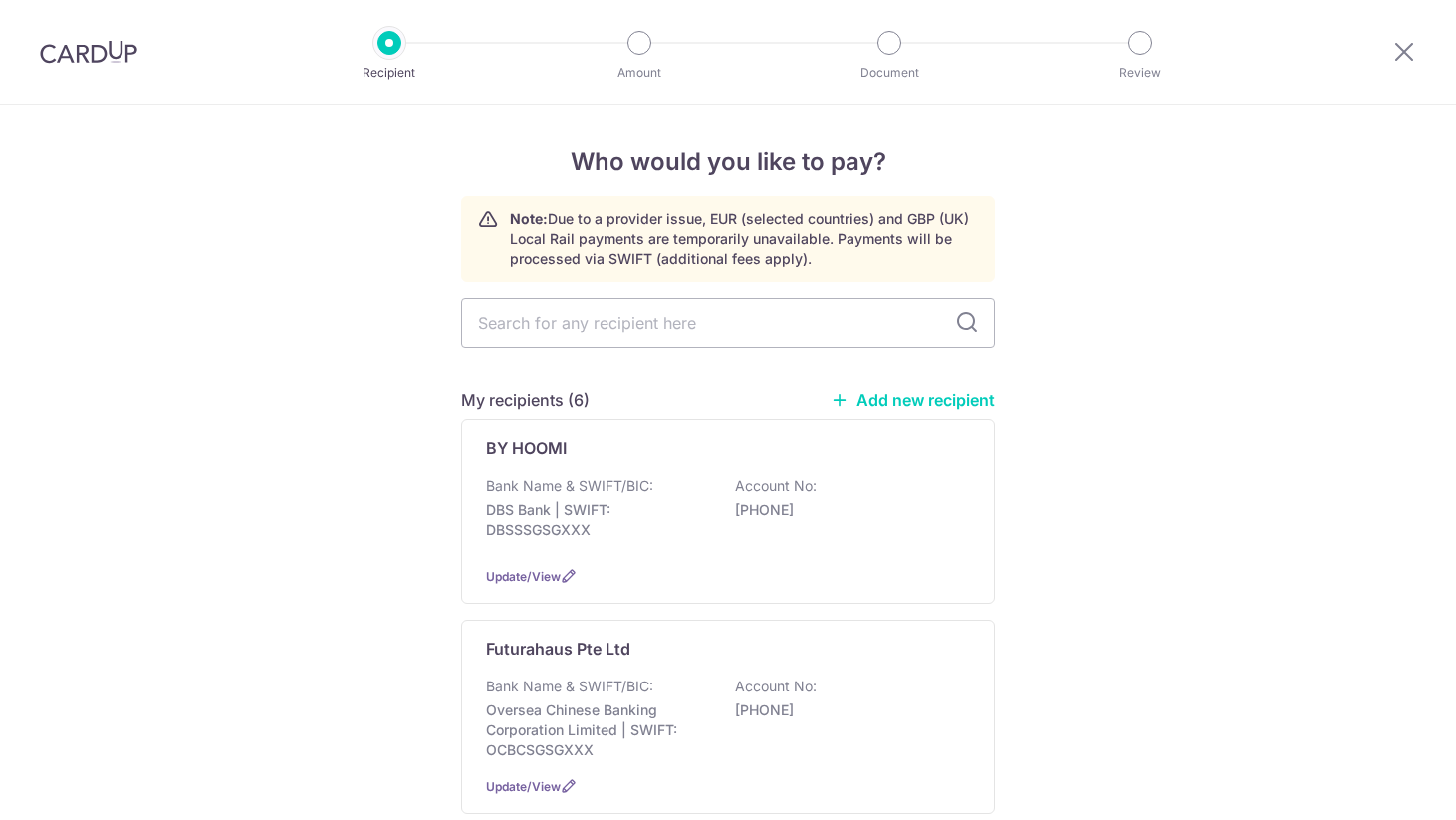 scroll, scrollTop: 0, scrollLeft: 0, axis: both 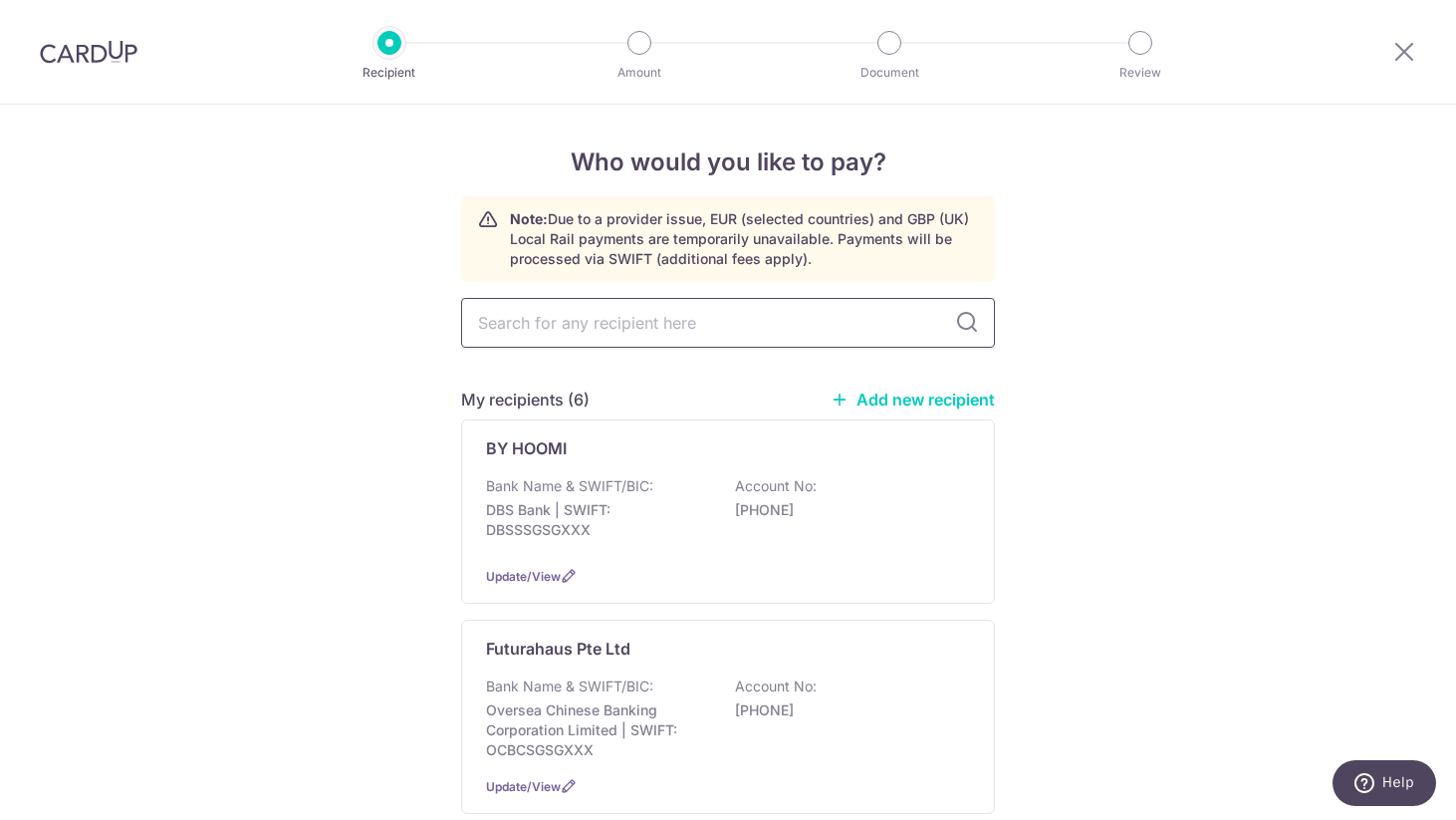 click at bounding box center (728, 323) 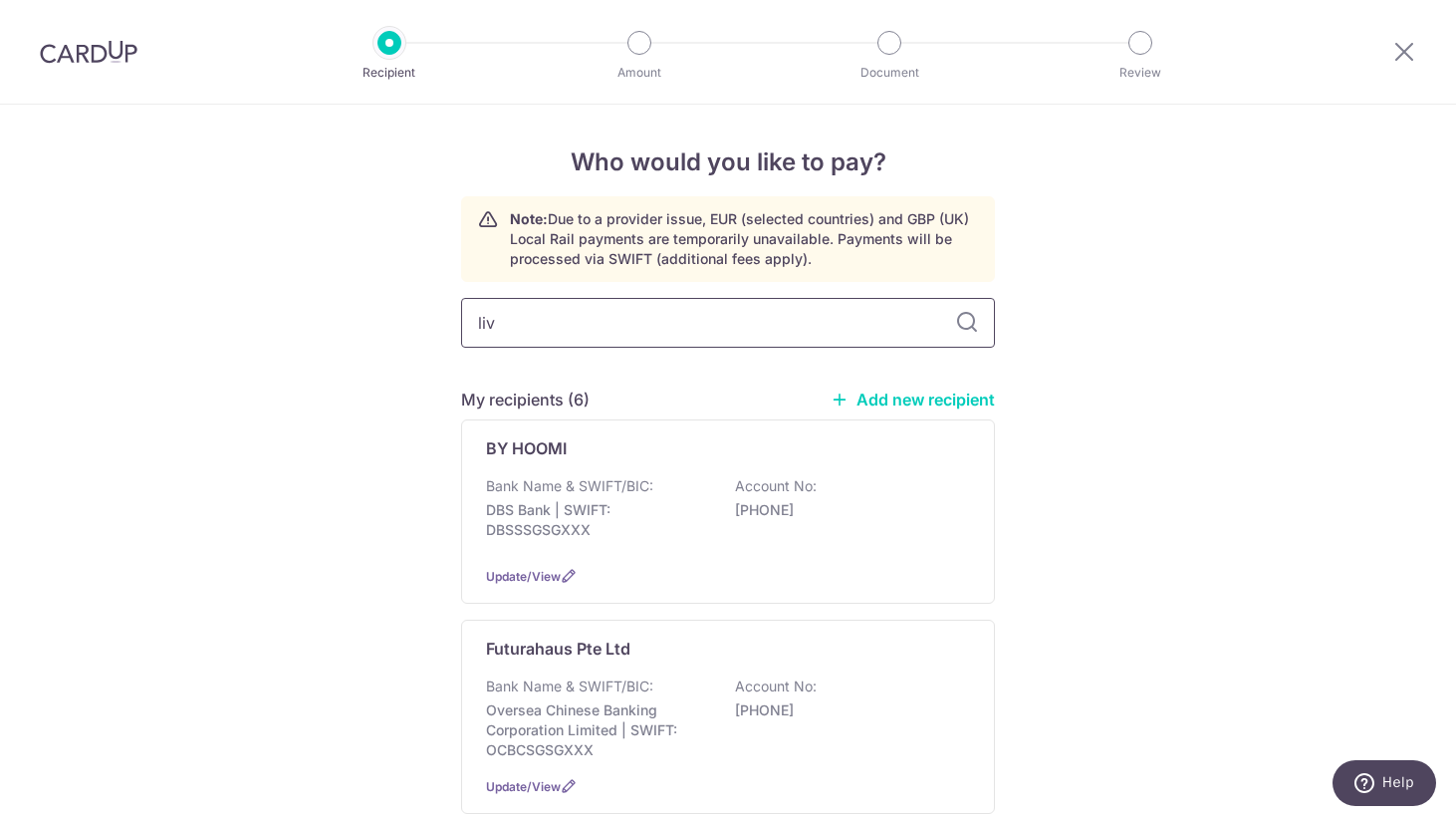 type on "live" 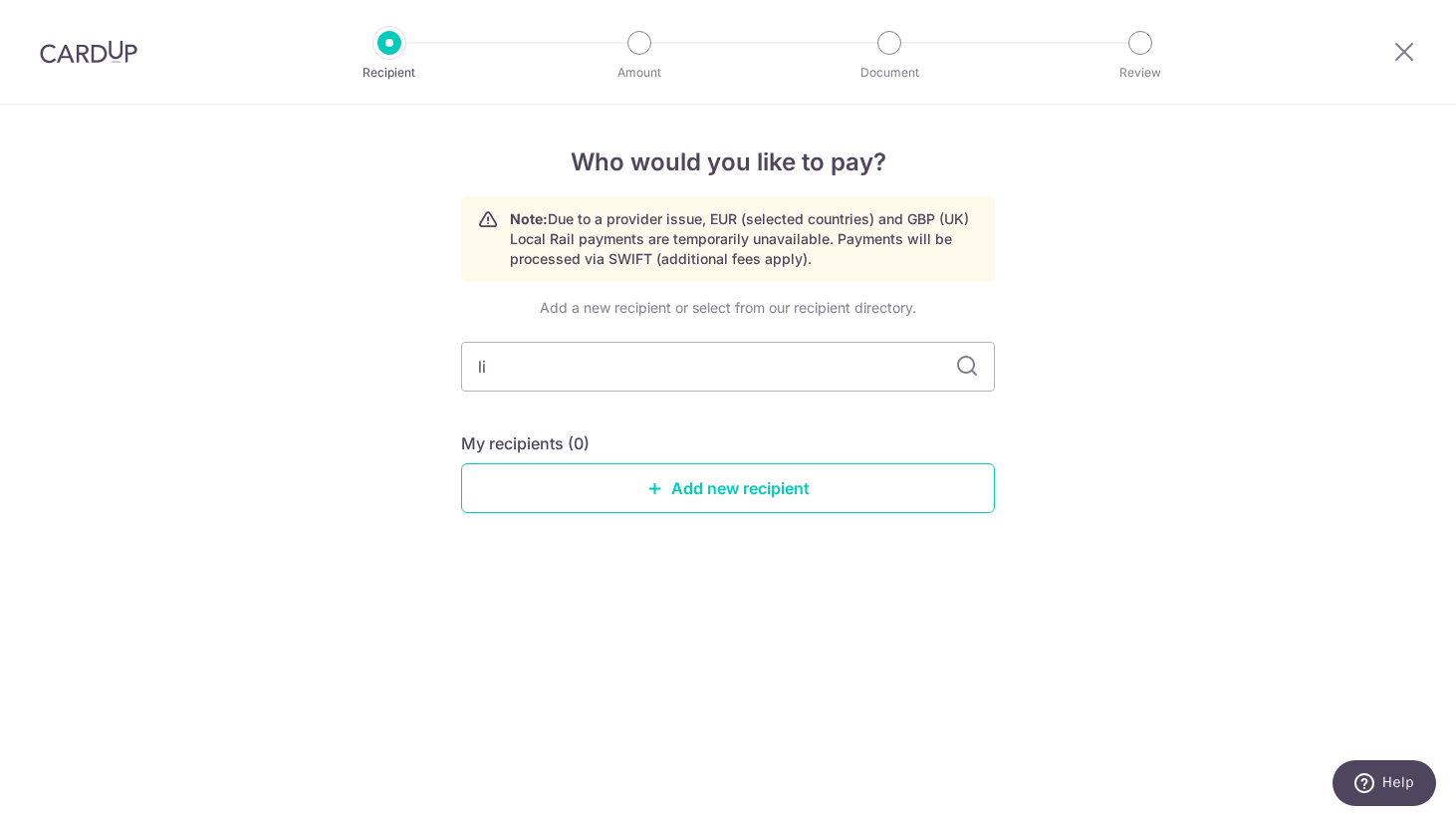 type on "l" 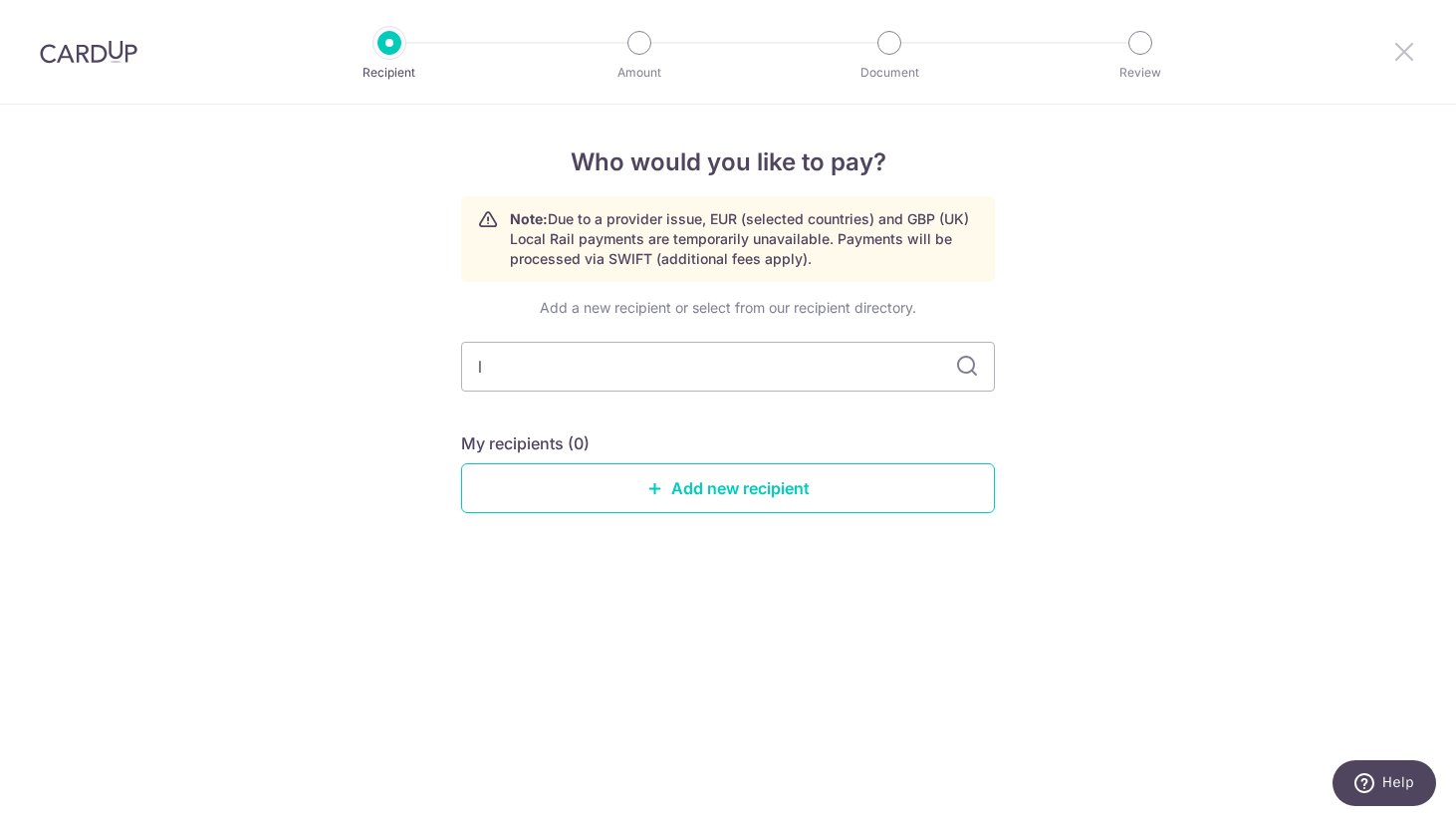 click at bounding box center [1404, 51] 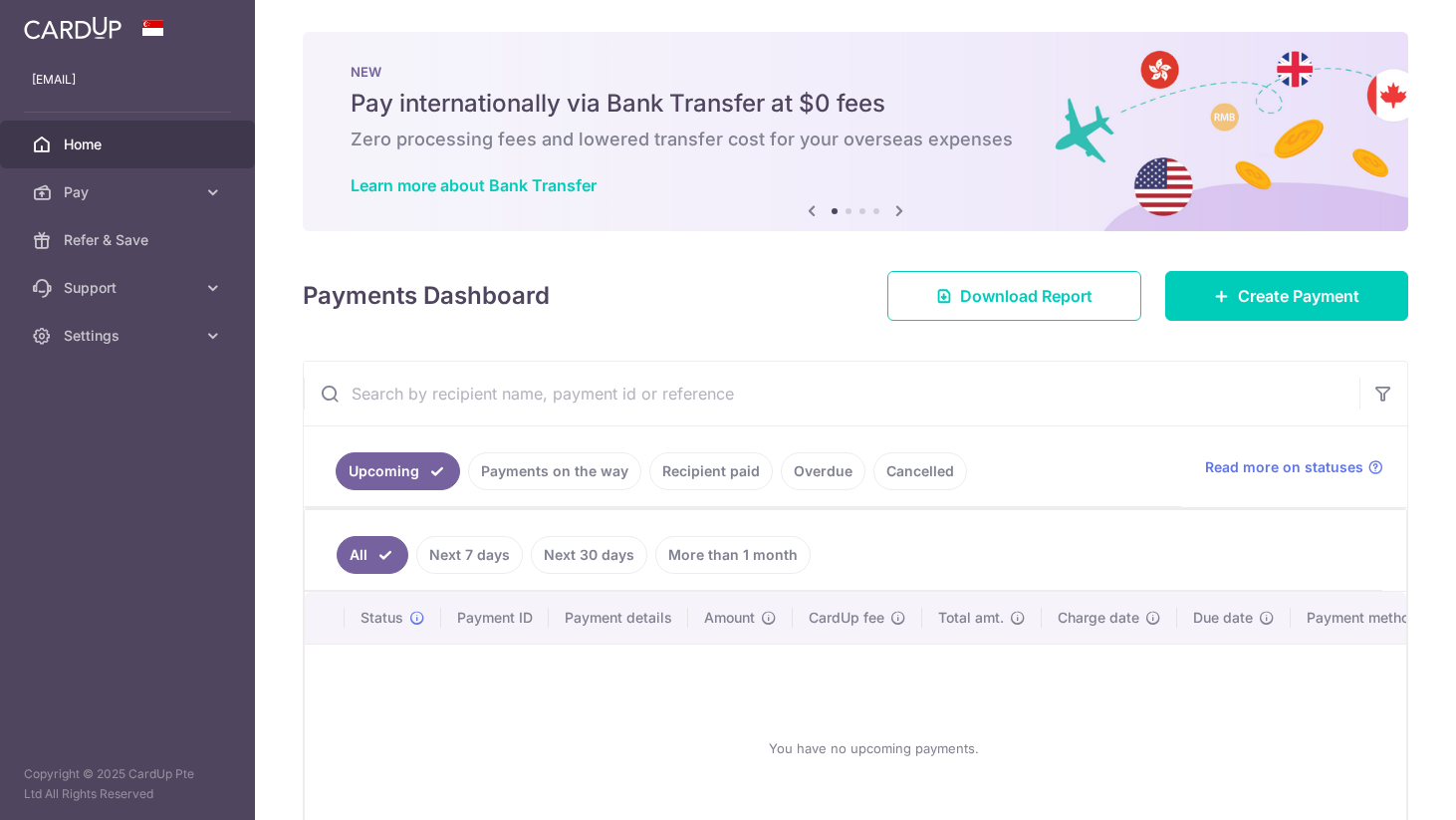 scroll, scrollTop: 0, scrollLeft: 0, axis: both 